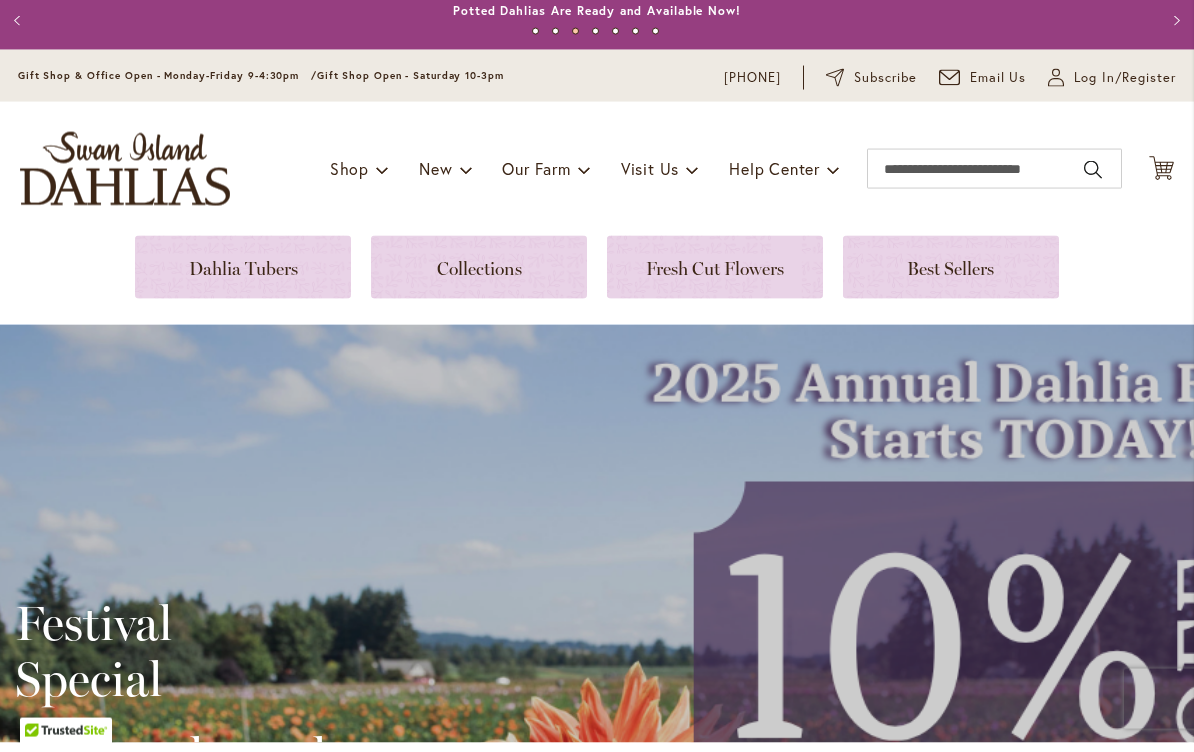 scroll, scrollTop: 0, scrollLeft: 0, axis: both 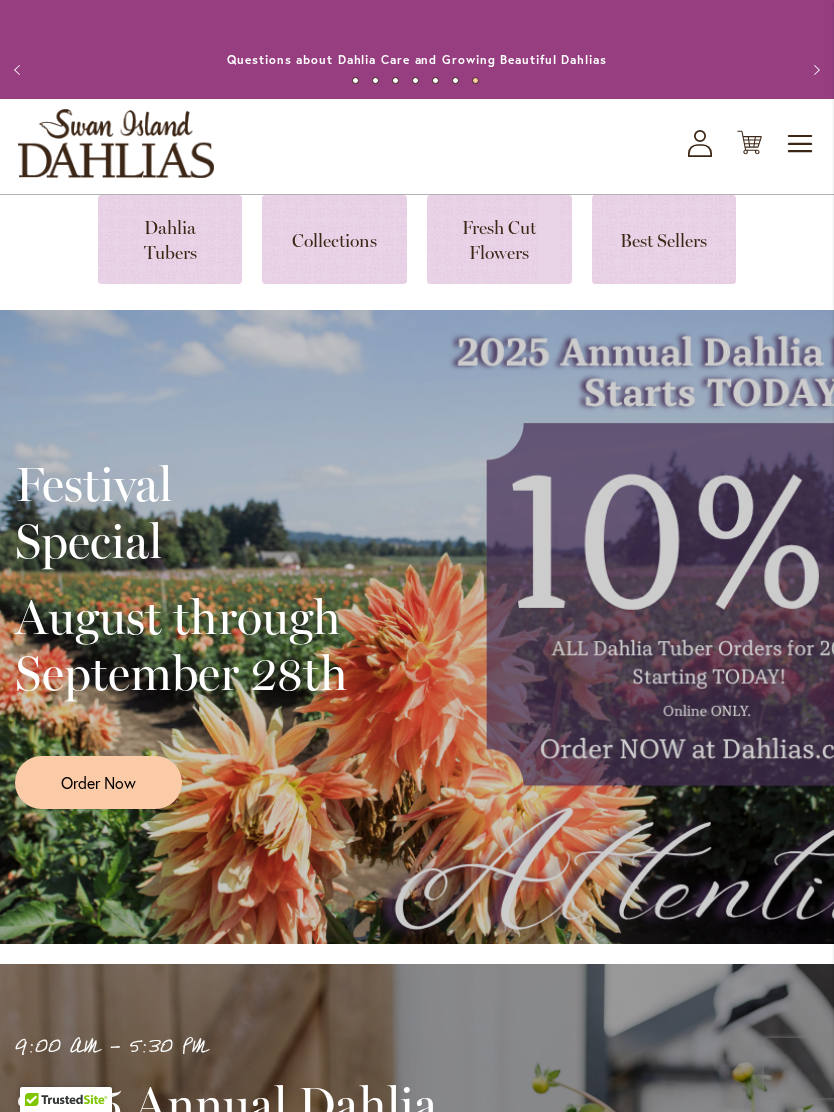 click on "My Account" 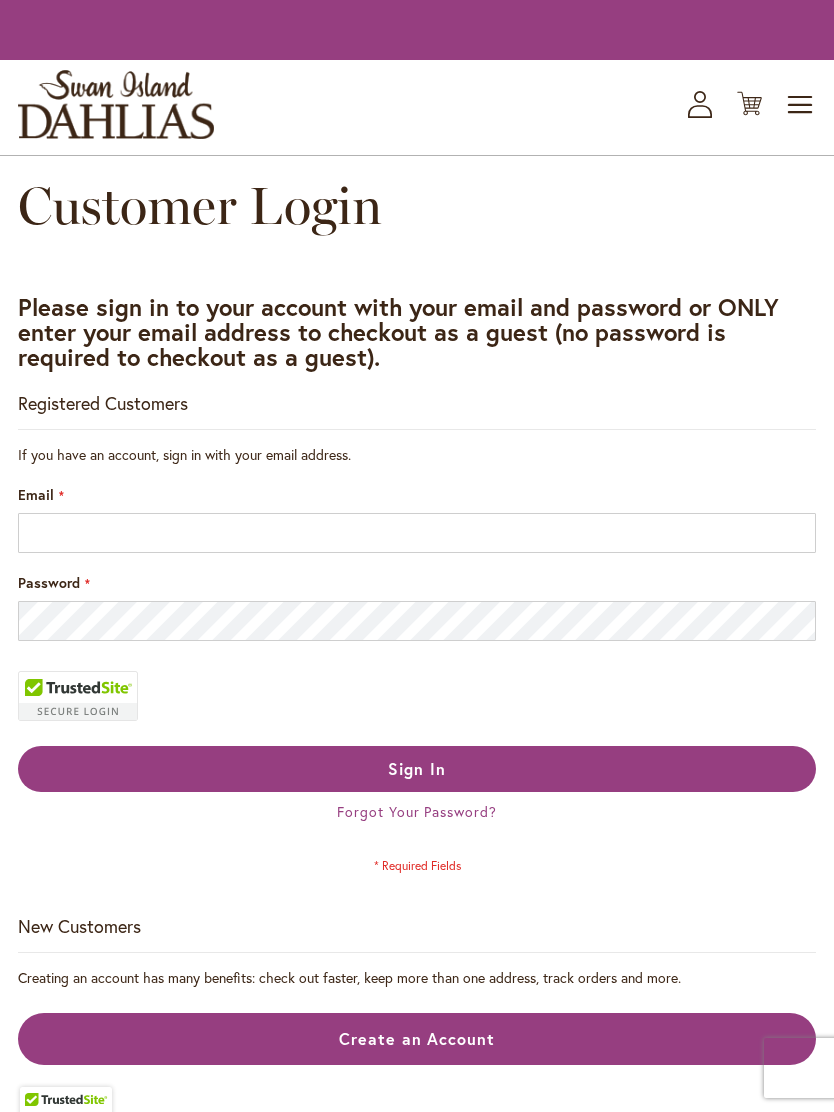 scroll, scrollTop: 0, scrollLeft: 0, axis: both 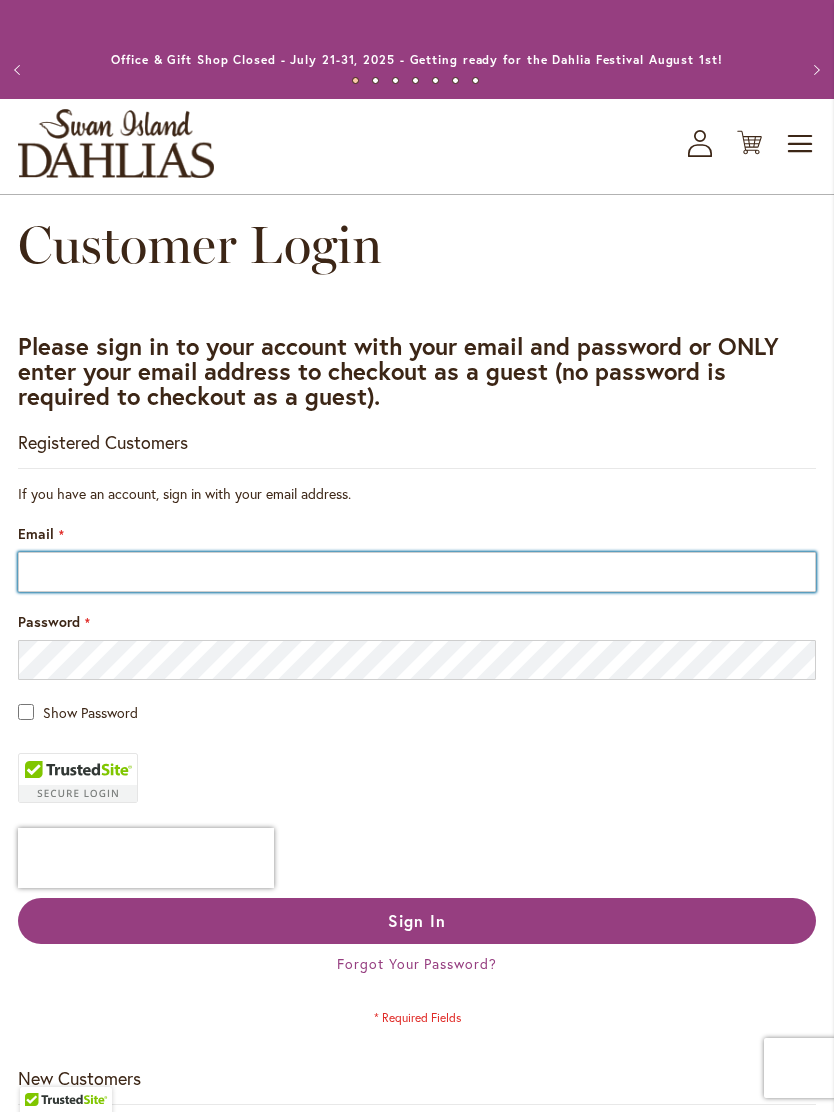 type on "**********" 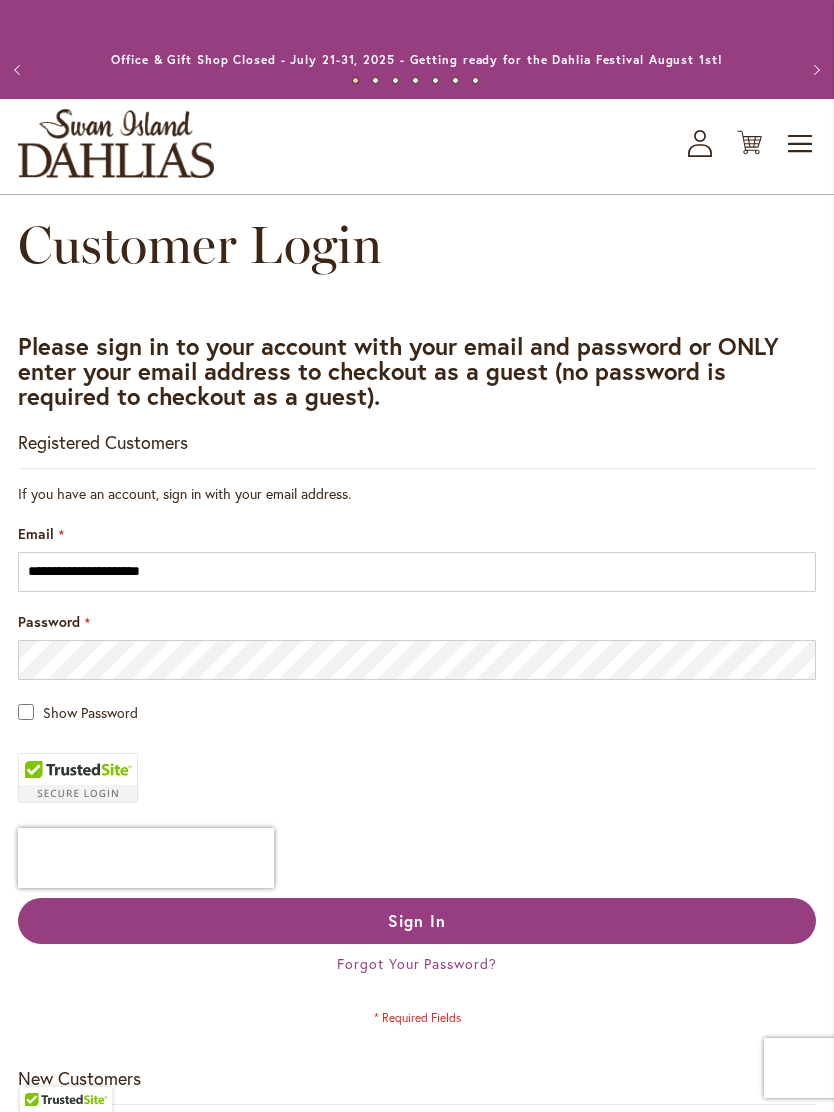 click on "Sign In" at bounding box center [417, 921] 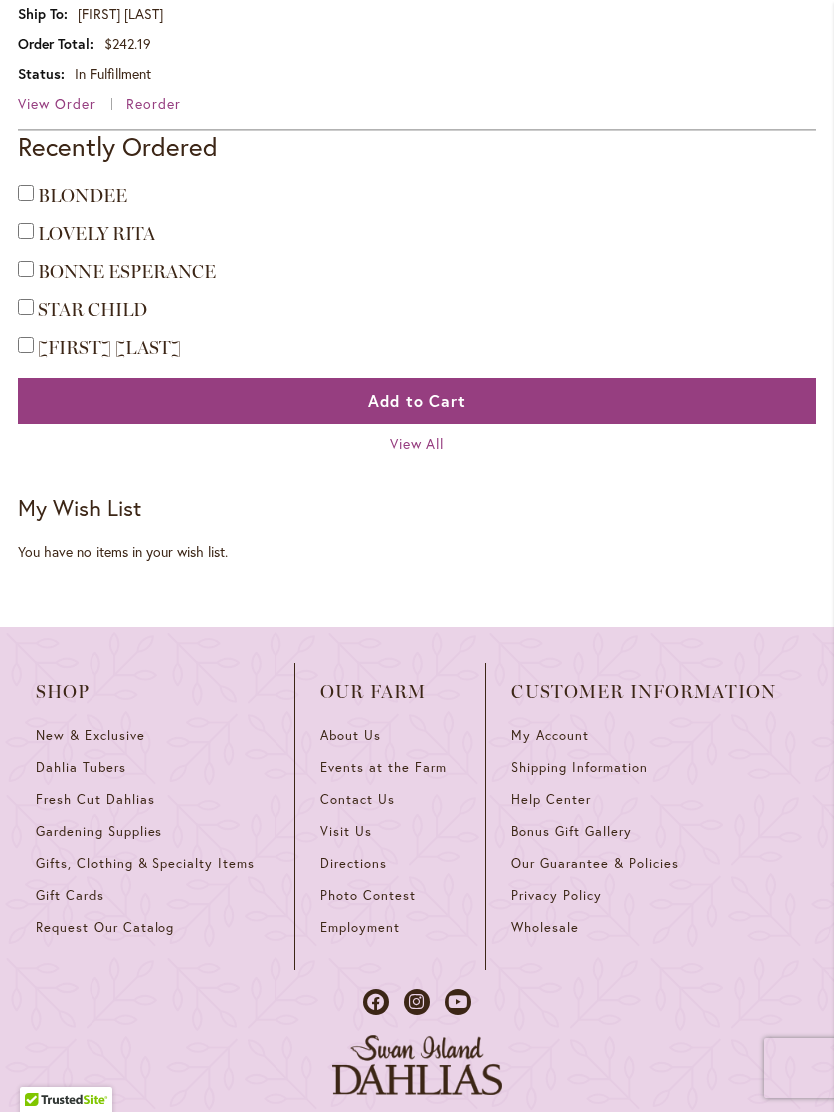 scroll, scrollTop: 1252, scrollLeft: 0, axis: vertical 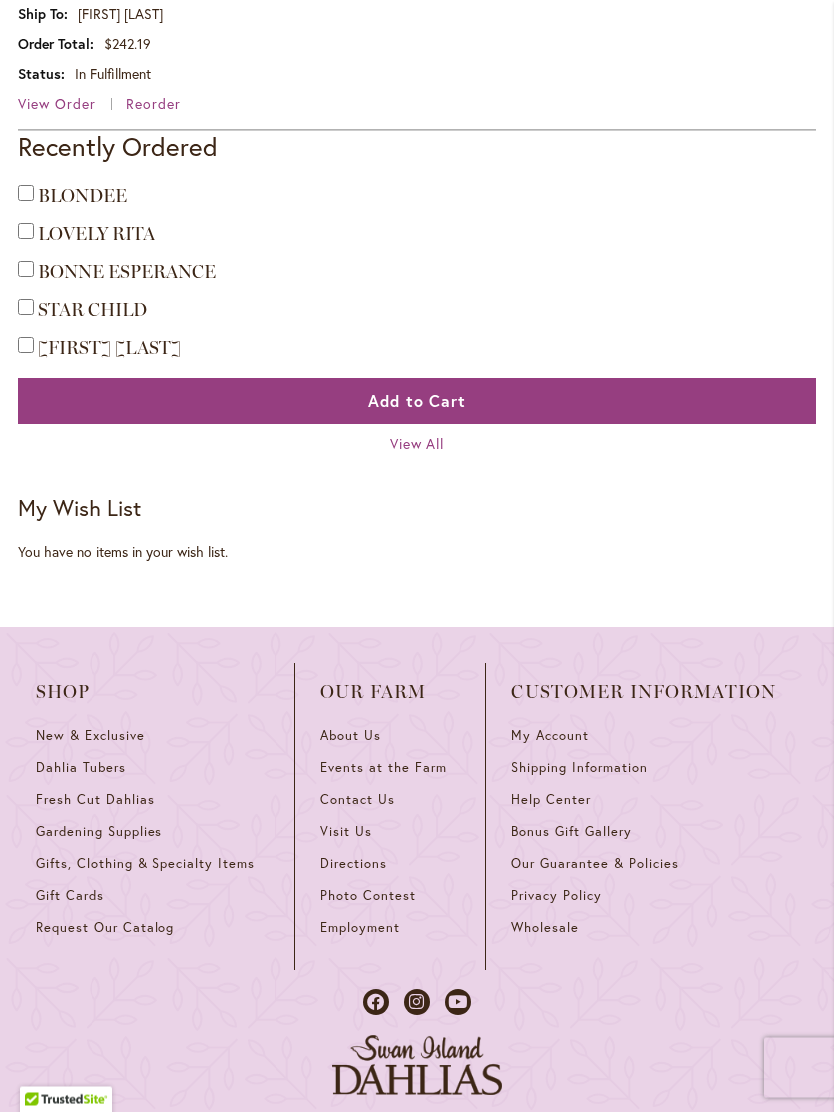 click on "View All" at bounding box center (417, 444) 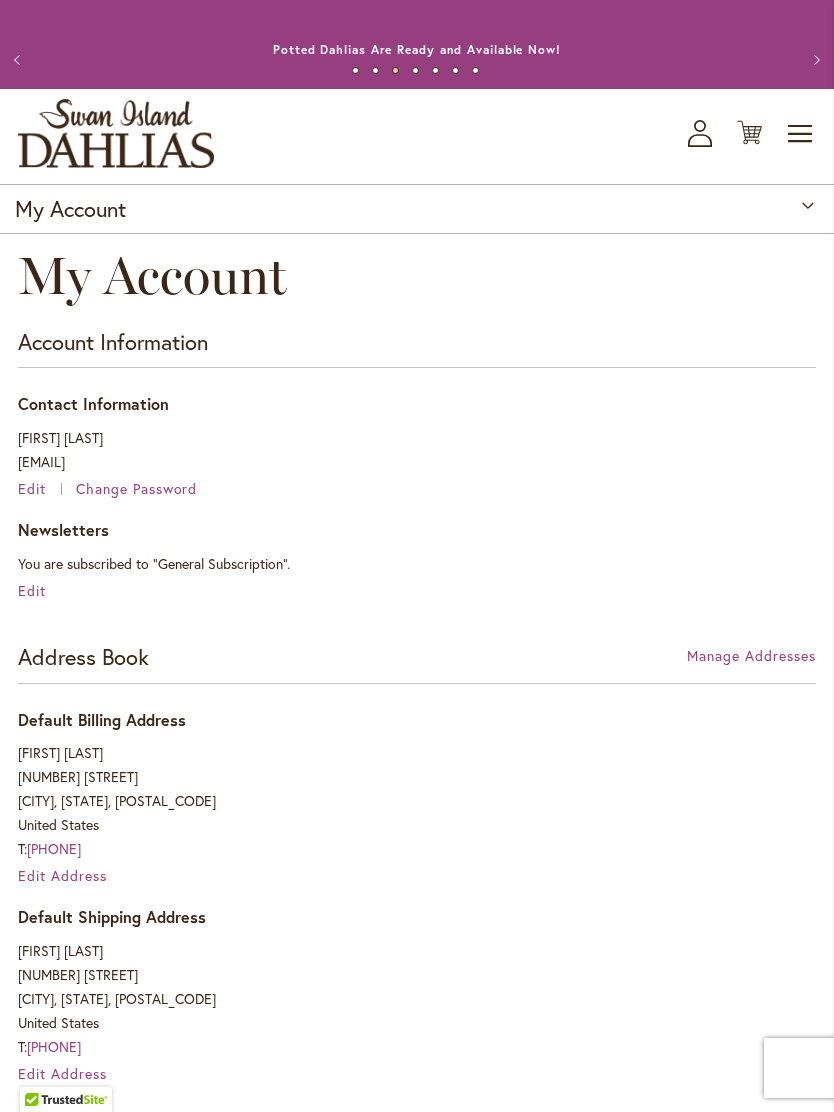 scroll, scrollTop: 0, scrollLeft: 0, axis: both 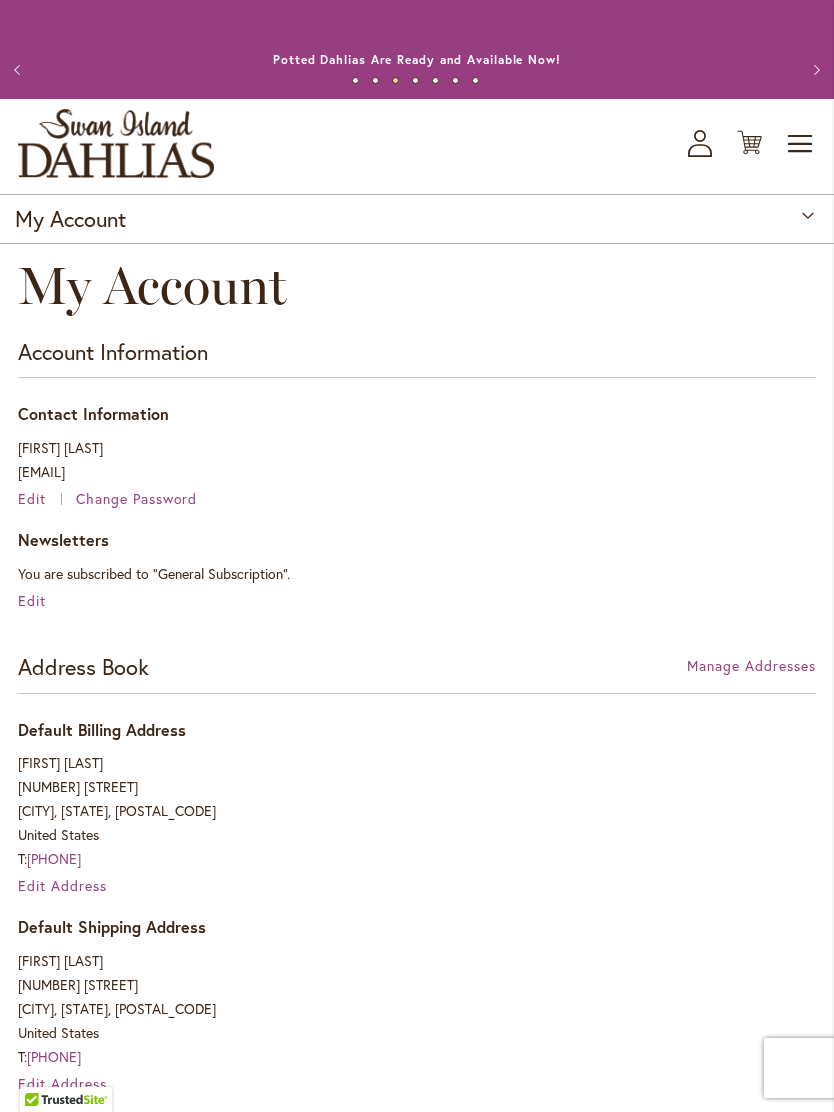 click on "My Account" 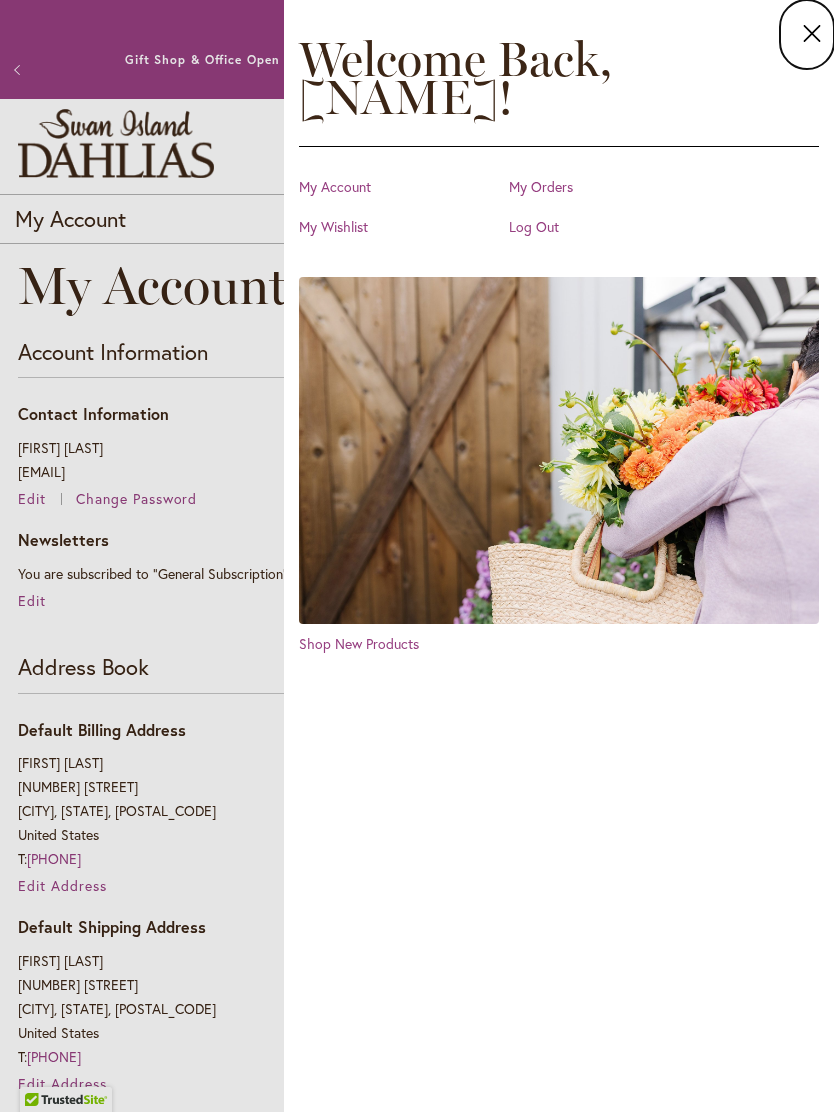 click on "My Orders" at bounding box center (609, 187) 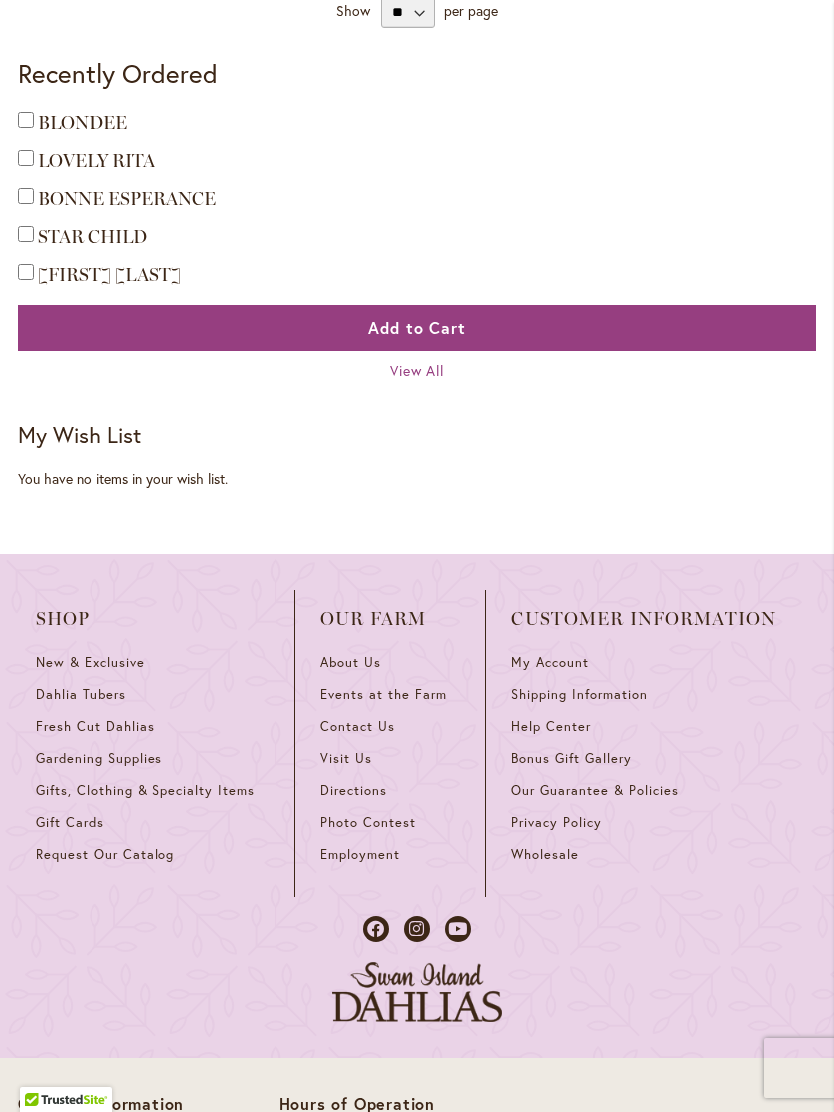 scroll, scrollTop: 509, scrollLeft: 0, axis: vertical 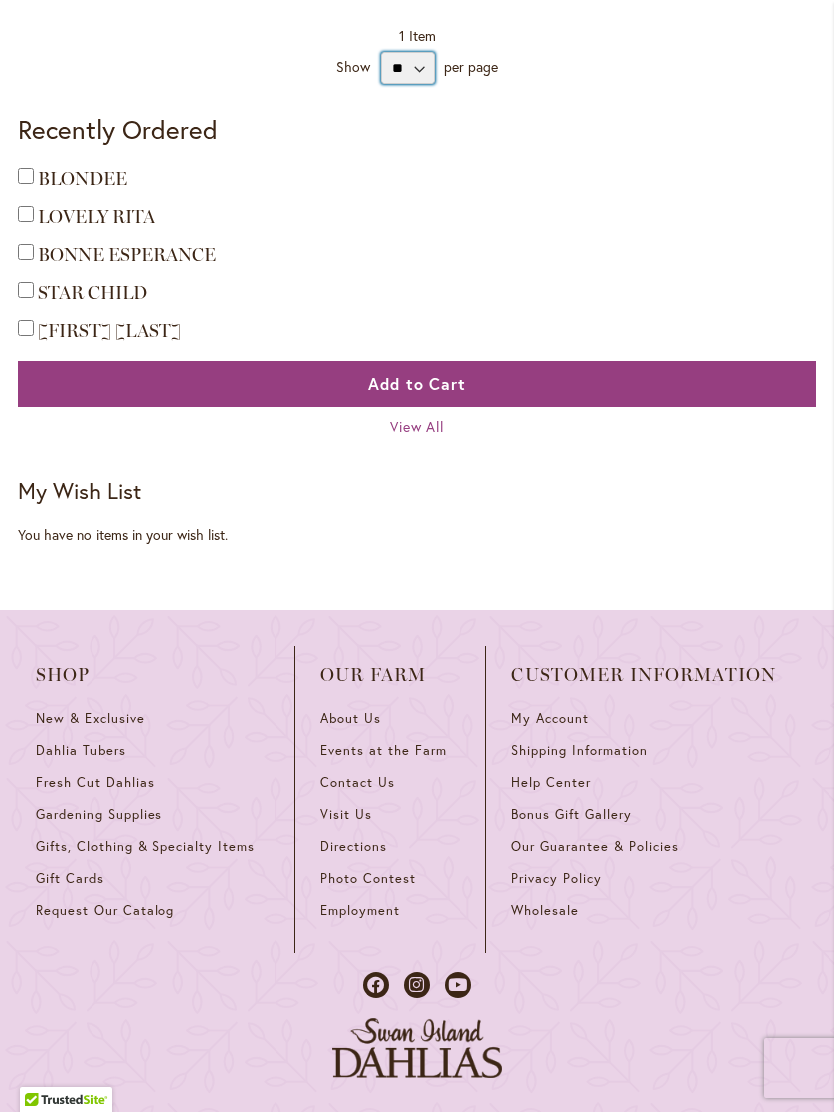 click on "**
**
**" at bounding box center (408, 68) 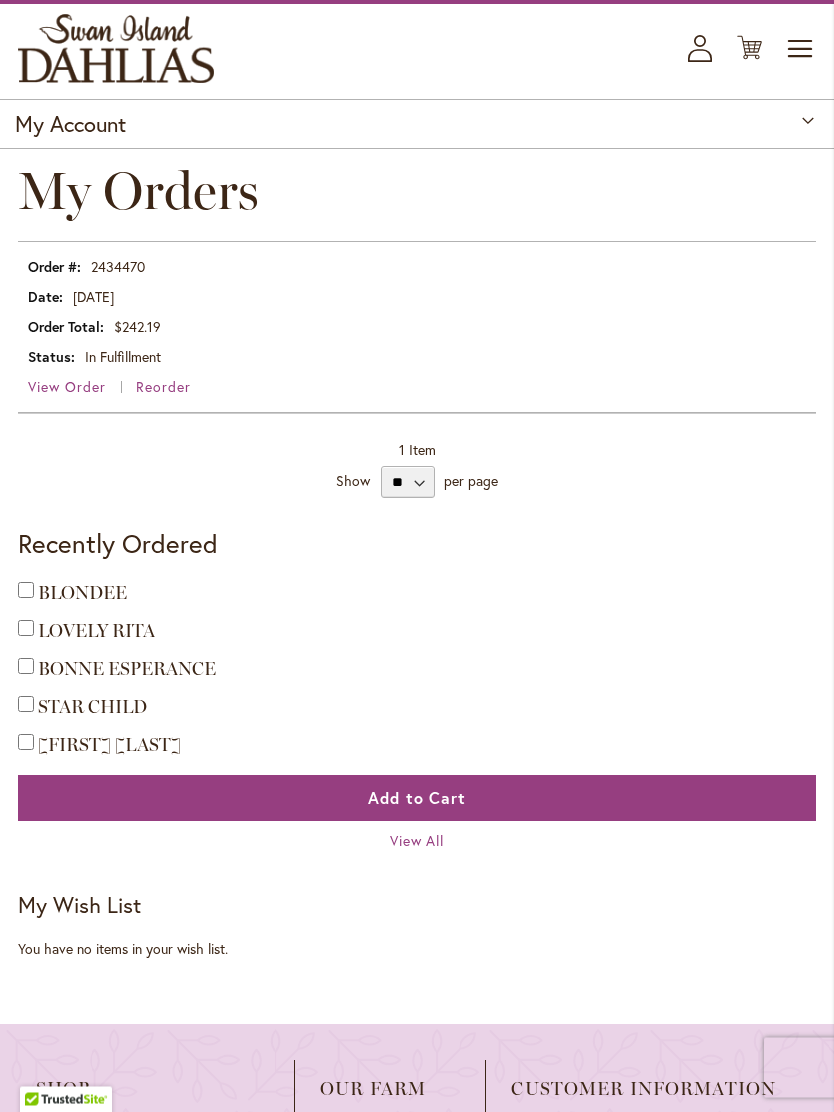 scroll, scrollTop: 0, scrollLeft: 0, axis: both 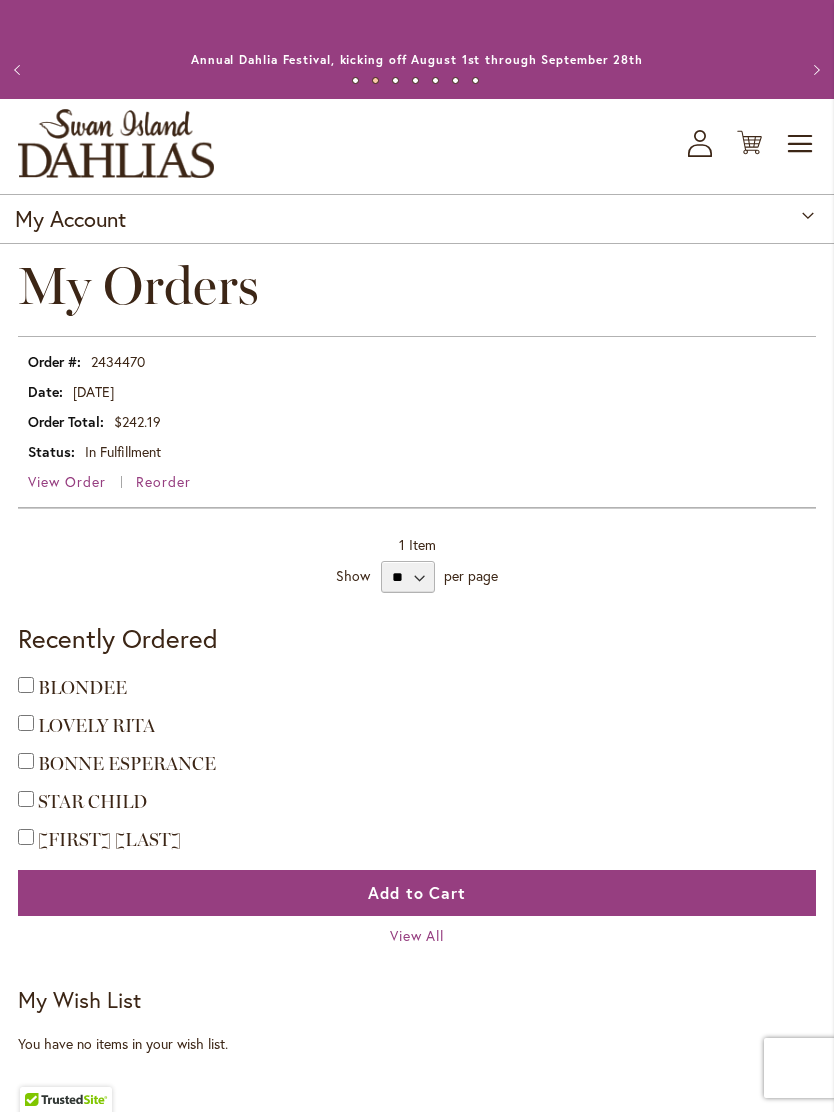 click on "View Order" at bounding box center [67, 481] 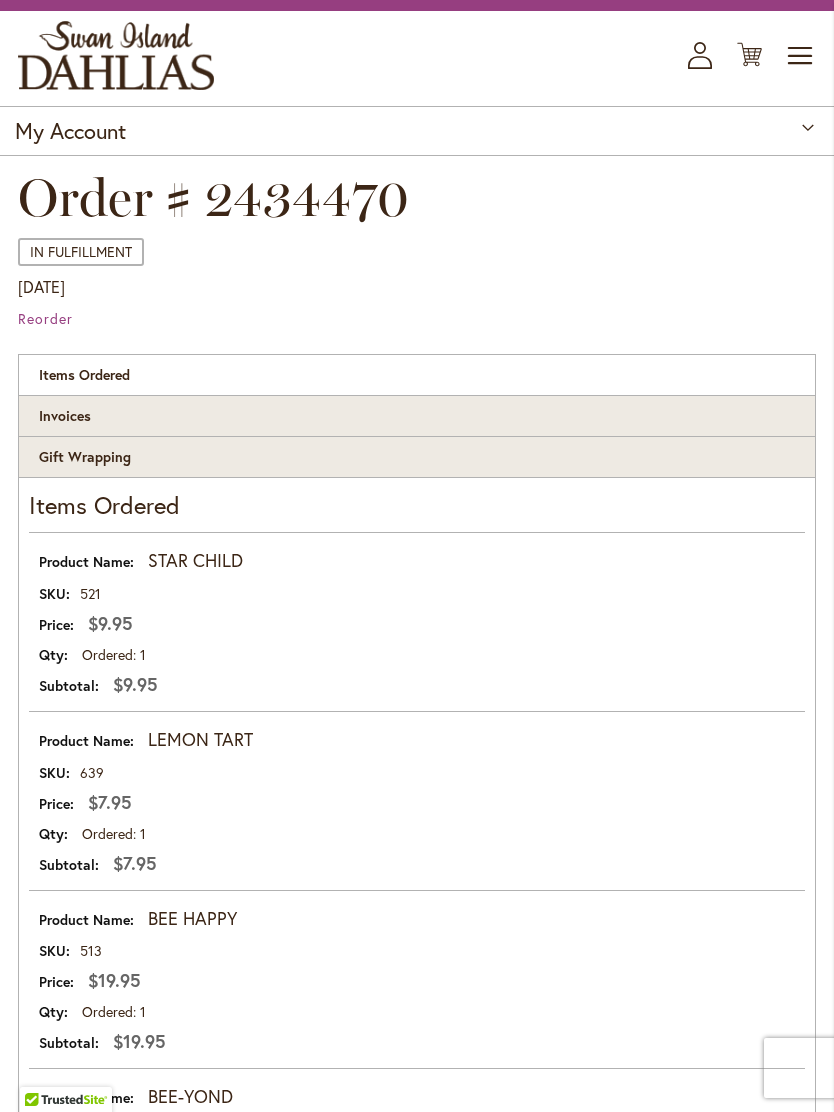 scroll, scrollTop: 118, scrollLeft: 0, axis: vertical 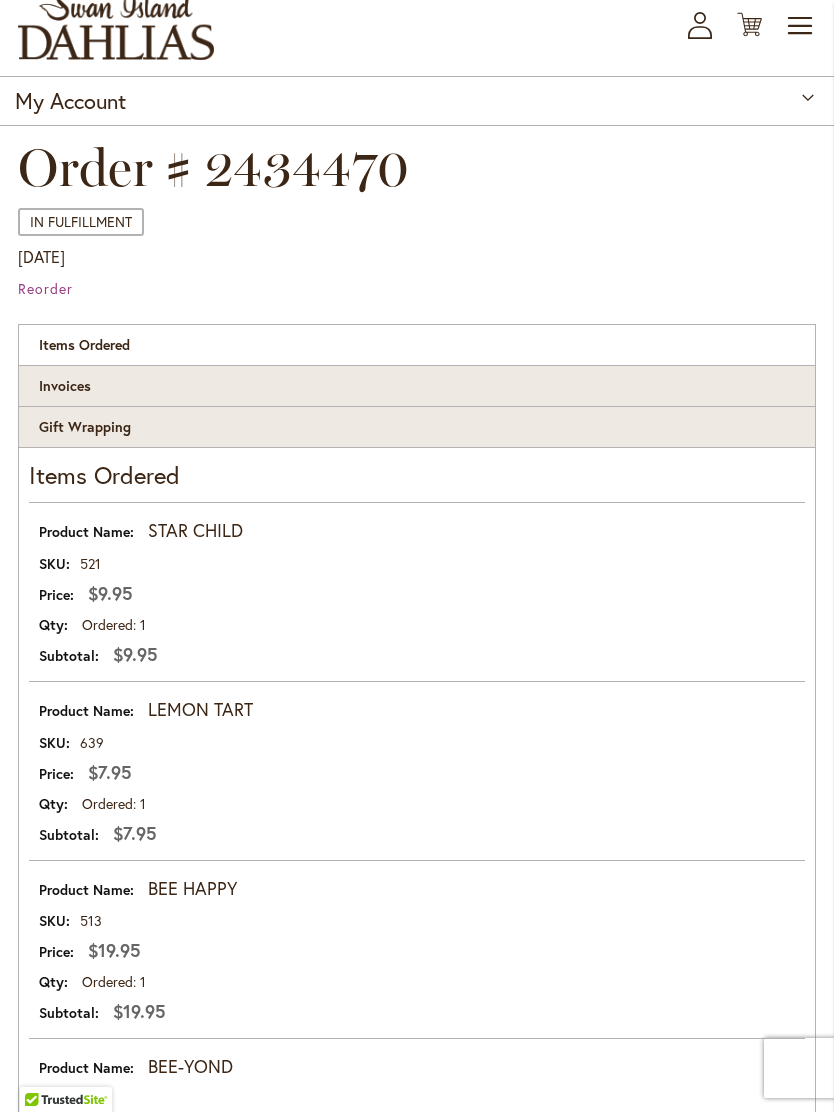 click on "STAR CHILD" at bounding box center [195, 531] 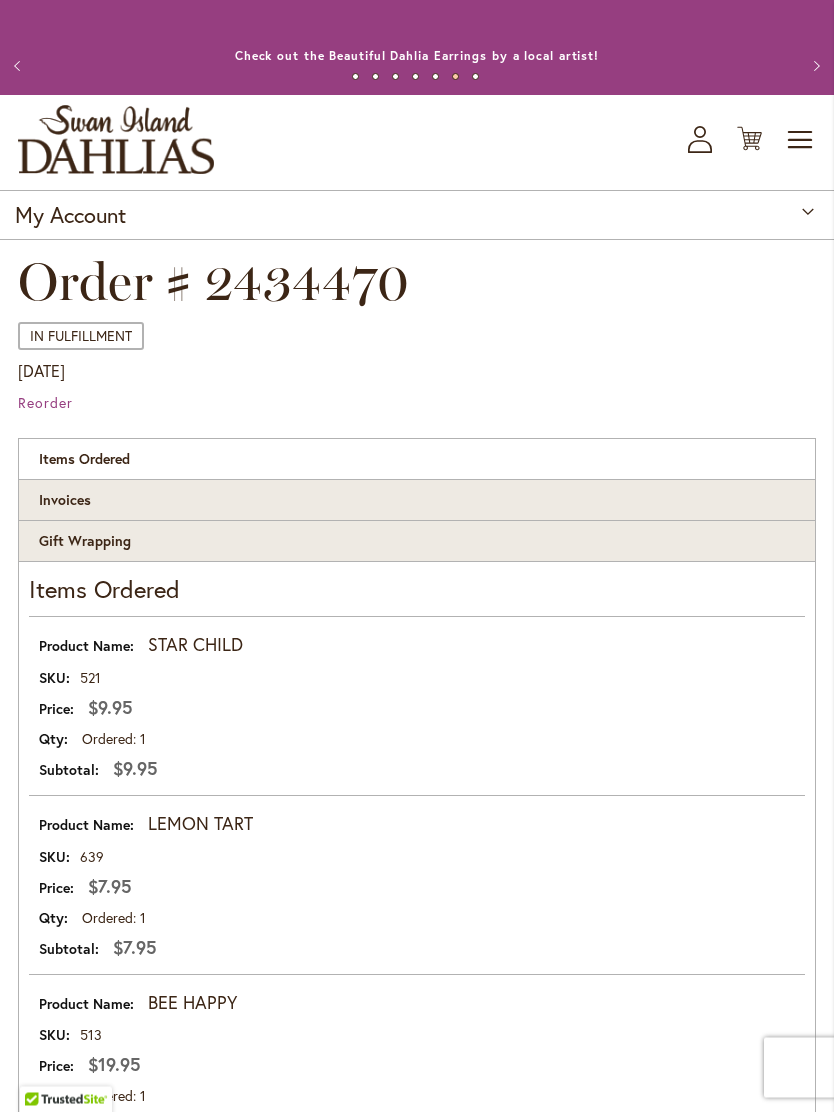 scroll, scrollTop: 0, scrollLeft: 0, axis: both 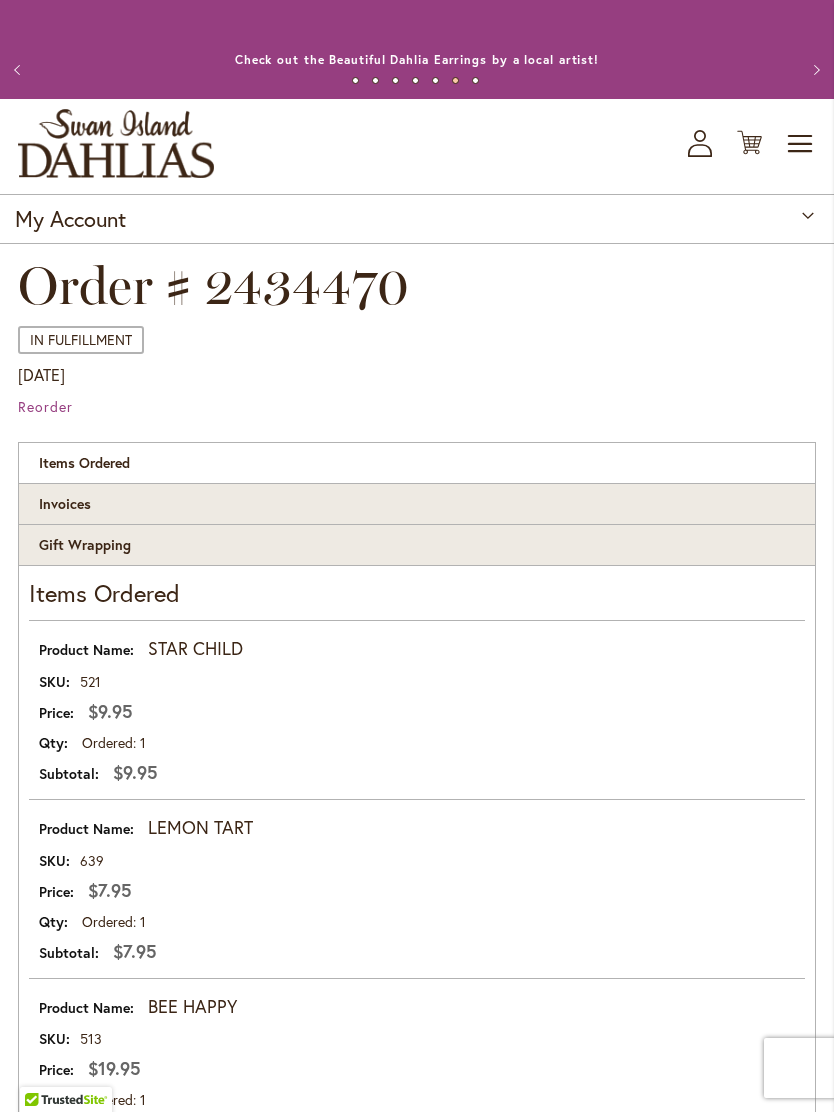 click at bounding box center (116, 143) 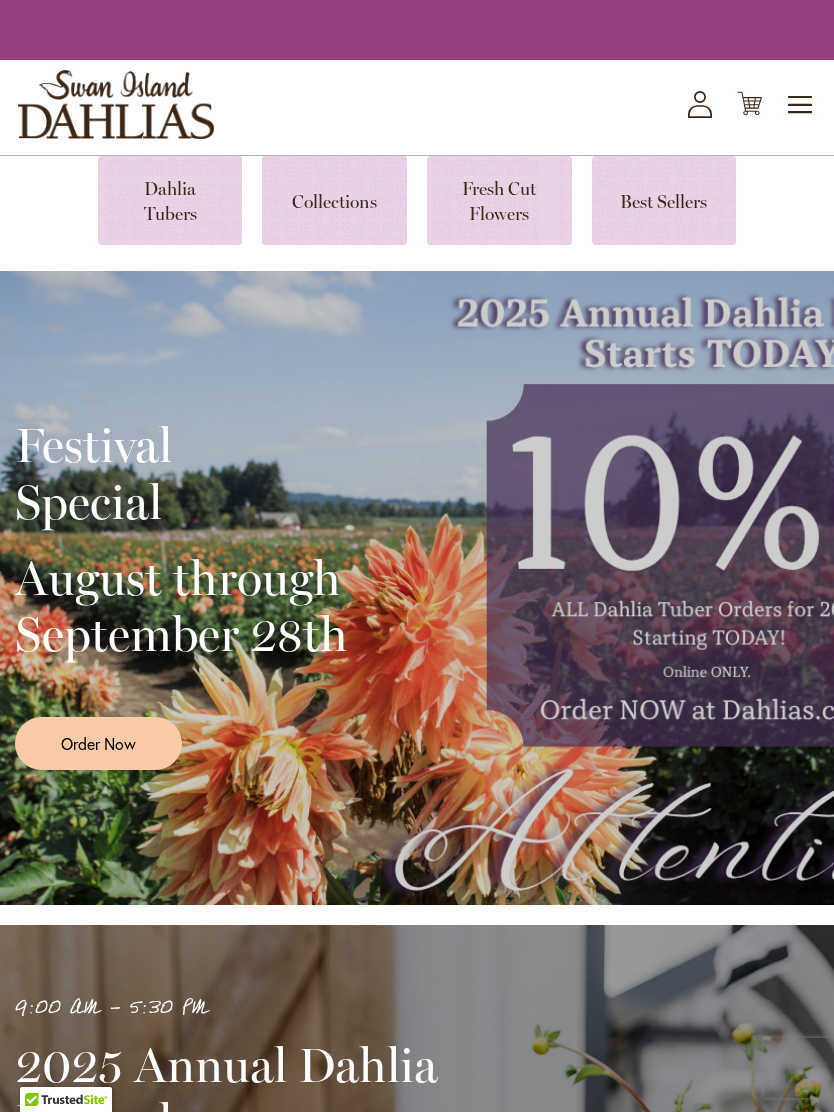 scroll, scrollTop: 0, scrollLeft: 0, axis: both 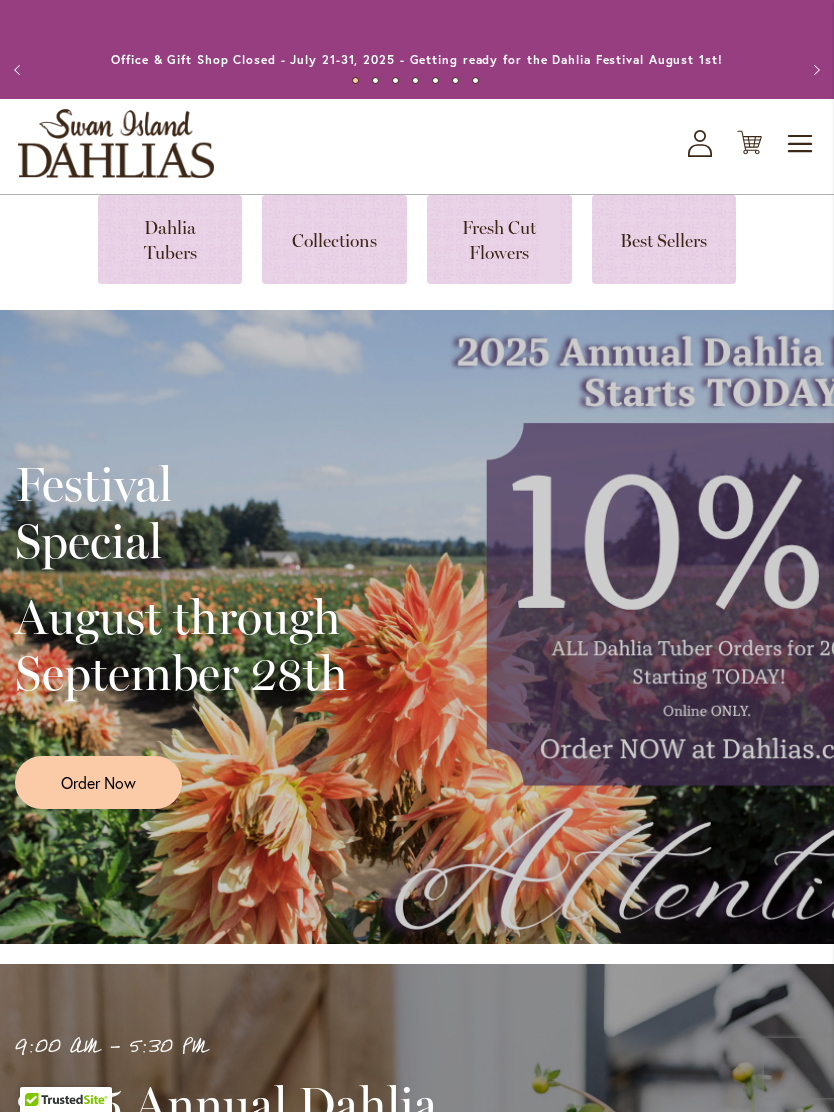 click at bounding box center [170, 239] 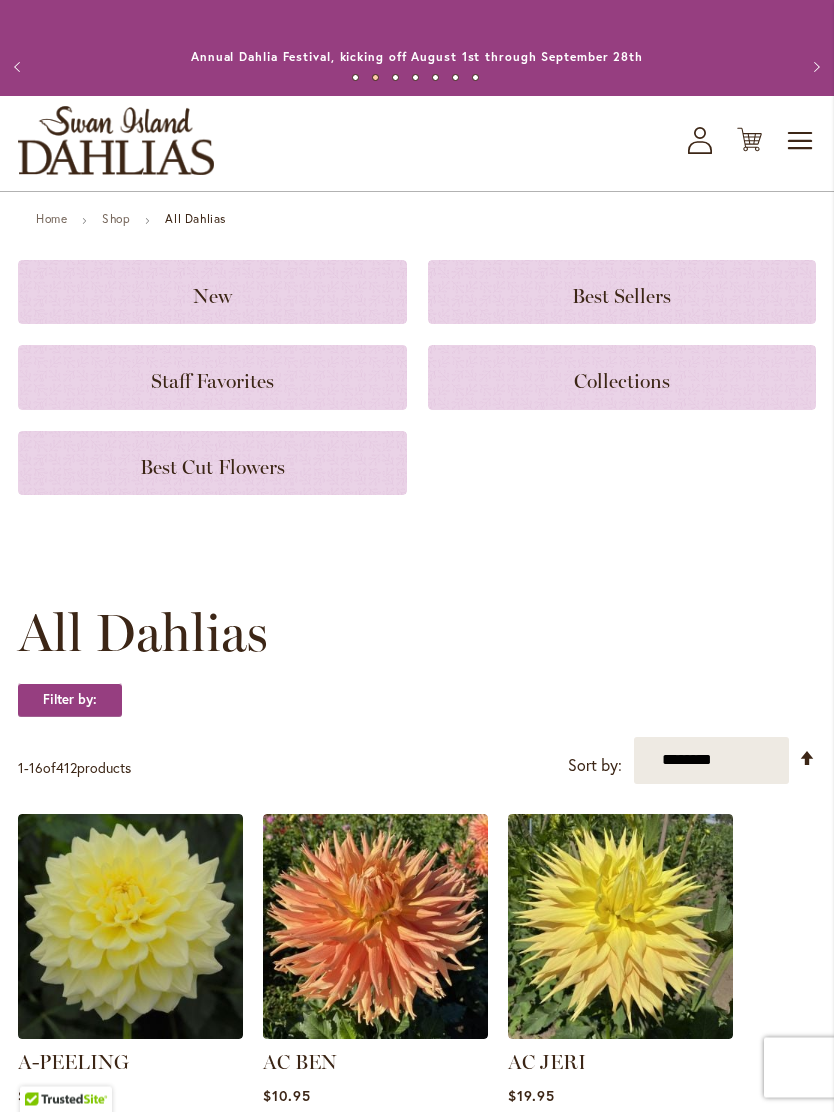 scroll, scrollTop: 0, scrollLeft: 0, axis: both 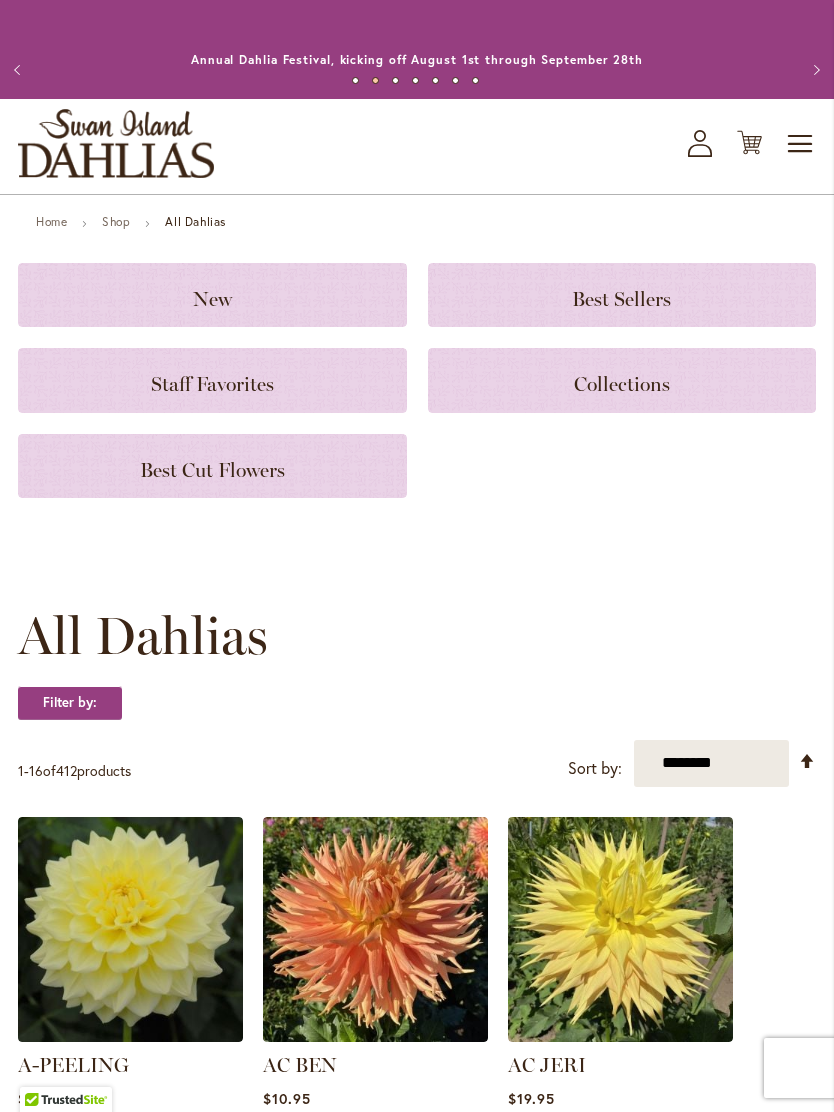 click on "**********" at bounding box center (711, 763) 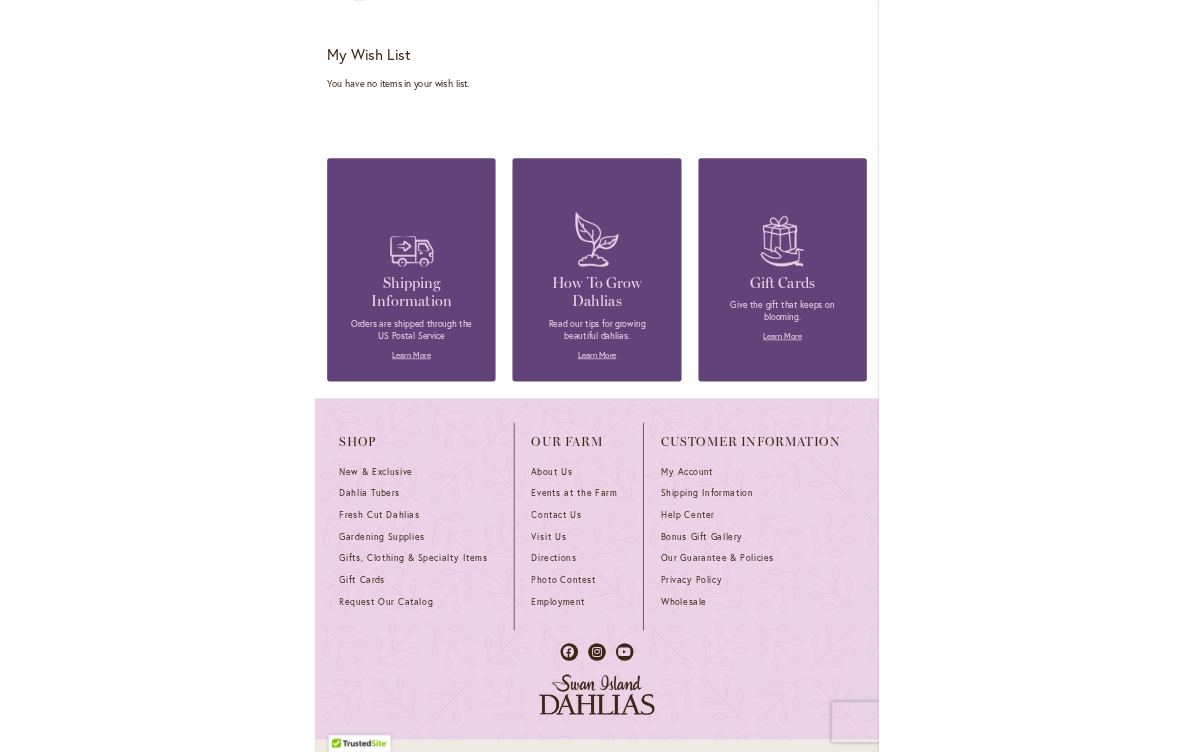 scroll, scrollTop: 0, scrollLeft: 0, axis: both 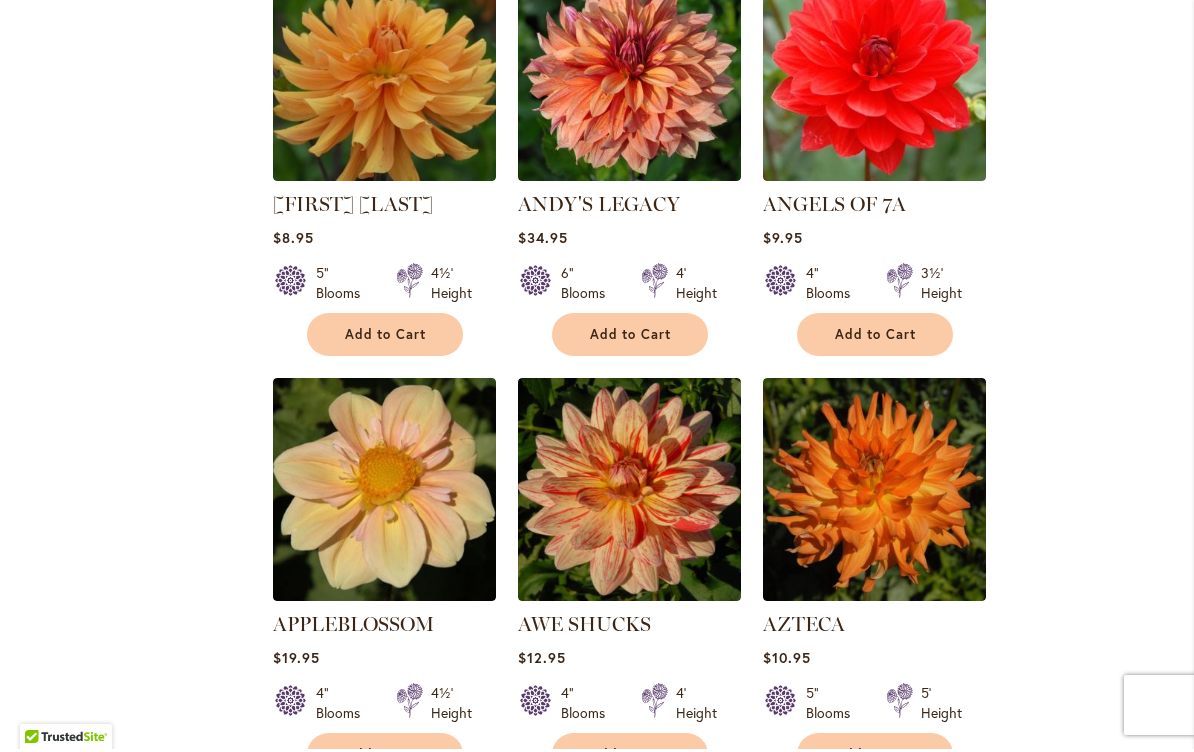 click on "Home
Shop
All Dahlias
New Best Sellers Staff Favorites Collections Best Cut Flowers
Filter by:
Filter By:
Category
Best Sellers
32 New 5 2" at bounding box center (597, 66) 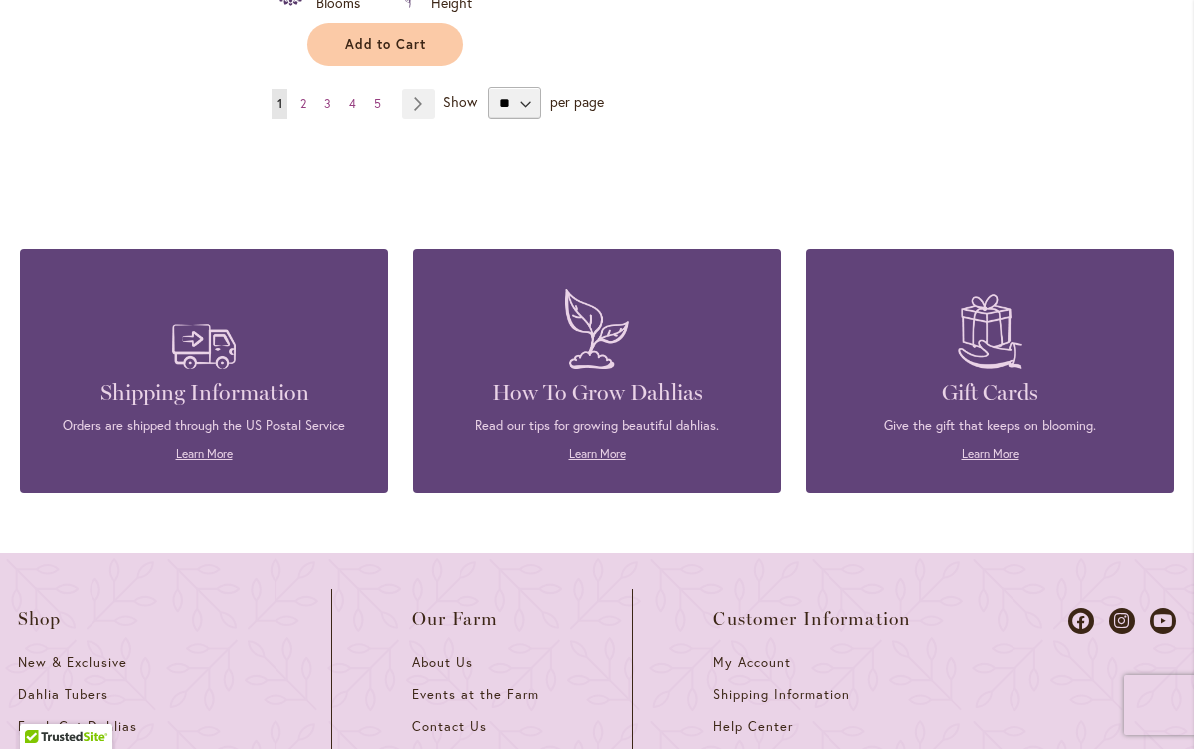 scroll, scrollTop: 2923, scrollLeft: 0, axis: vertical 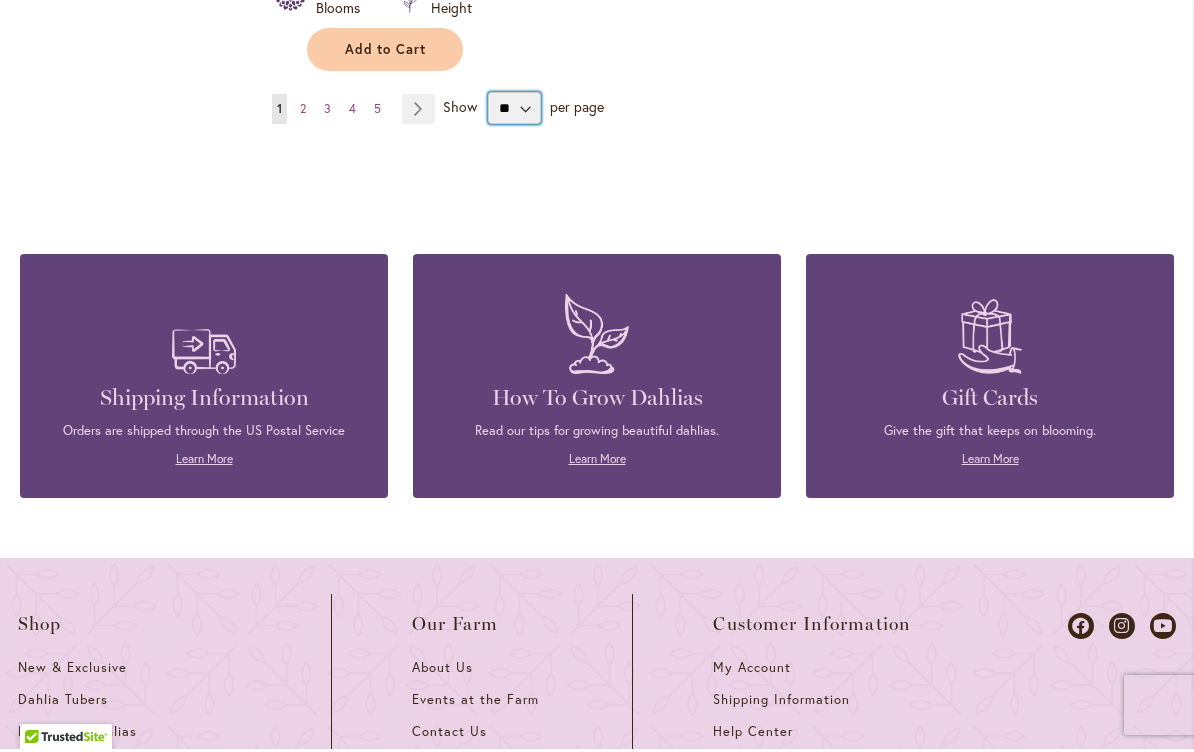 click on "**
**
**
**" at bounding box center (514, 111) 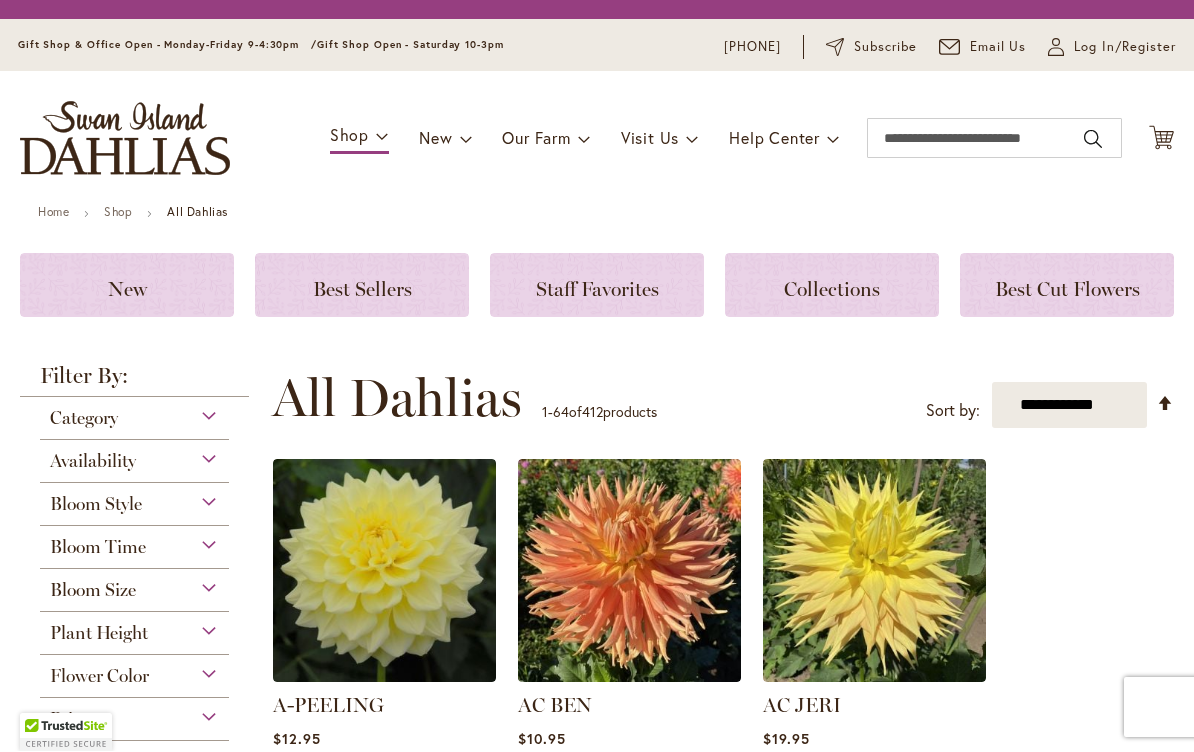 scroll, scrollTop: 1, scrollLeft: 0, axis: vertical 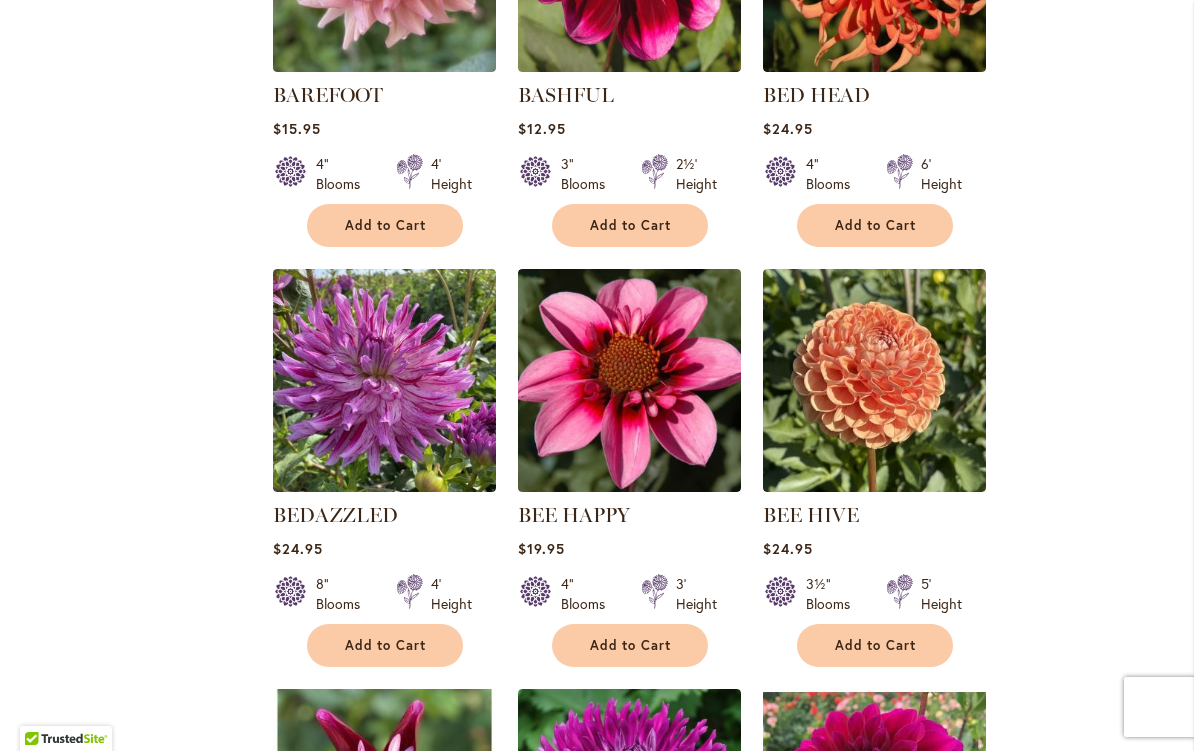 click at bounding box center [384, 381] 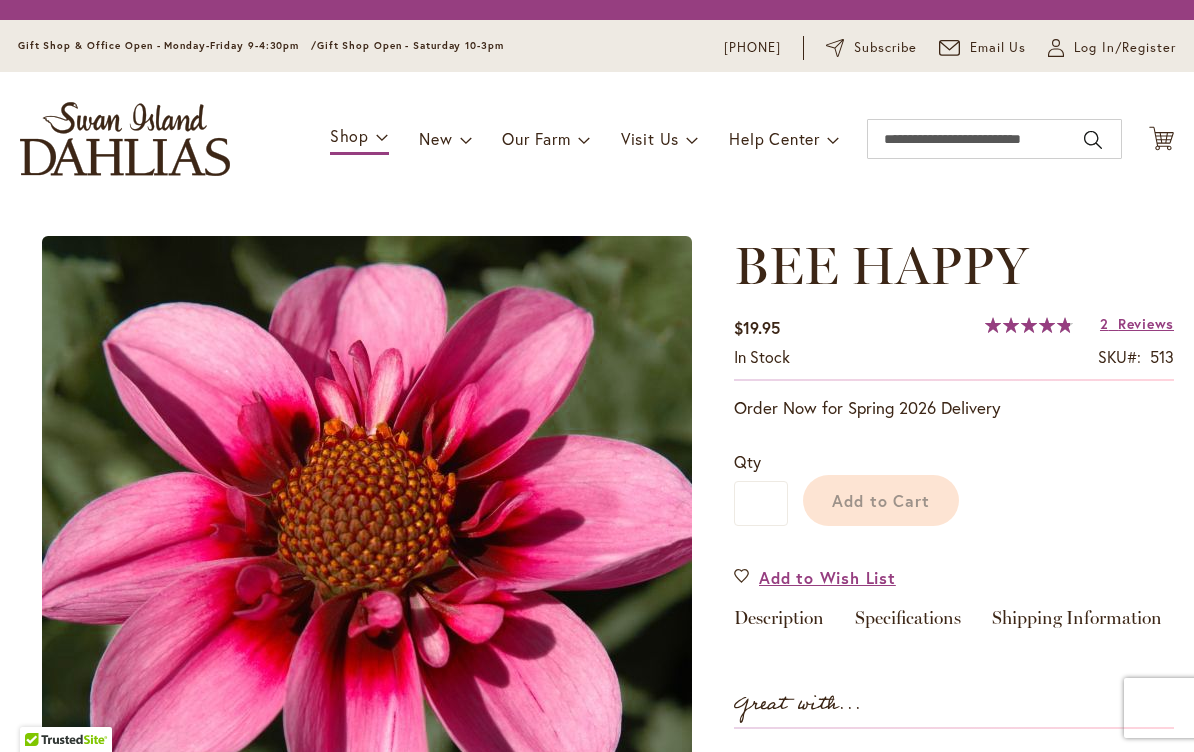 scroll, scrollTop: 0, scrollLeft: 0, axis: both 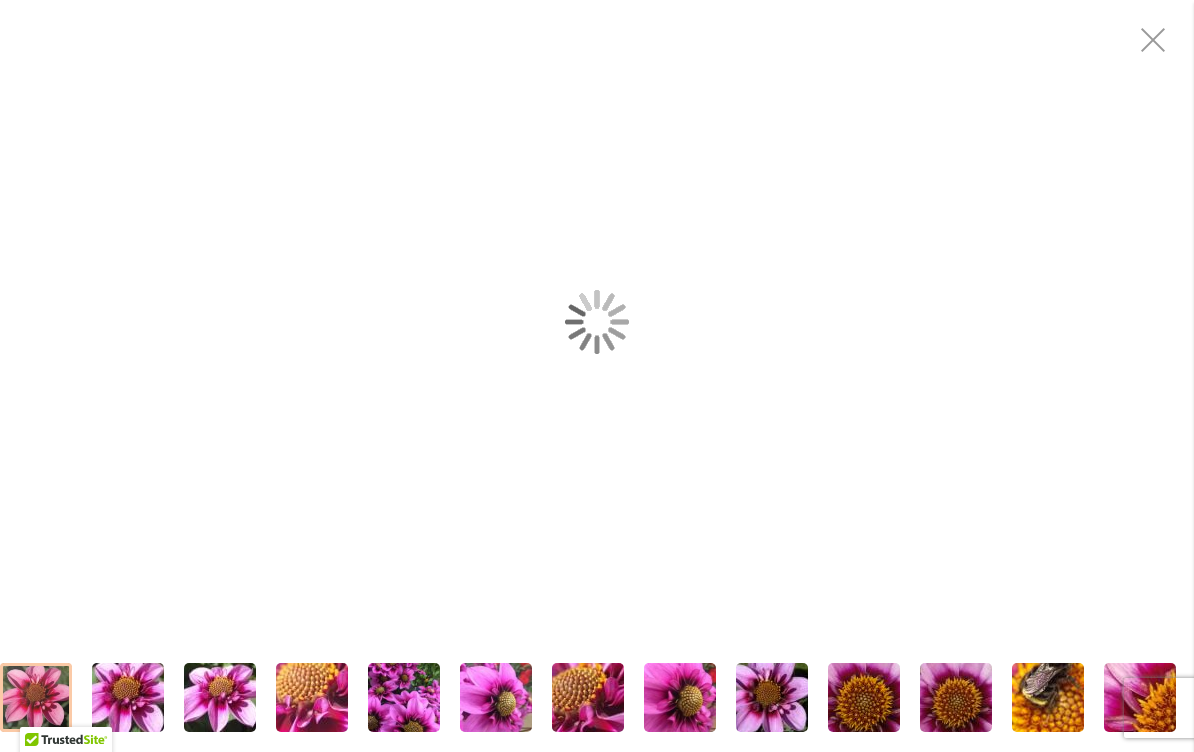 click at bounding box center (597, 321) 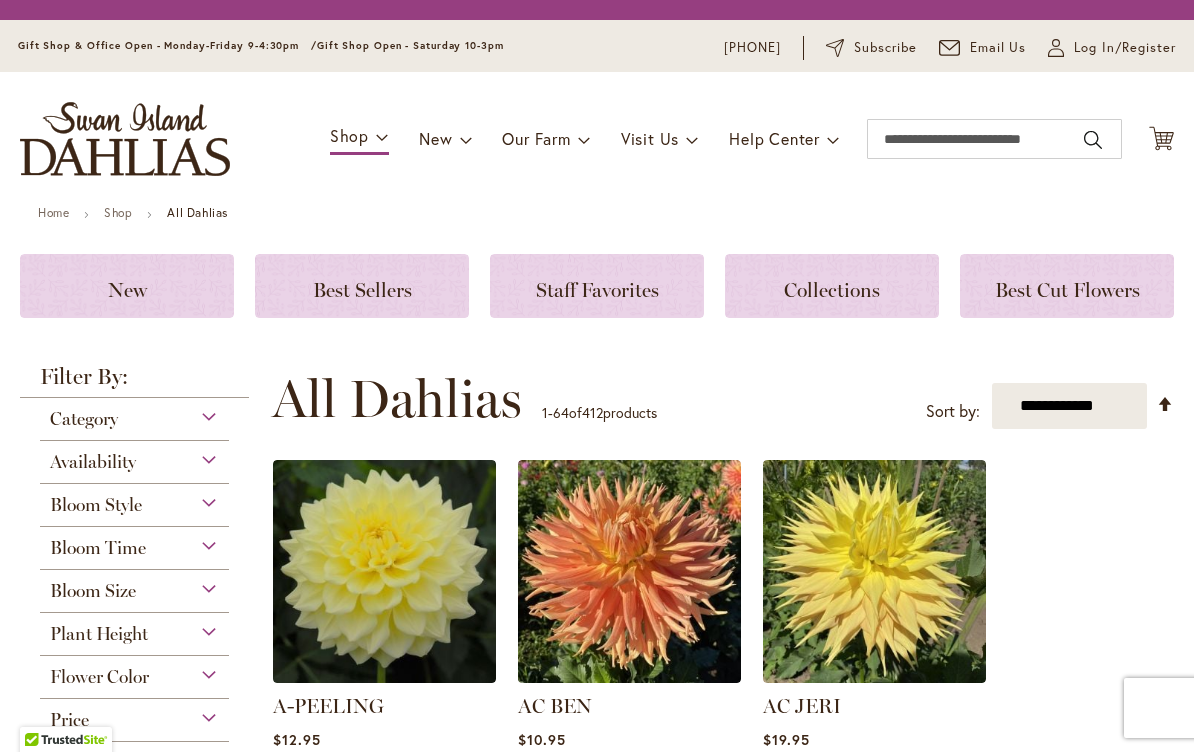 scroll, scrollTop: 1, scrollLeft: 0, axis: vertical 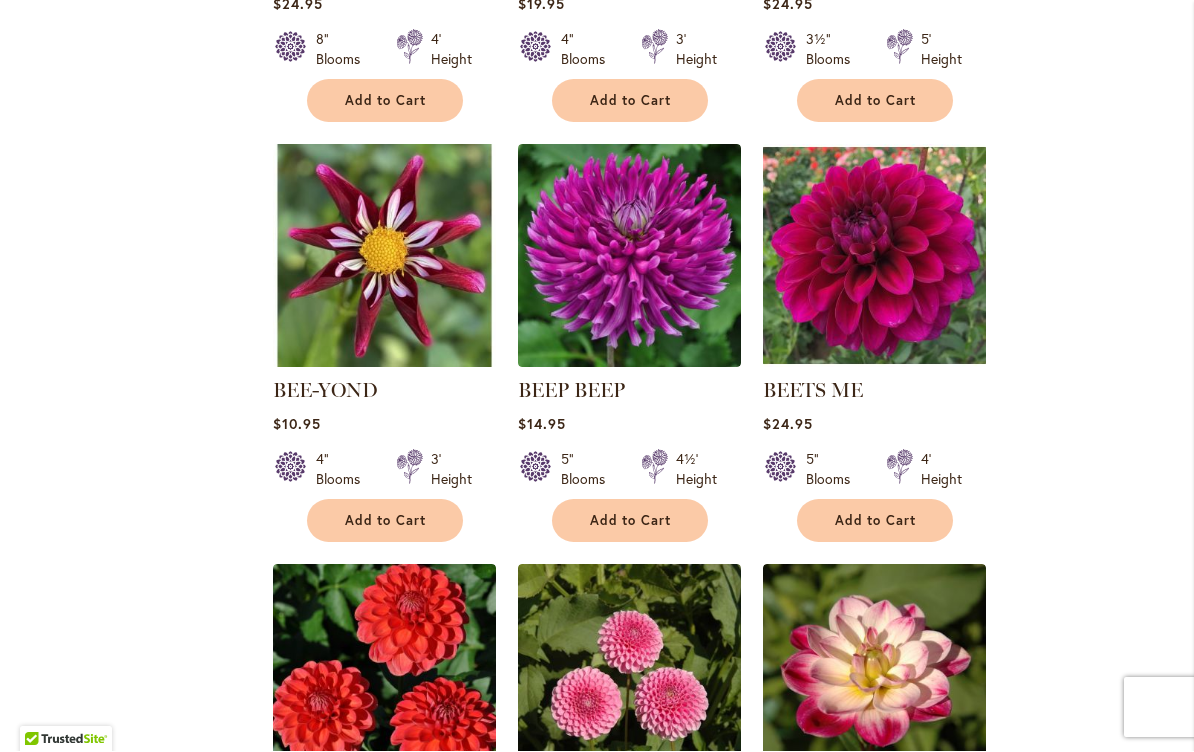 click at bounding box center (384, 256) 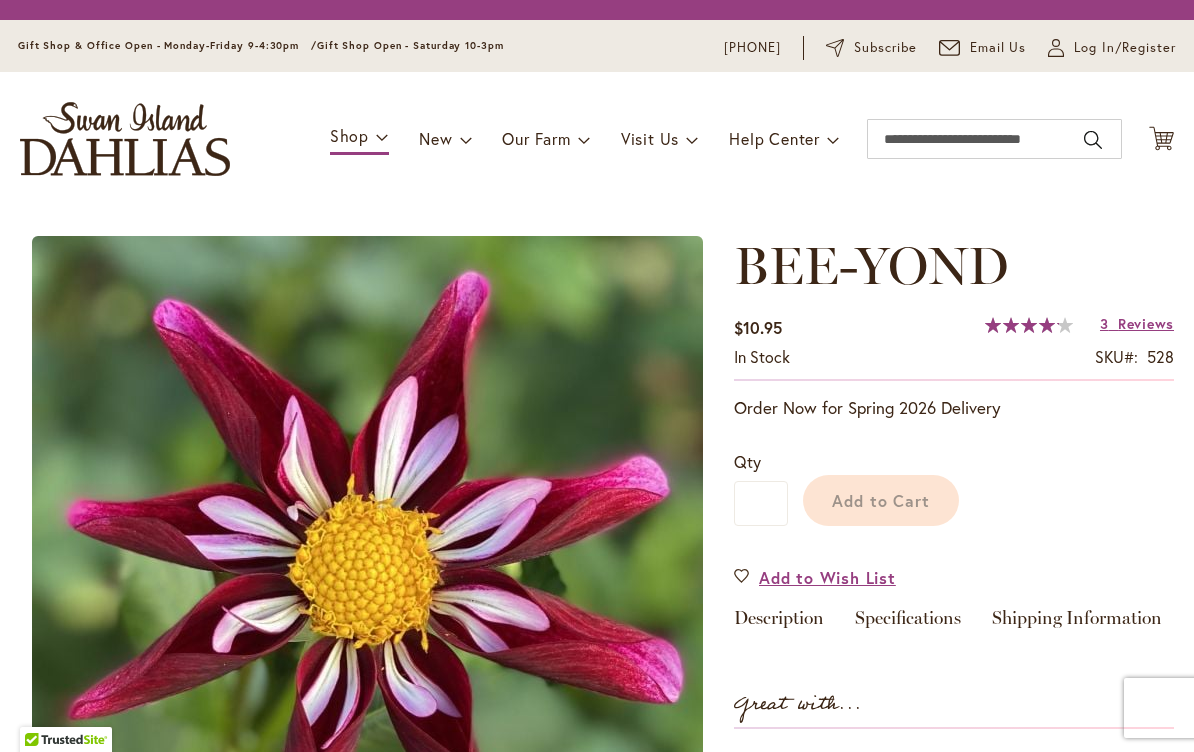 scroll, scrollTop: 0, scrollLeft: 0, axis: both 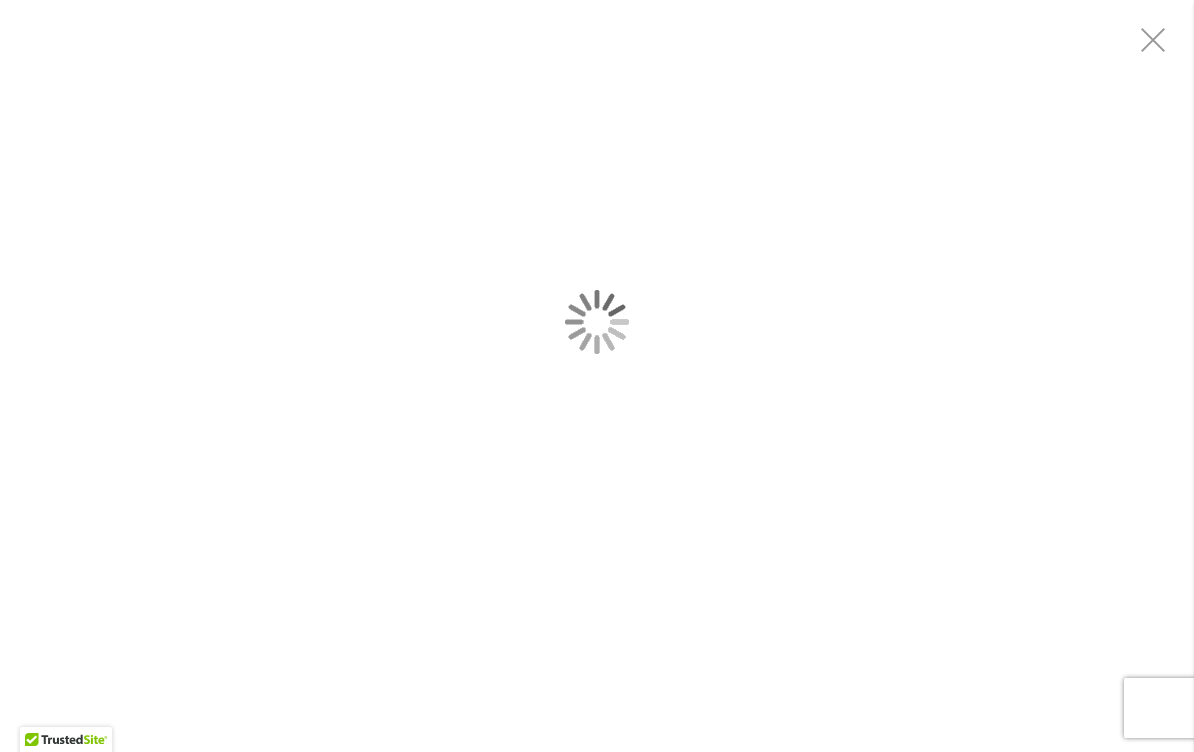 click at bounding box center (597, 321) 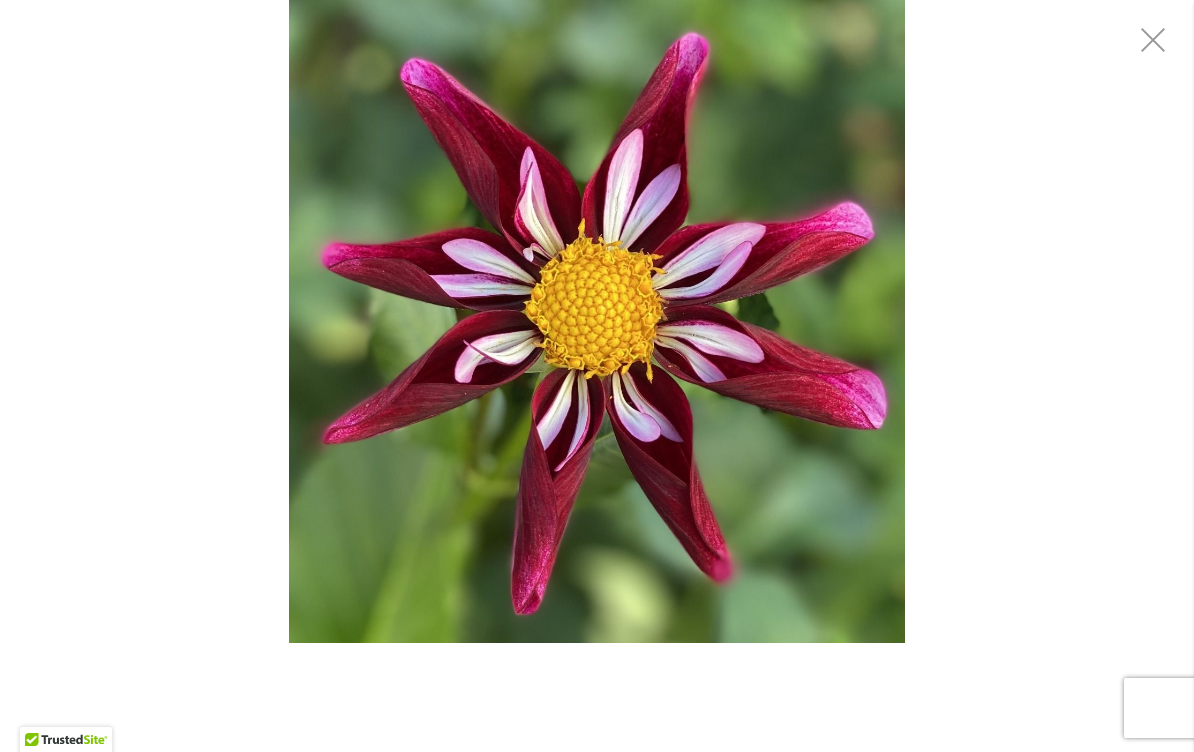 click at bounding box center (1154, 40) 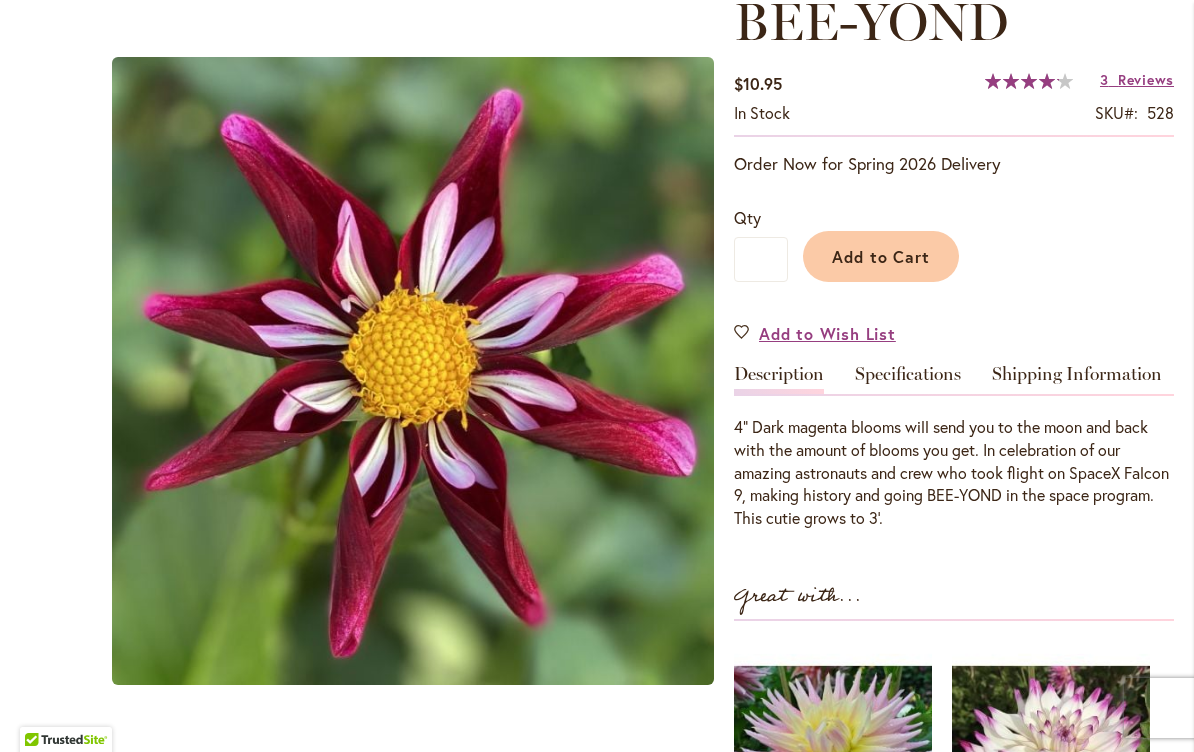 scroll, scrollTop: 303, scrollLeft: 0, axis: vertical 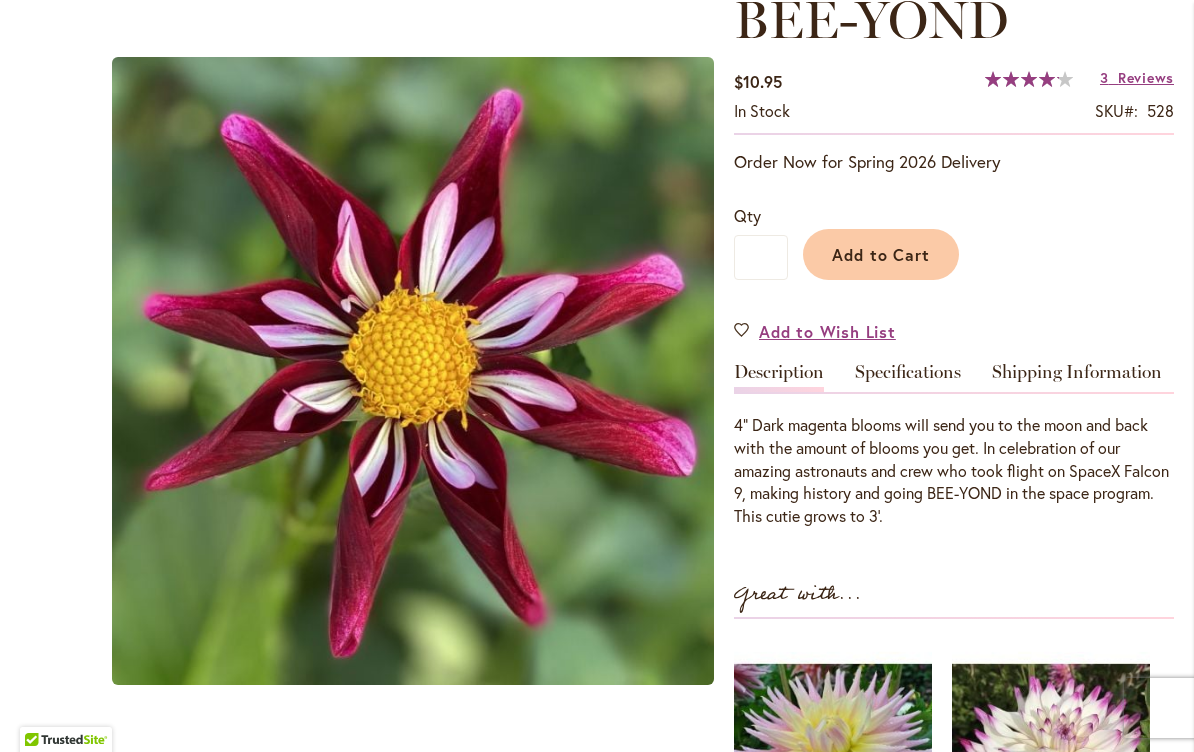 click on "Specifications" at bounding box center [908, 377] 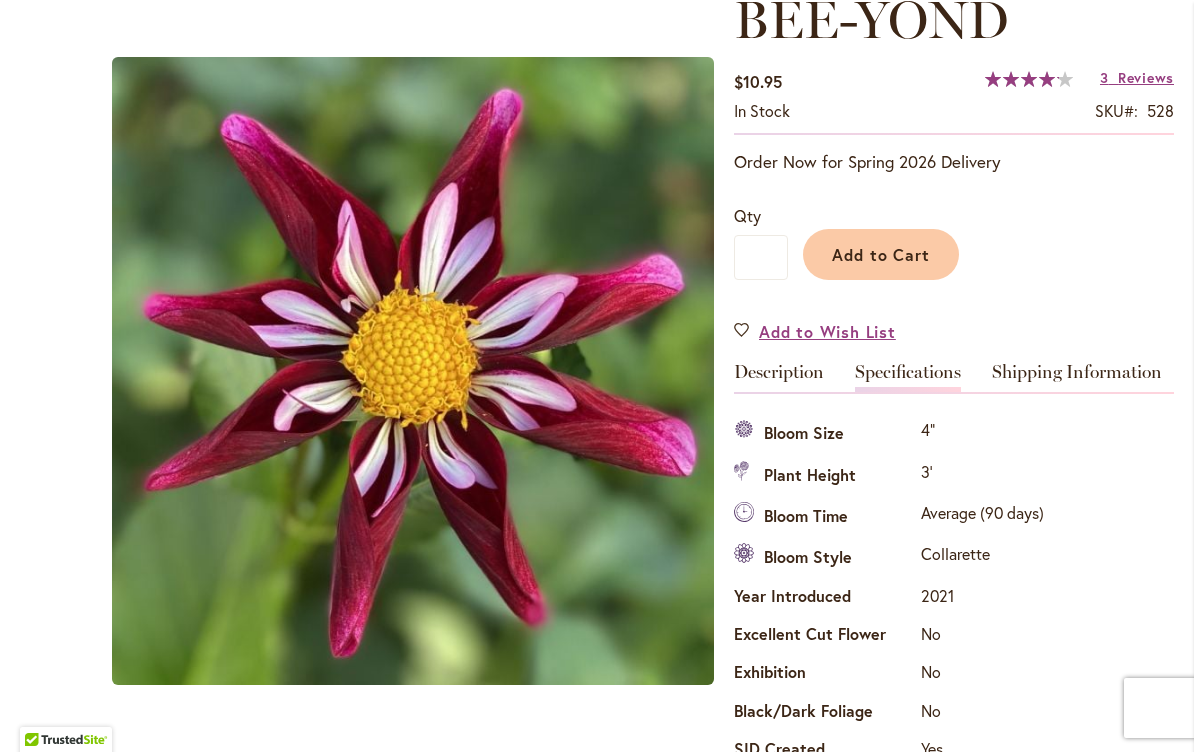 scroll, scrollTop: 665, scrollLeft: 0, axis: vertical 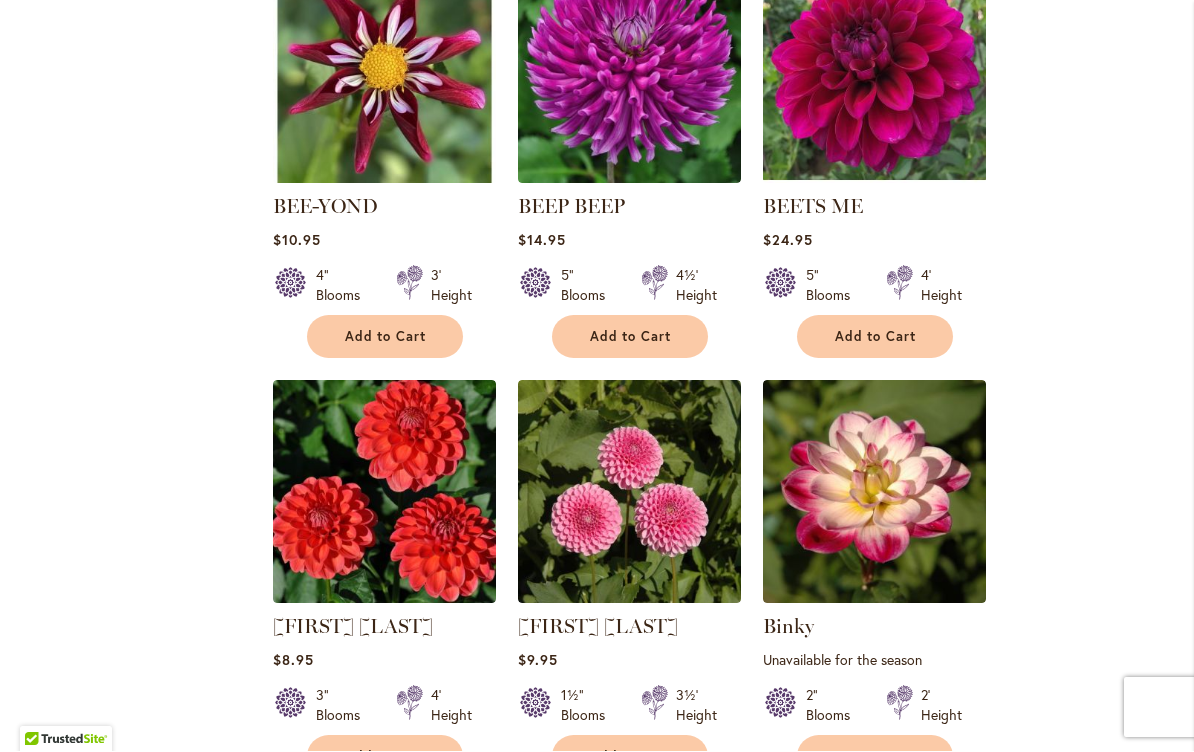click at bounding box center [629, 492] 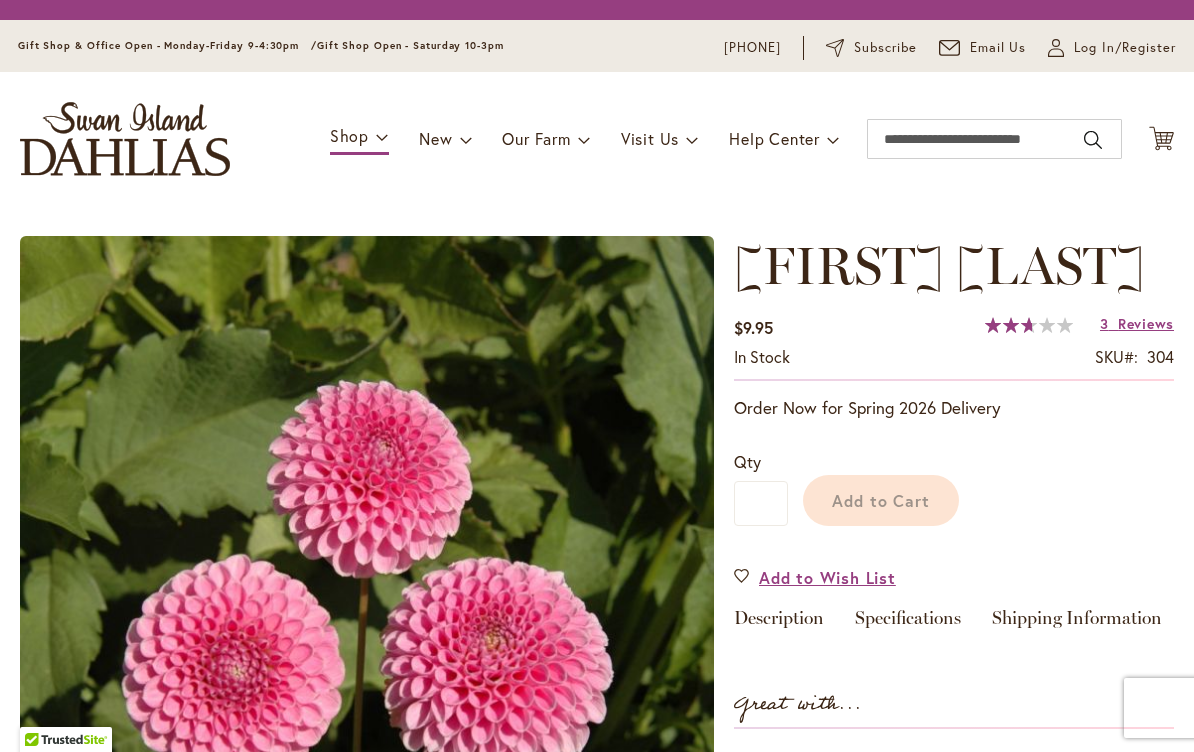 scroll, scrollTop: 0, scrollLeft: 0, axis: both 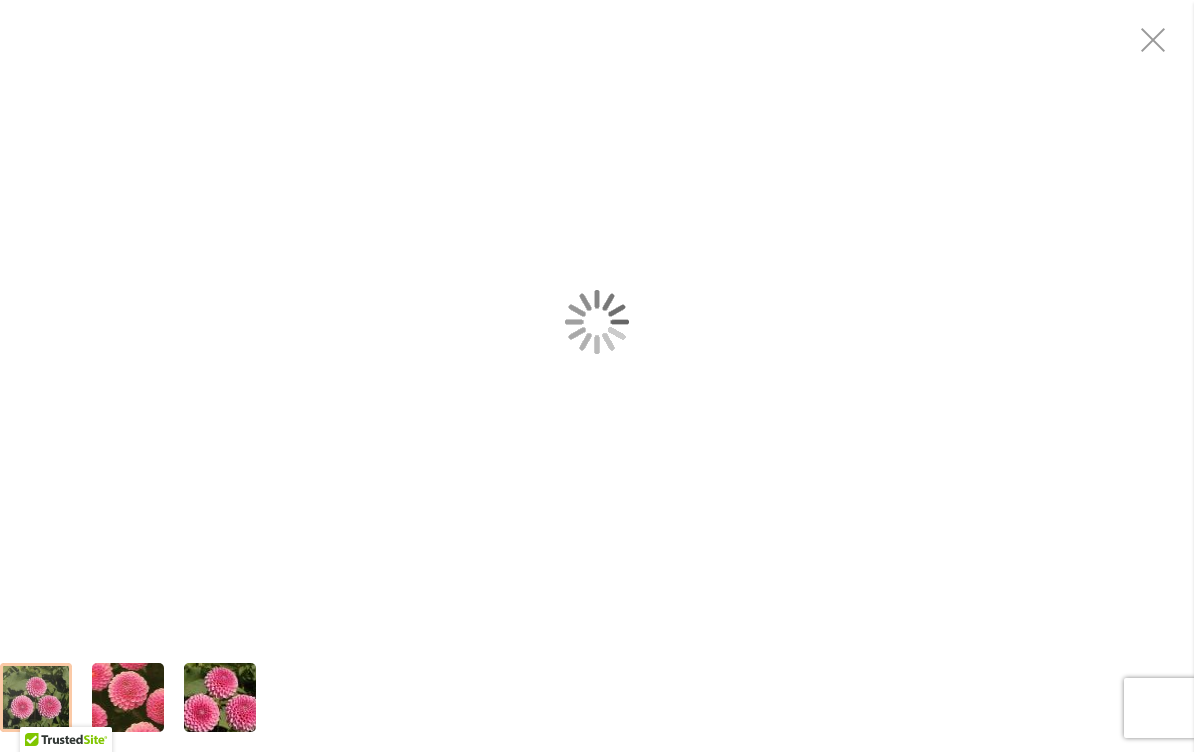 click at bounding box center (597, 321) 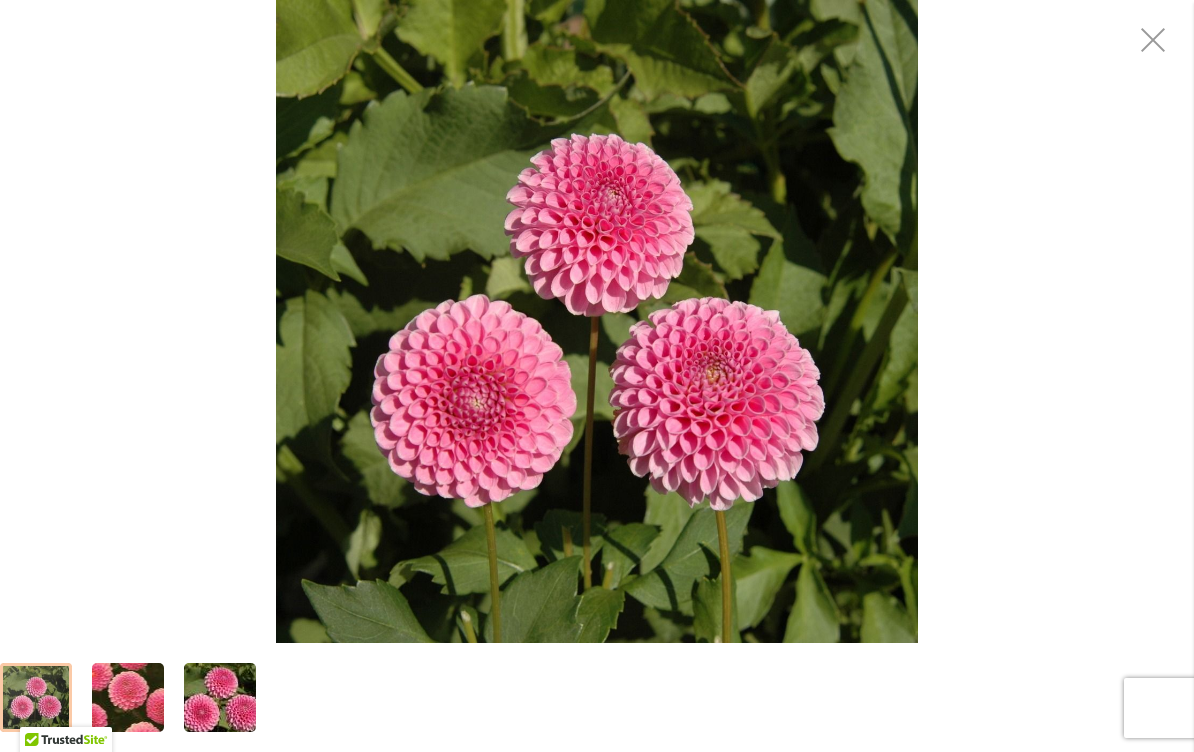 click at bounding box center [1154, 40] 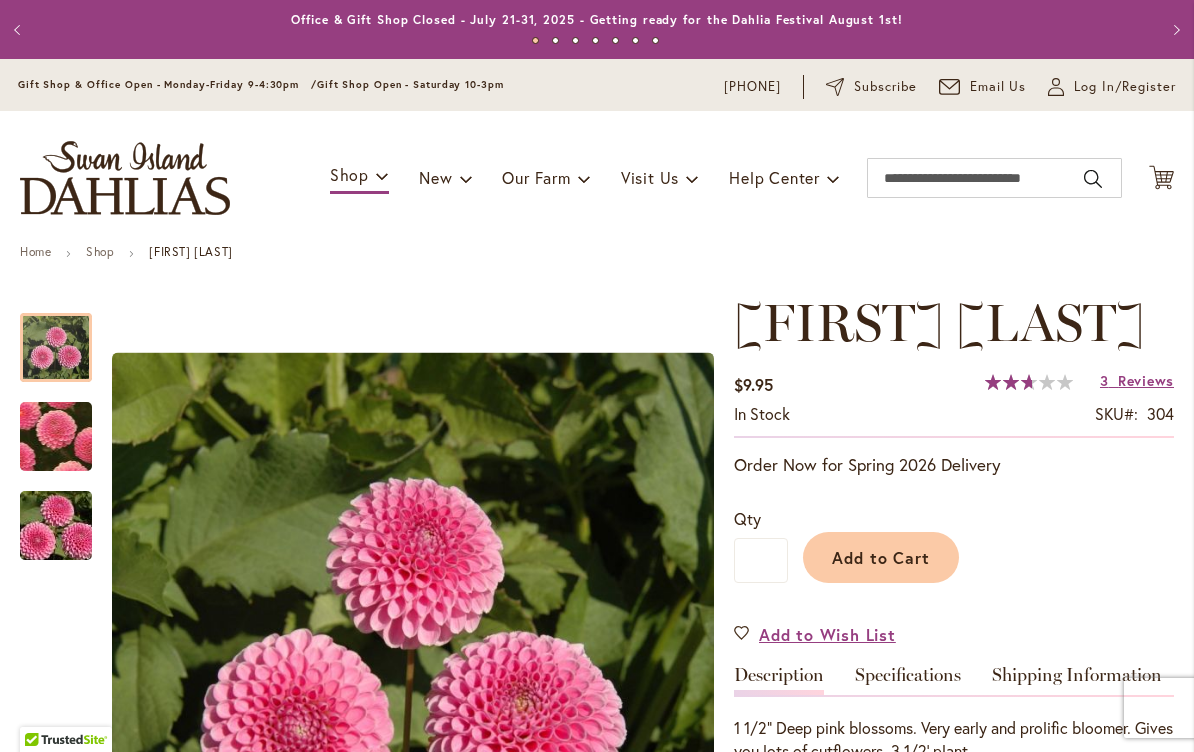 scroll, scrollTop: 0, scrollLeft: 0, axis: both 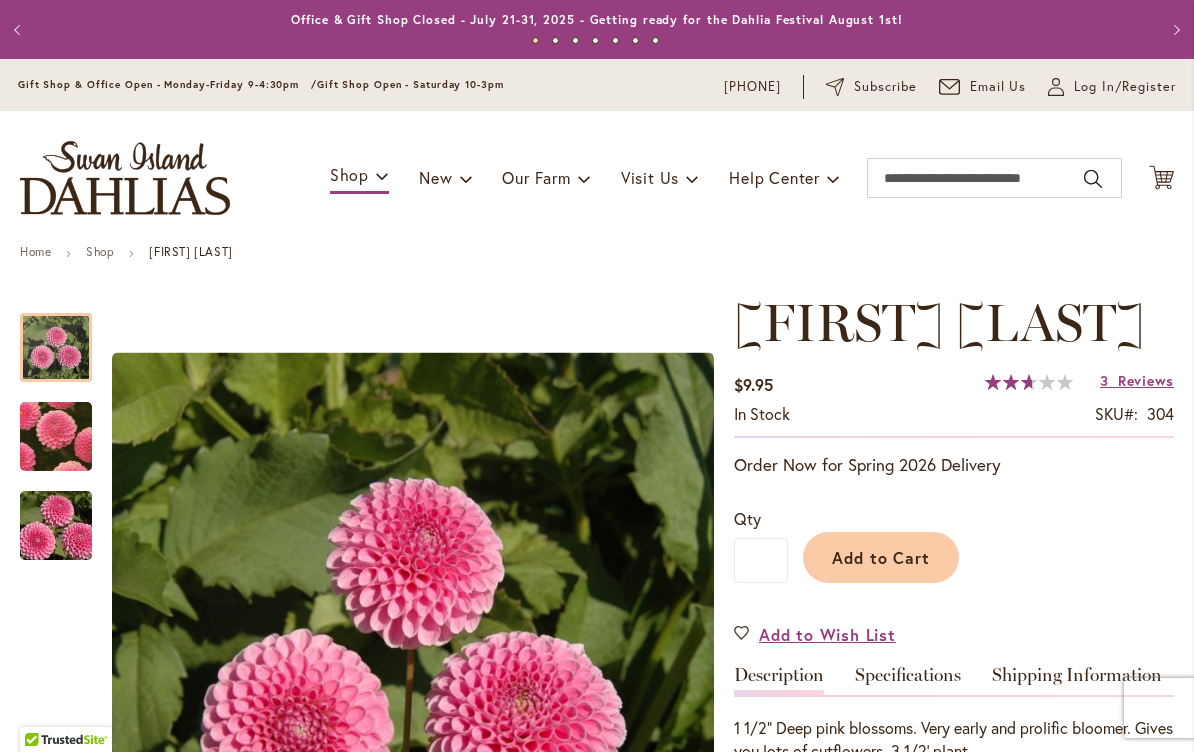 click on "Previous" at bounding box center [20, 30] 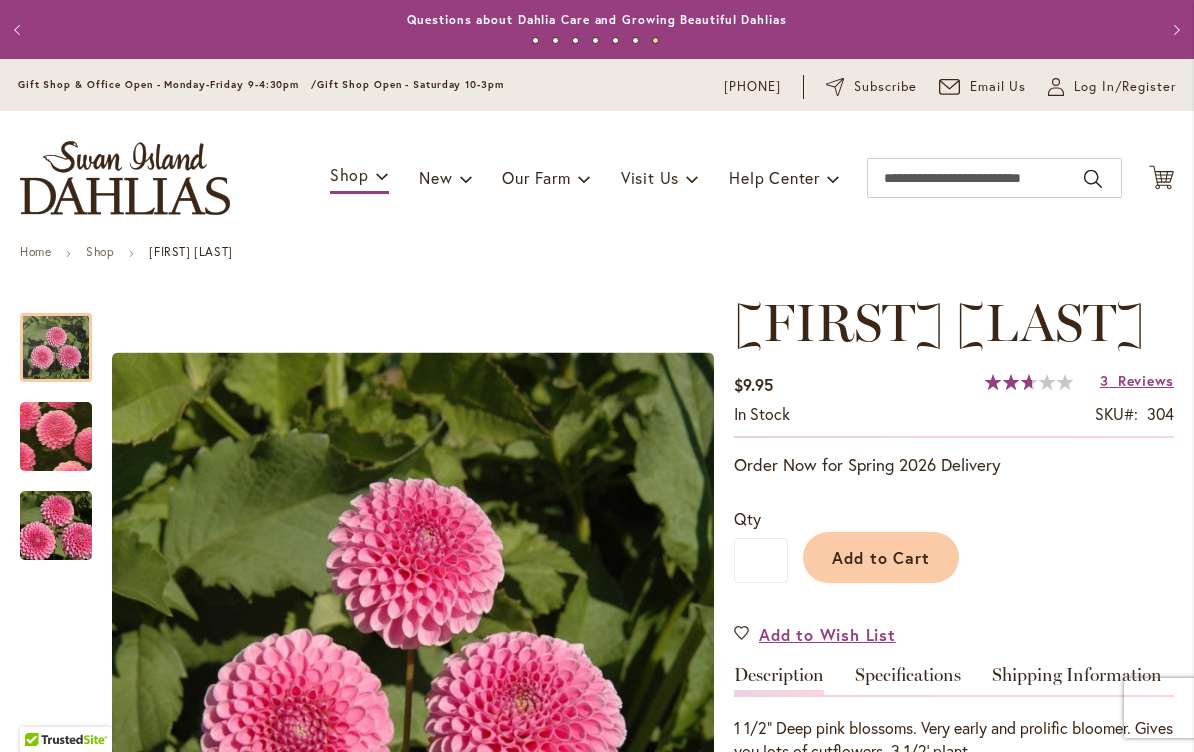 click on "Previous" at bounding box center (20, 30) 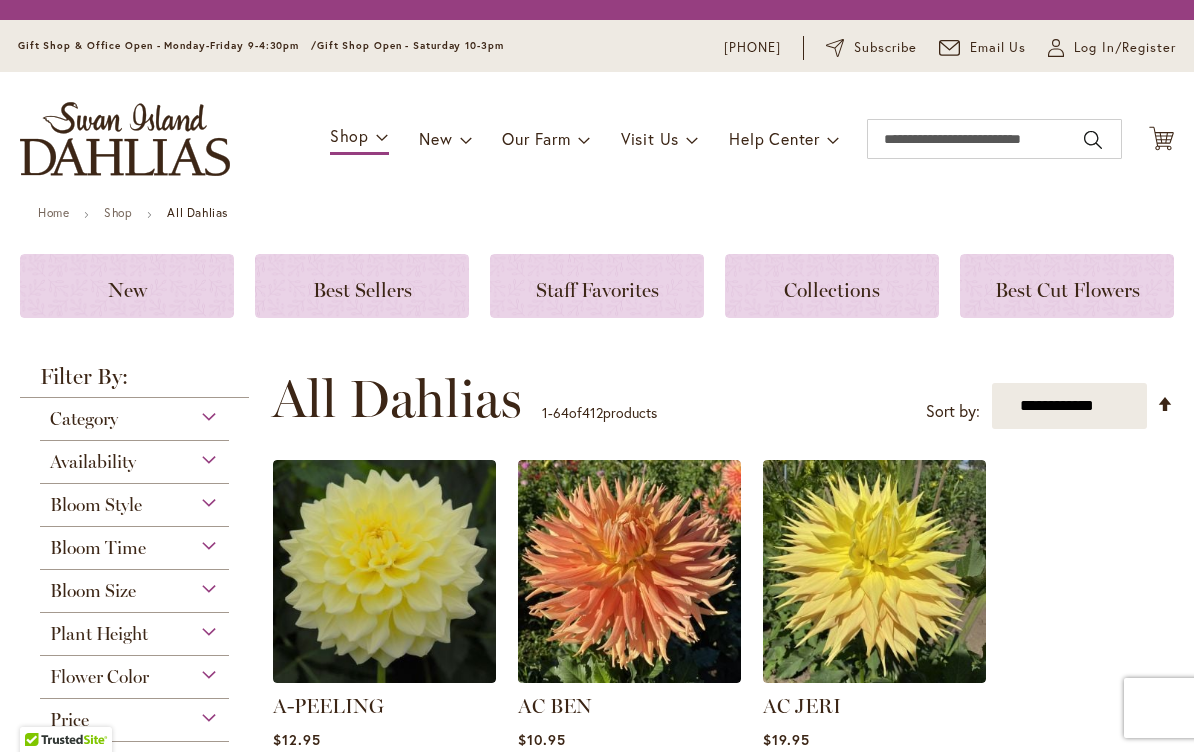 scroll, scrollTop: 1, scrollLeft: 0, axis: vertical 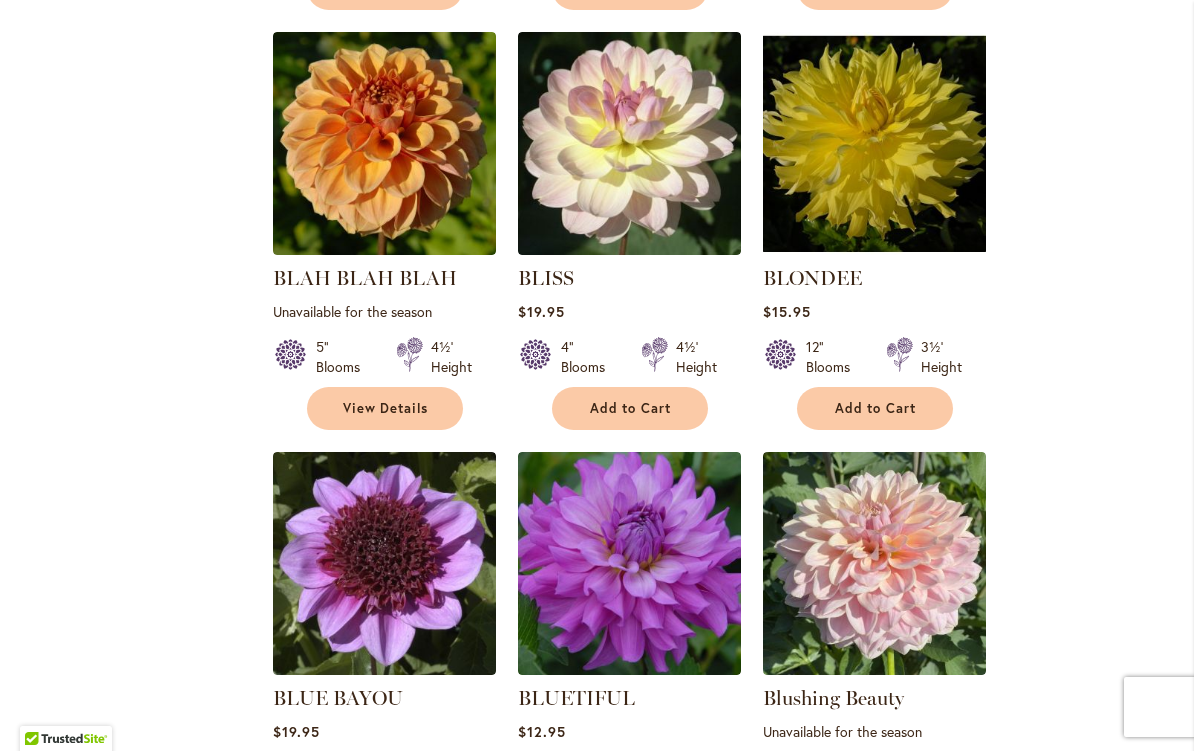 click at bounding box center (874, 144) 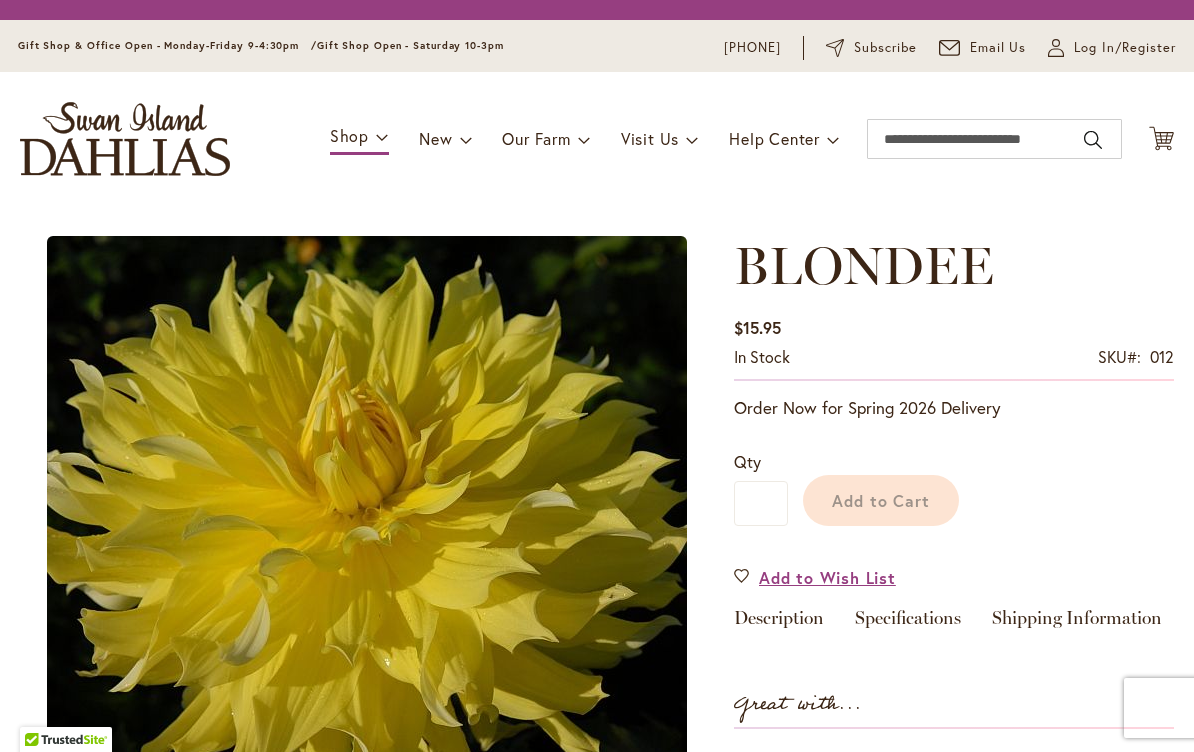 scroll, scrollTop: 0, scrollLeft: 0, axis: both 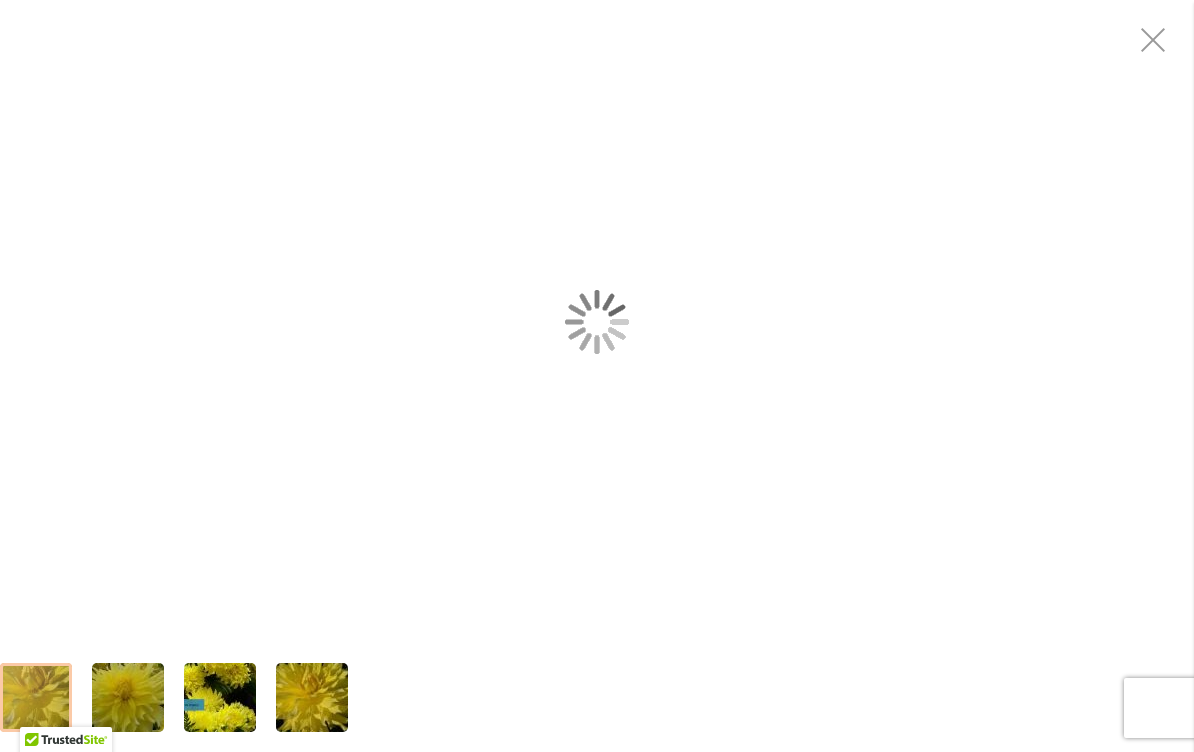 click at bounding box center [597, 321] 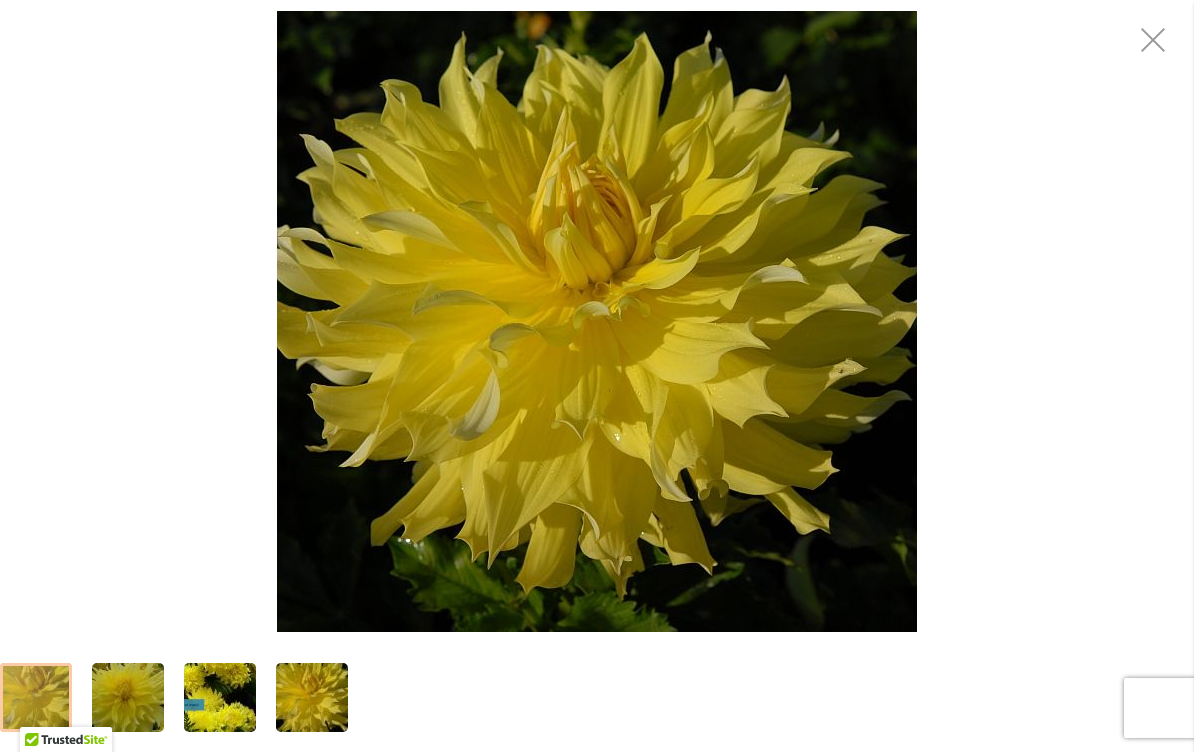 click at bounding box center [1154, 40] 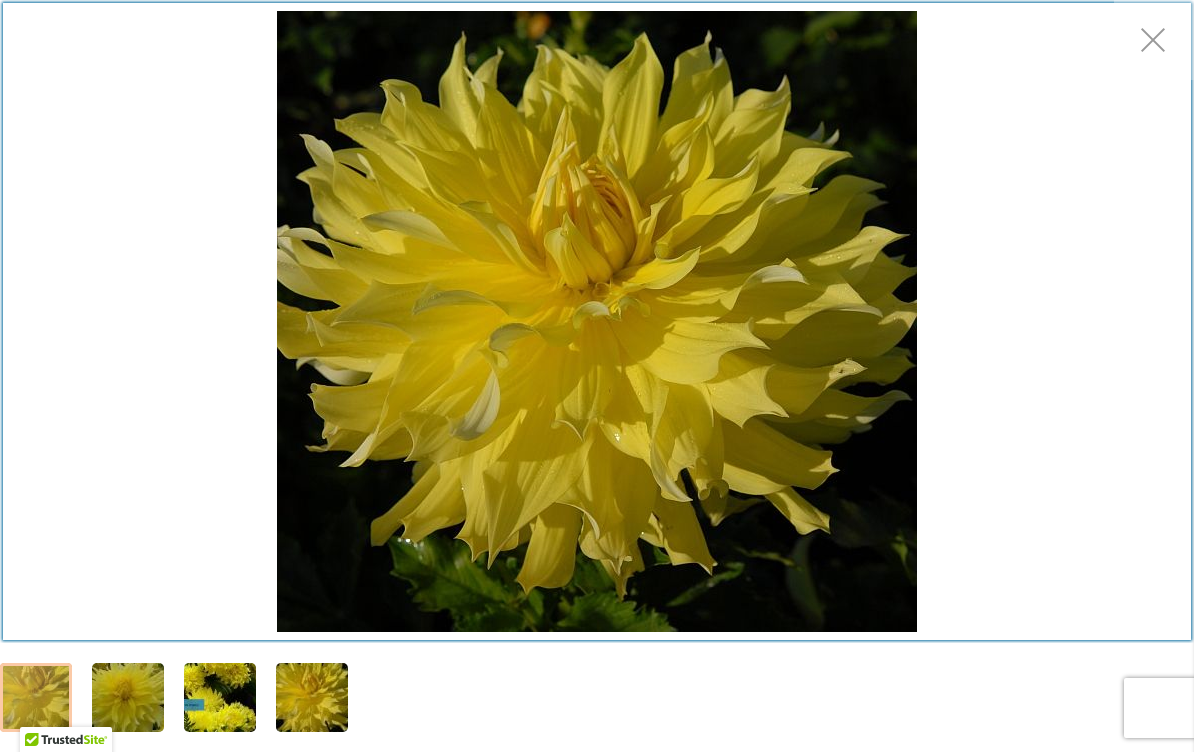 scroll, scrollTop: 269, scrollLeft: 0, axis: vertical 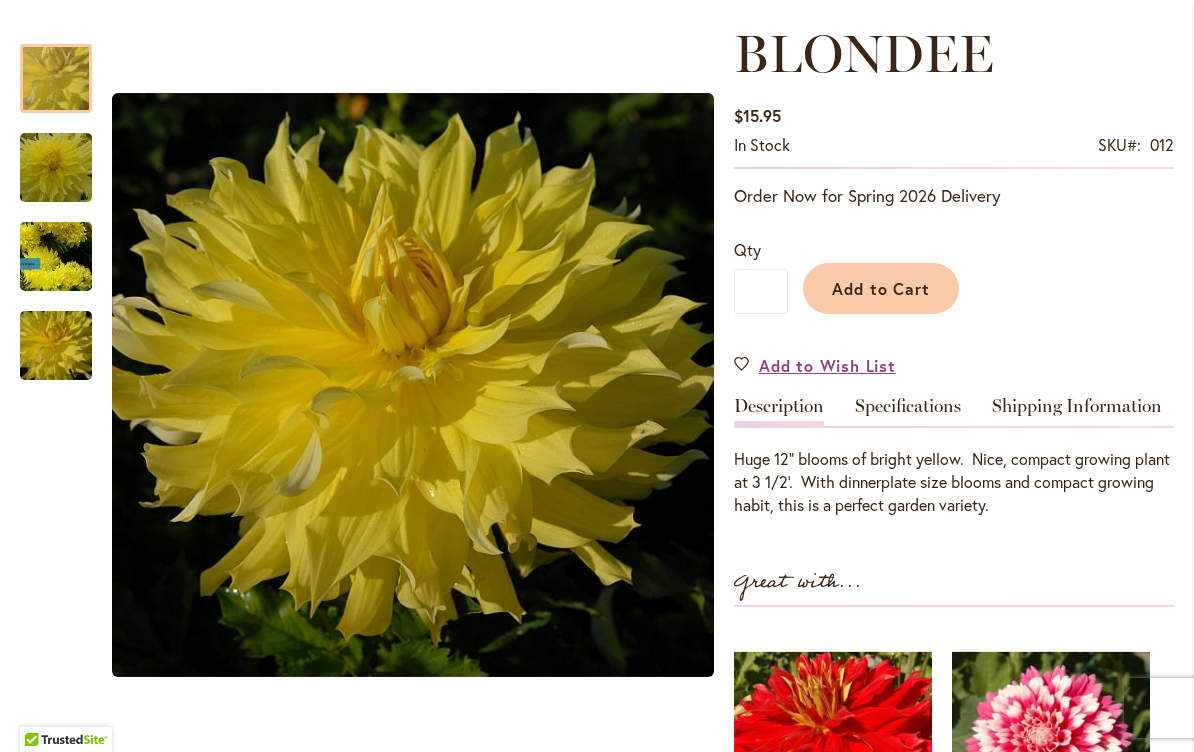 click at bounding box center (56, 257) 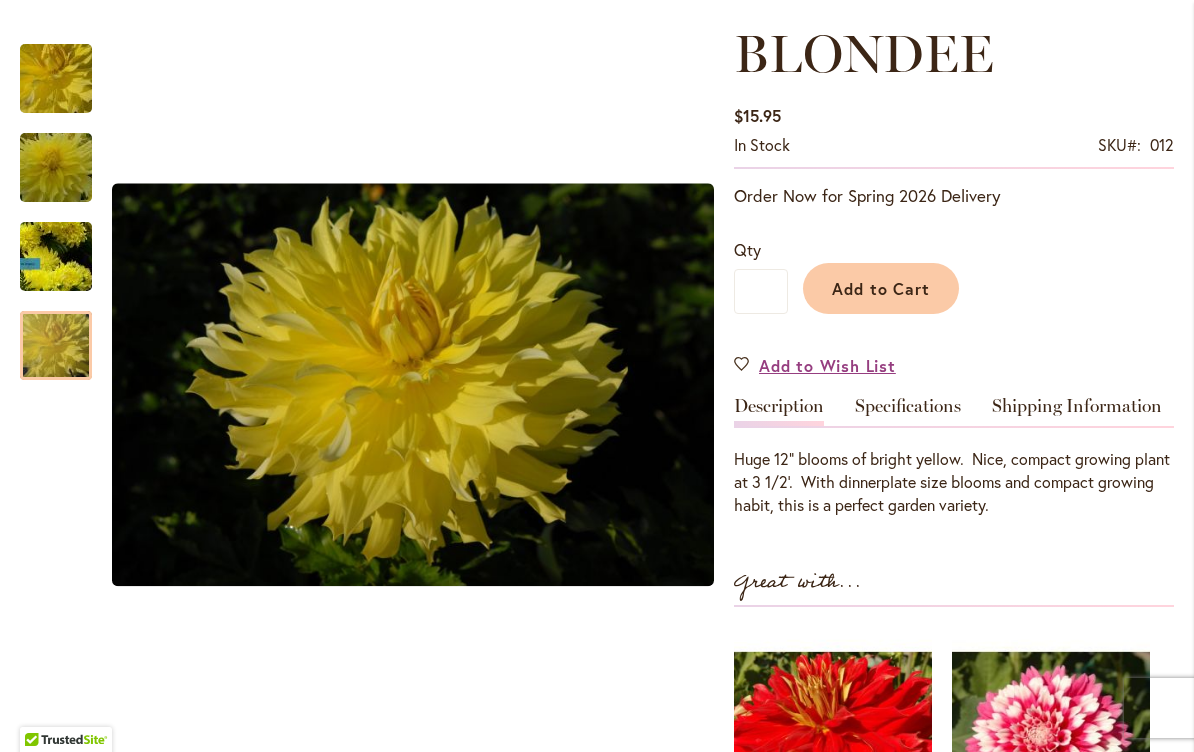click at bounding box center (56, 346) 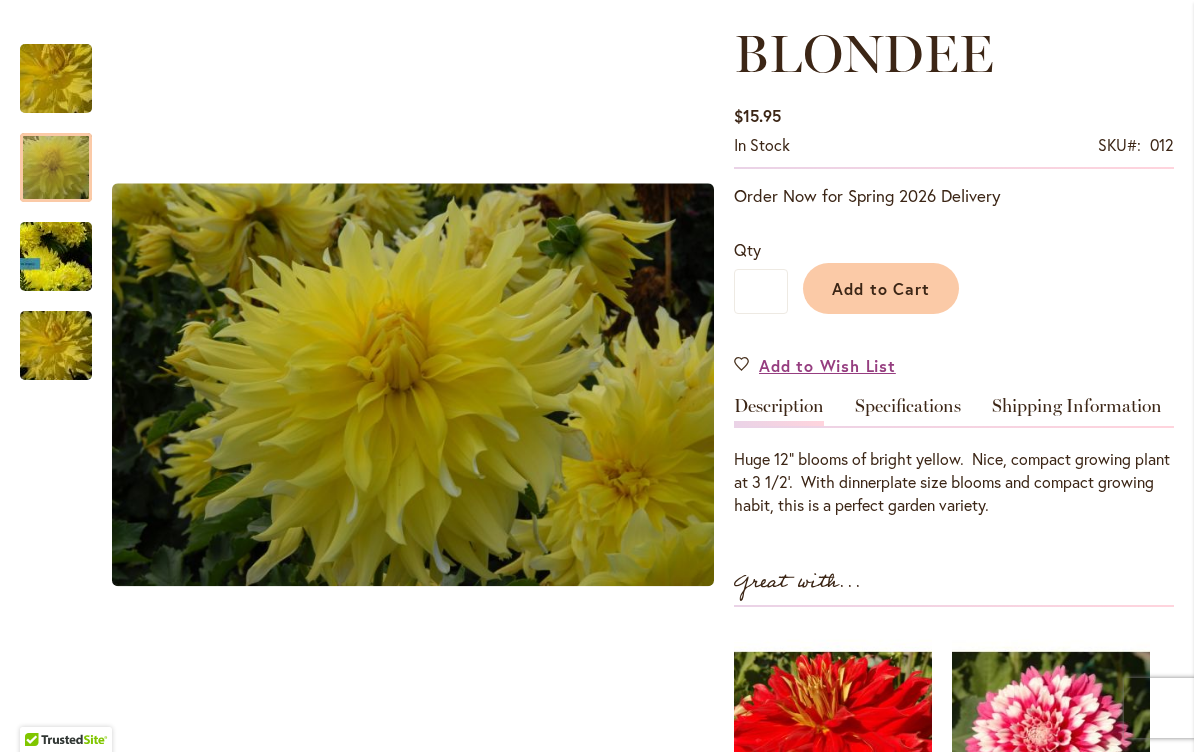 click at bounding box center (56, 168) 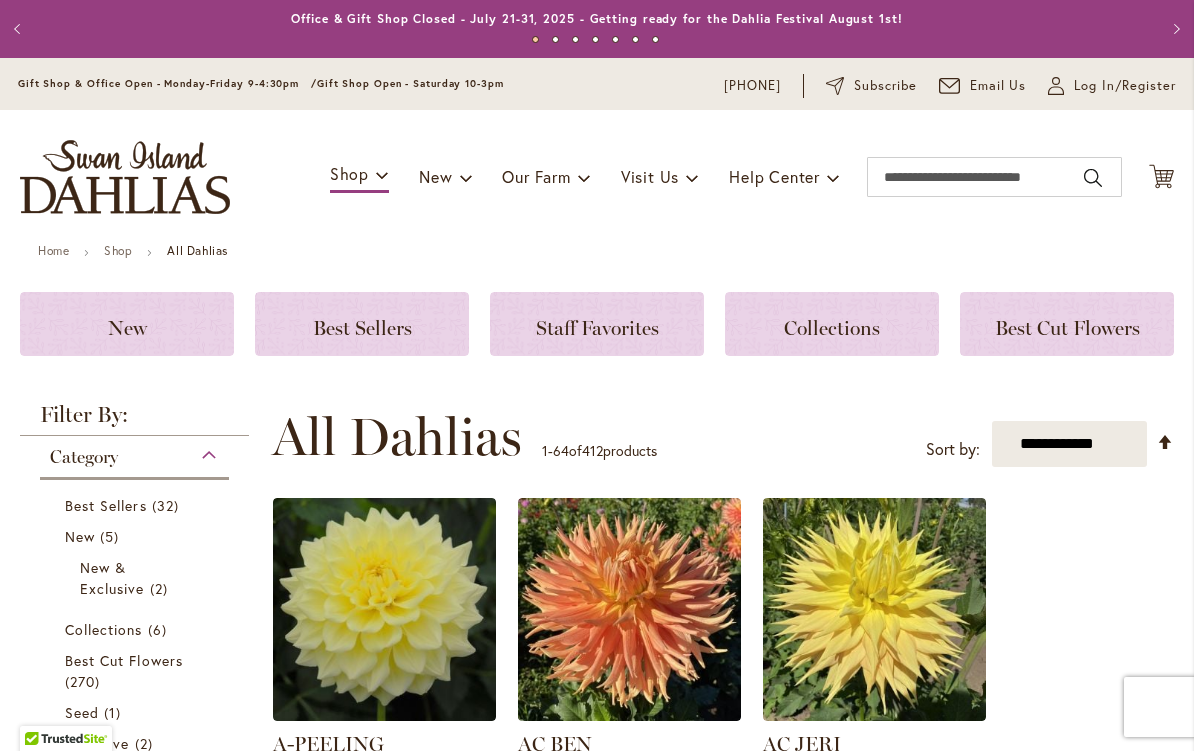 scroll, scrollTop: 1, scrollLeft: 0, axis: vertical 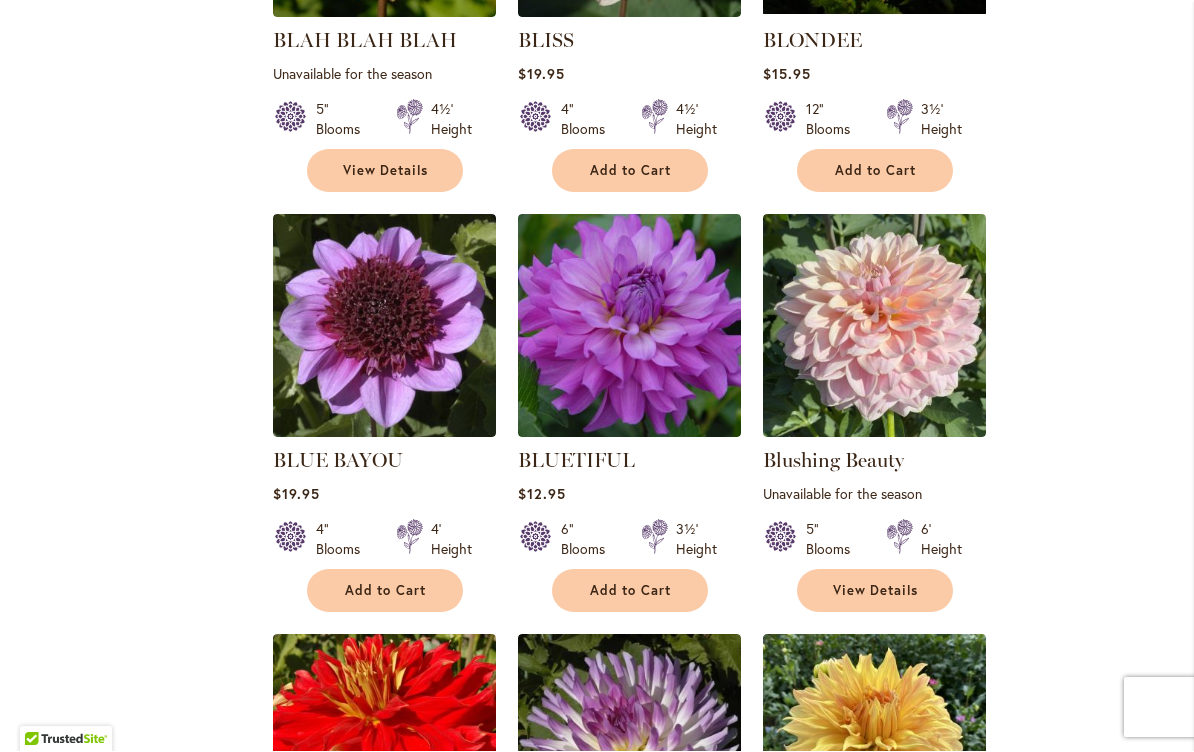 click at bounding box center [629, 326] 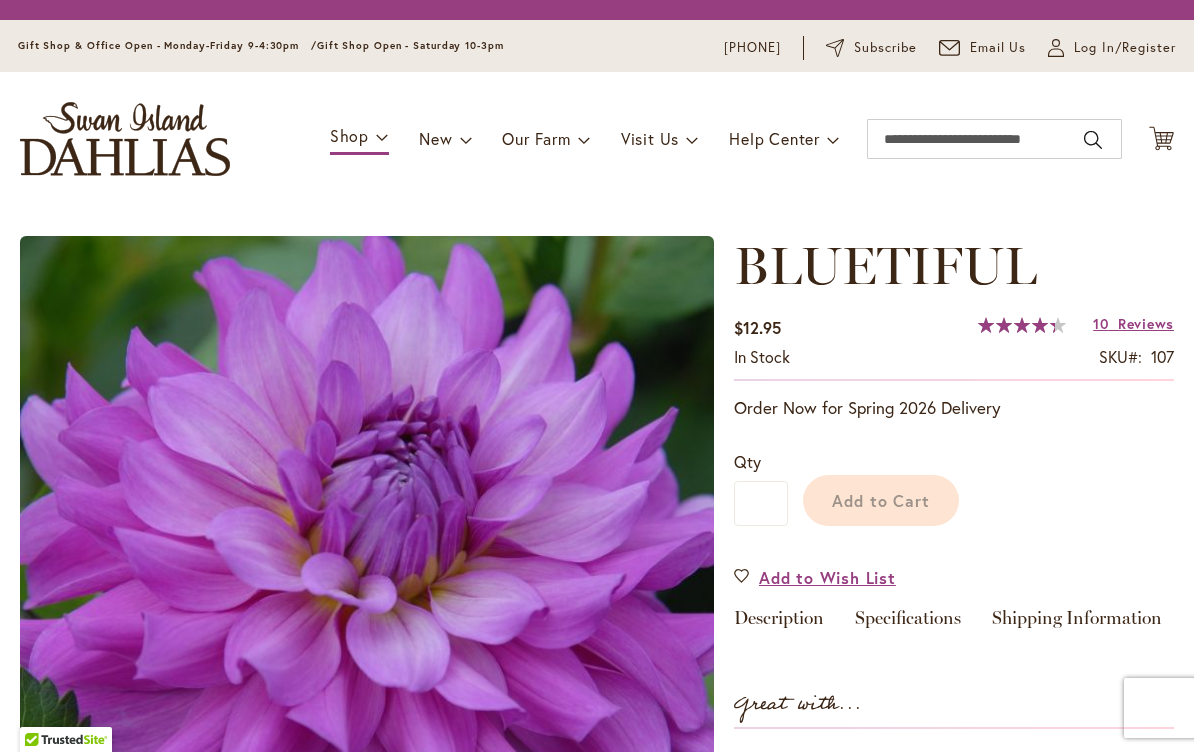 scroll, scrollTop: 0, scrollLeft: 0, axis: both 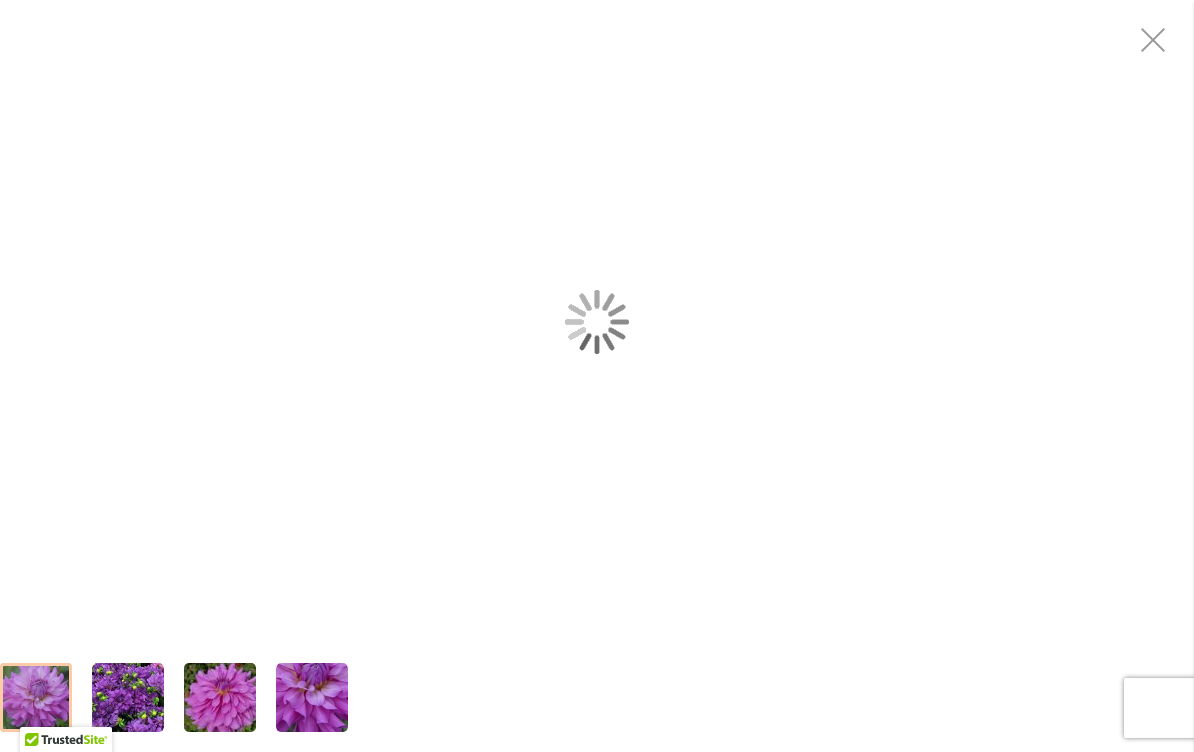 click at bounding box center [597, 321] 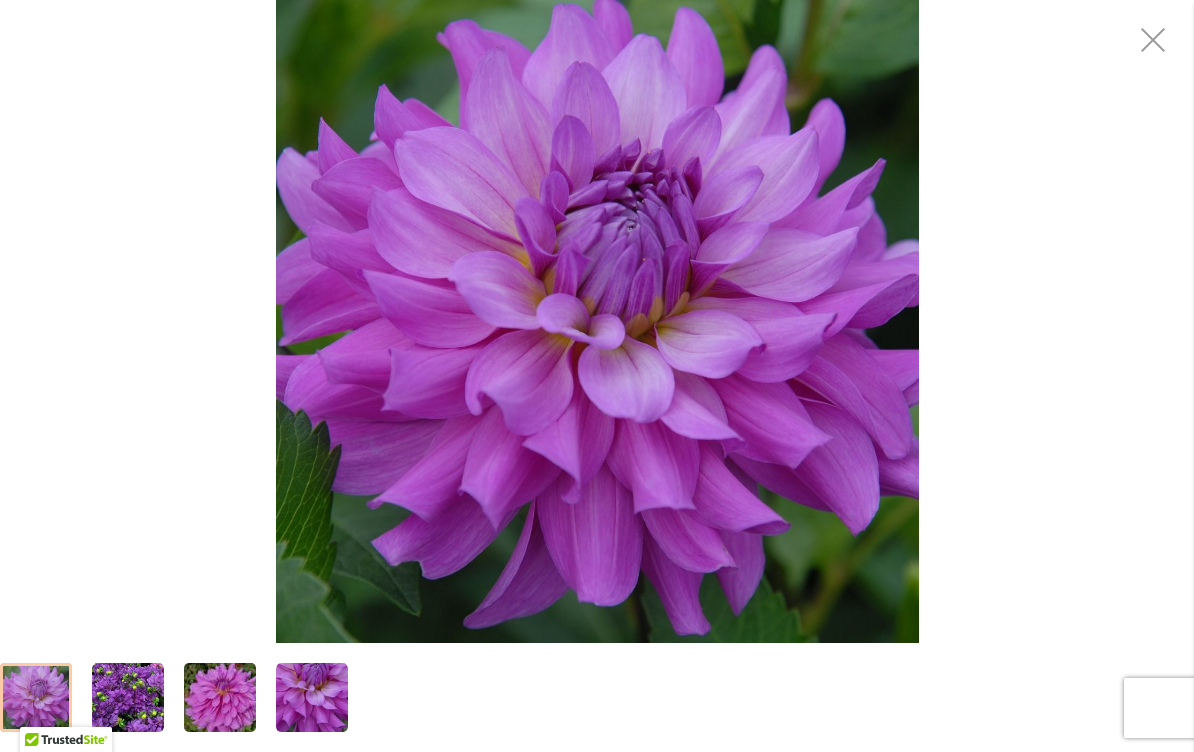 click at bounding box center [1154, 40] 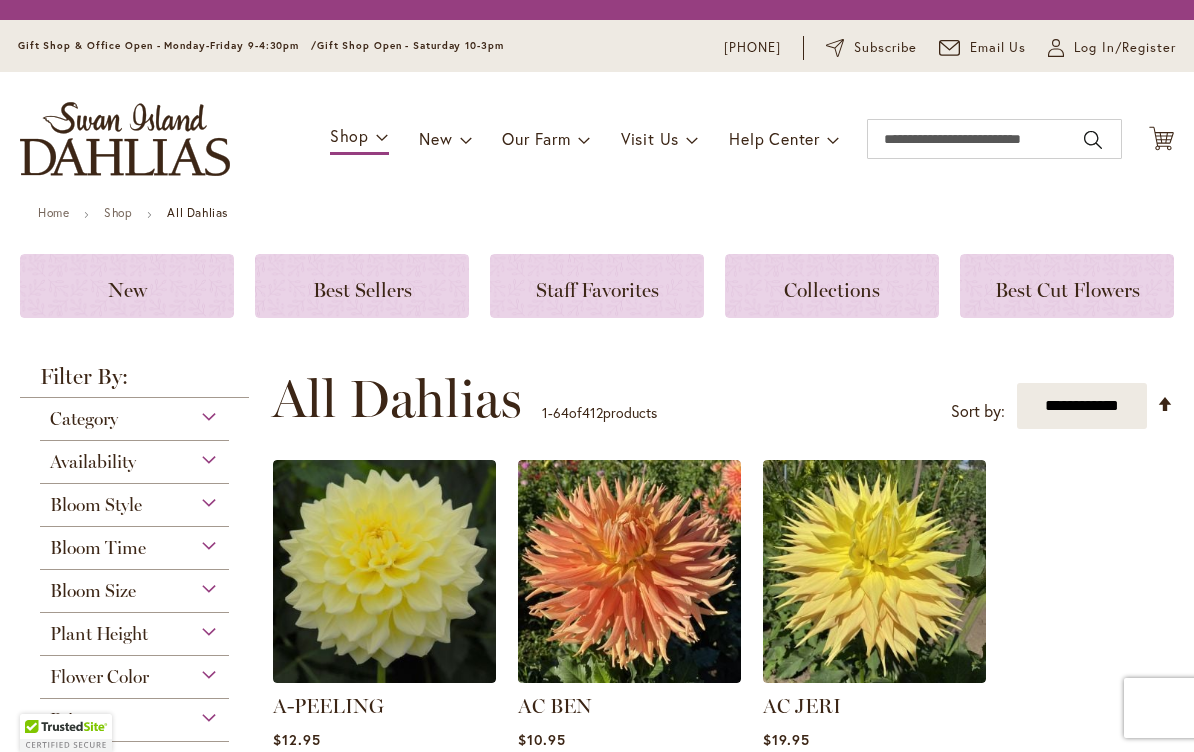 scroll, scrollTop: 1, scrollLeft: 0, axis: vertical 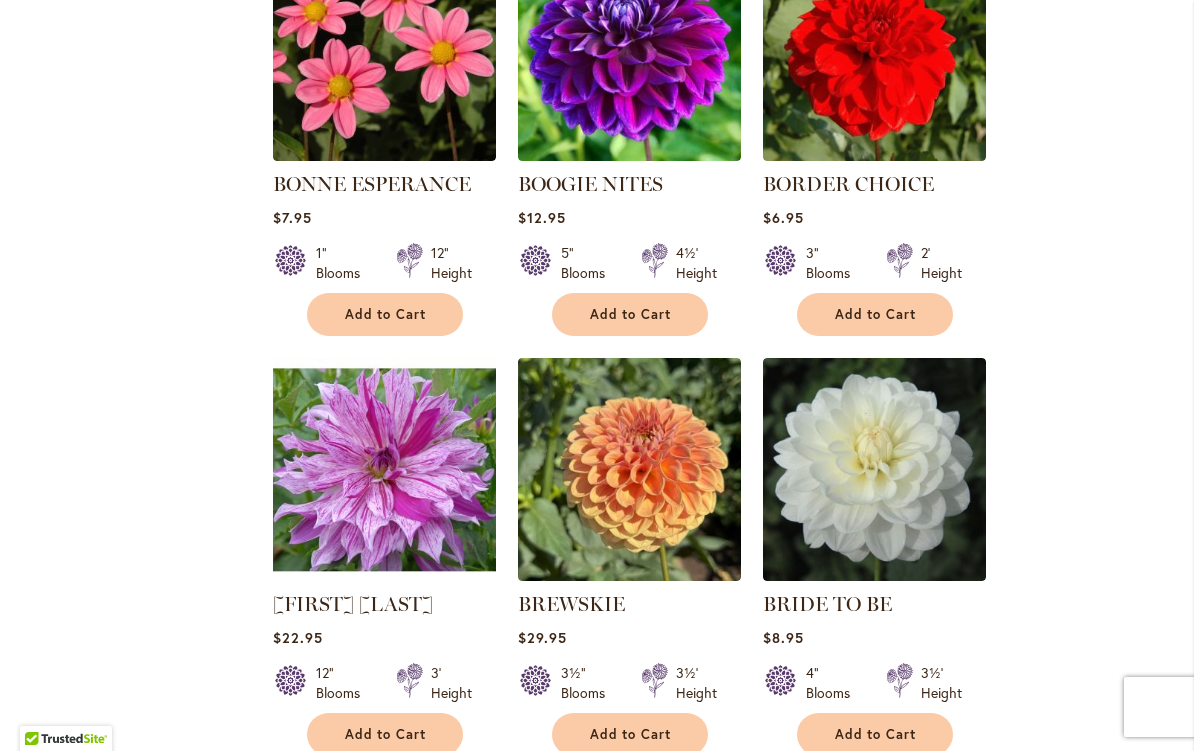 click at bounding box center [384, 50] 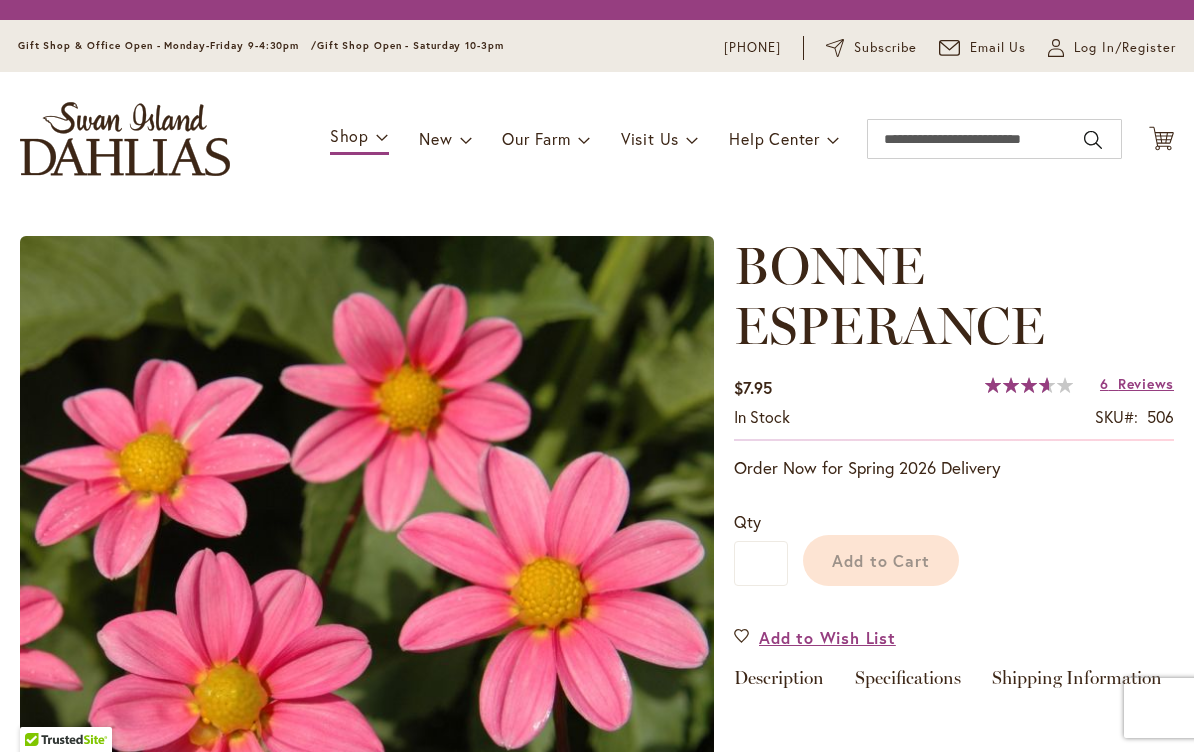click on "Toggle Nav
Shop
Dahlia Tubers
Collections
Fresh Cut Dahlias
Gardening Supplies
Gift Cards
Request a Catalog
Gifts, Clothing & Specialty Items" at bounding box center (597, 139) 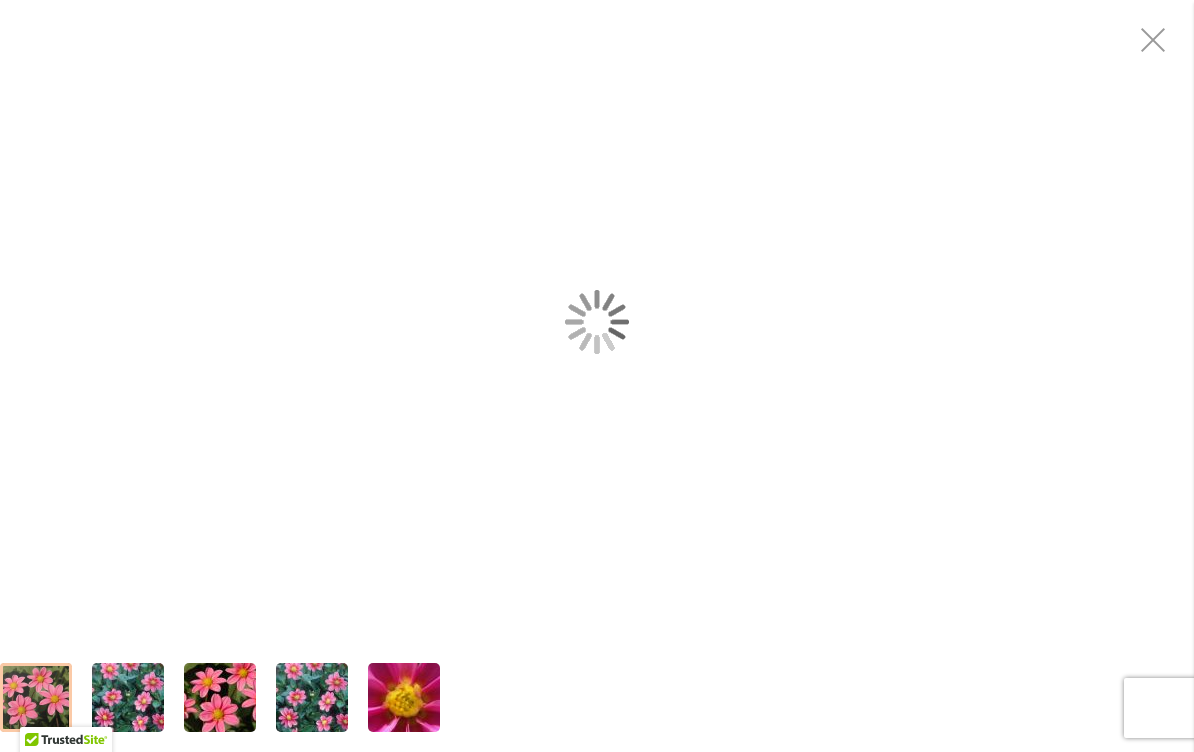 click at bounding box center (597, 321) 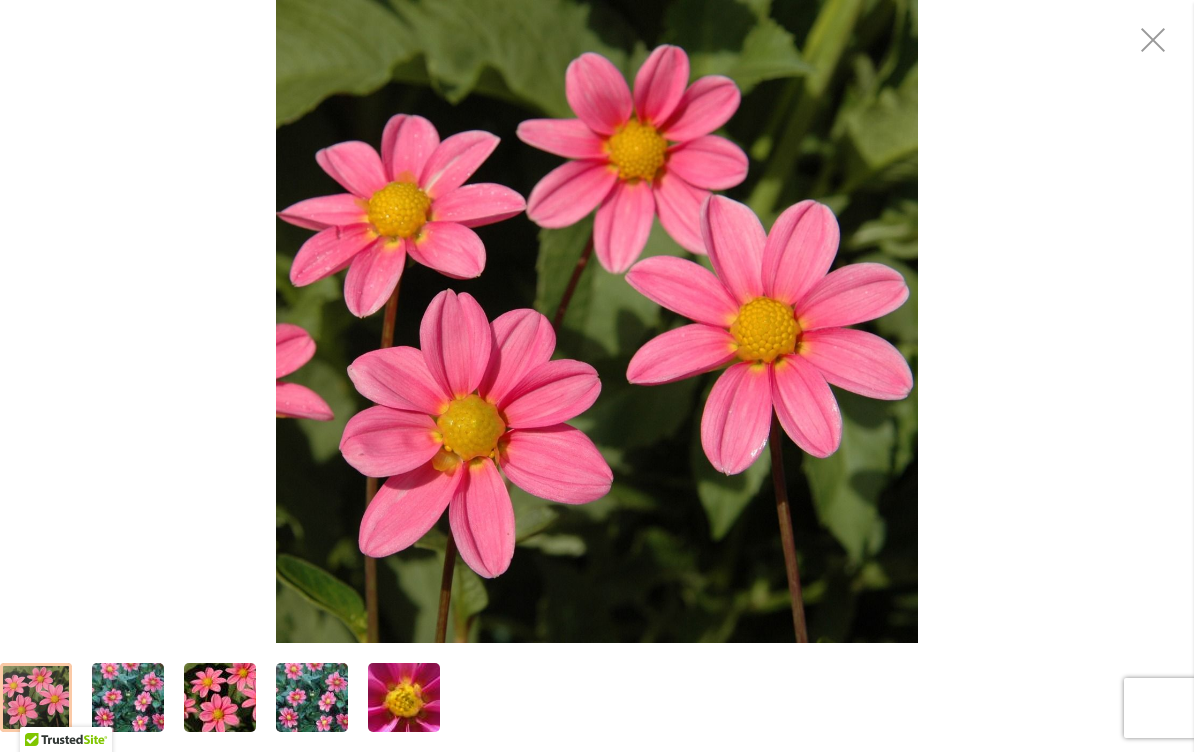 click at bounding box center (1154, 40) 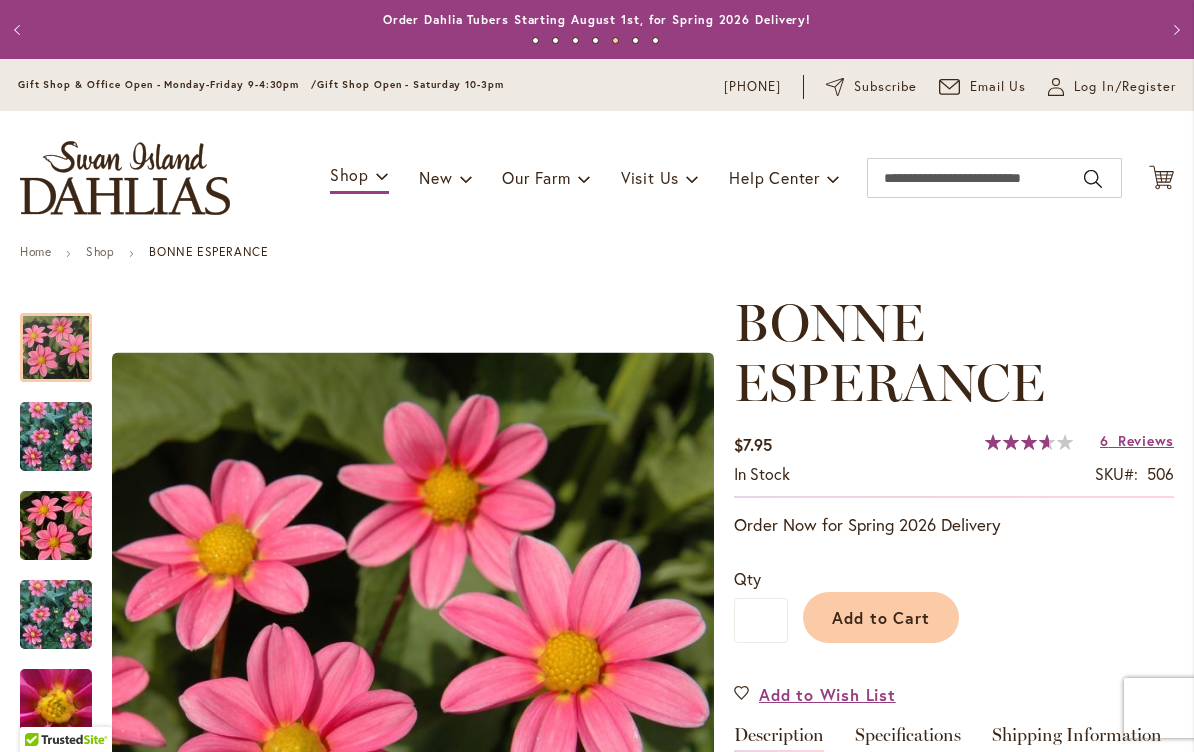 scroll, scrollTop: 269, scrollLeft: 0, axis: vertical 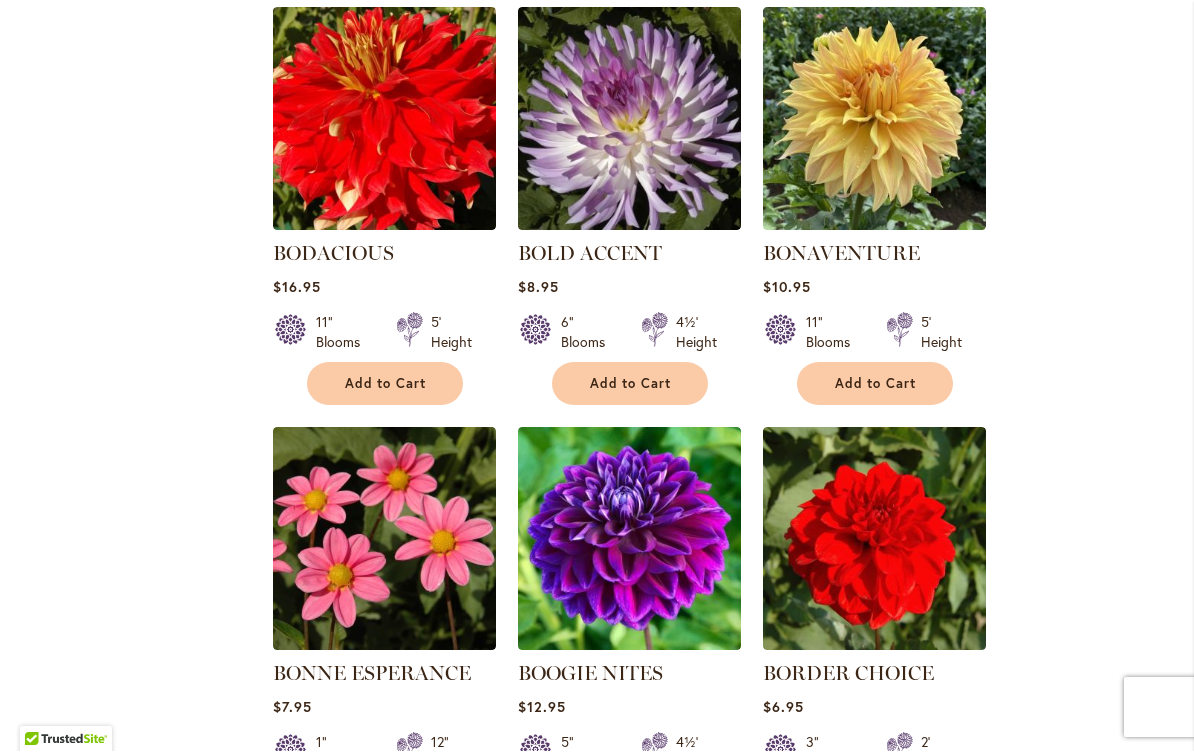 click at bounding box center [629, 539] 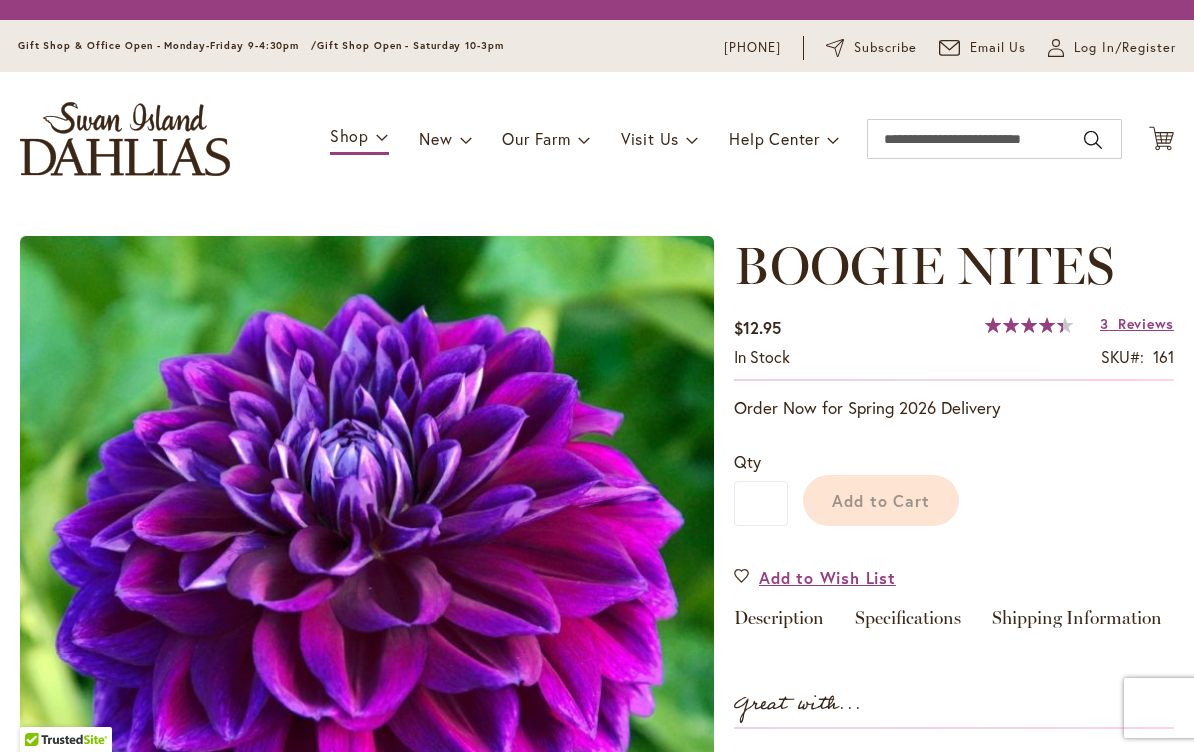 scroll, scrollTop: 0, scrollLeft: 0, axis: both 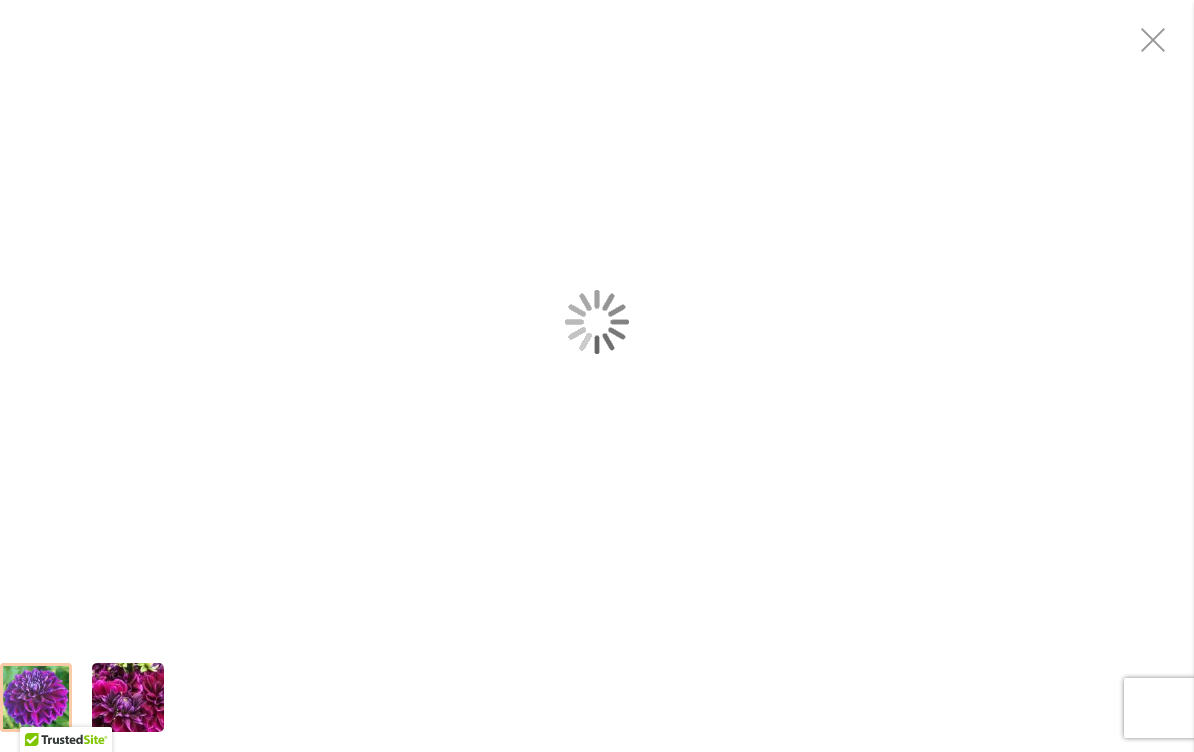 click at bounding box center (597, 321) 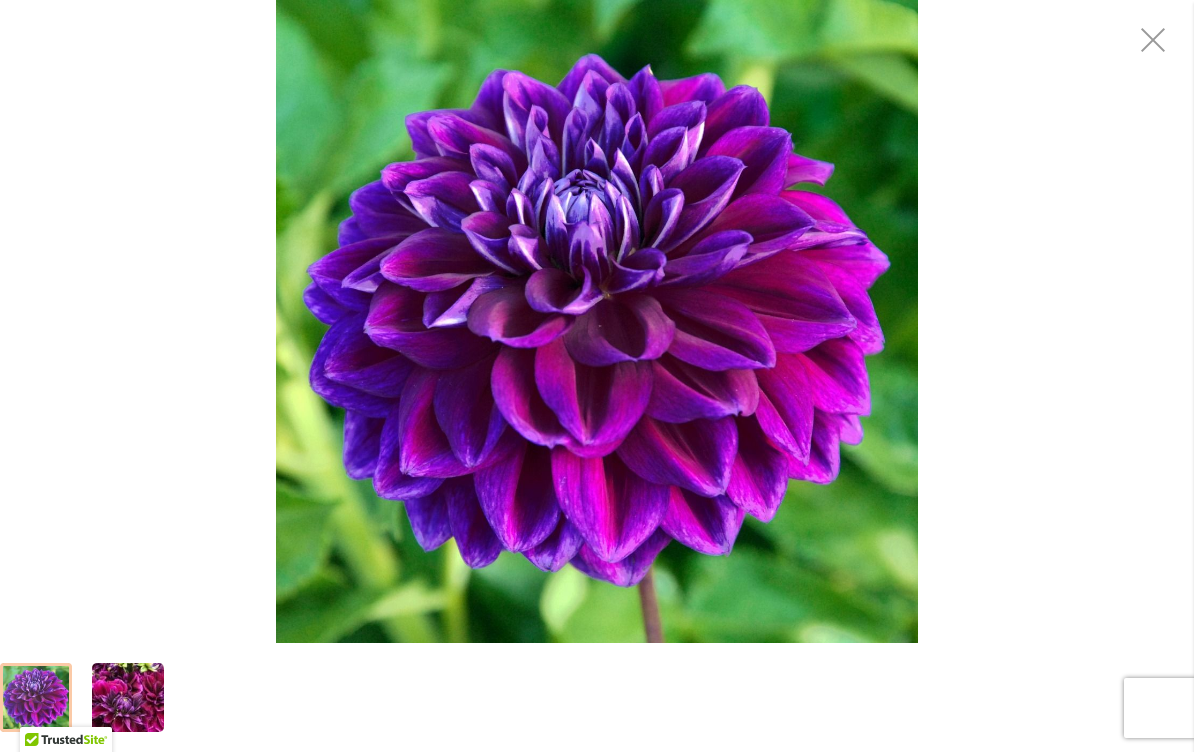 click at bounding box center (1154, 40) 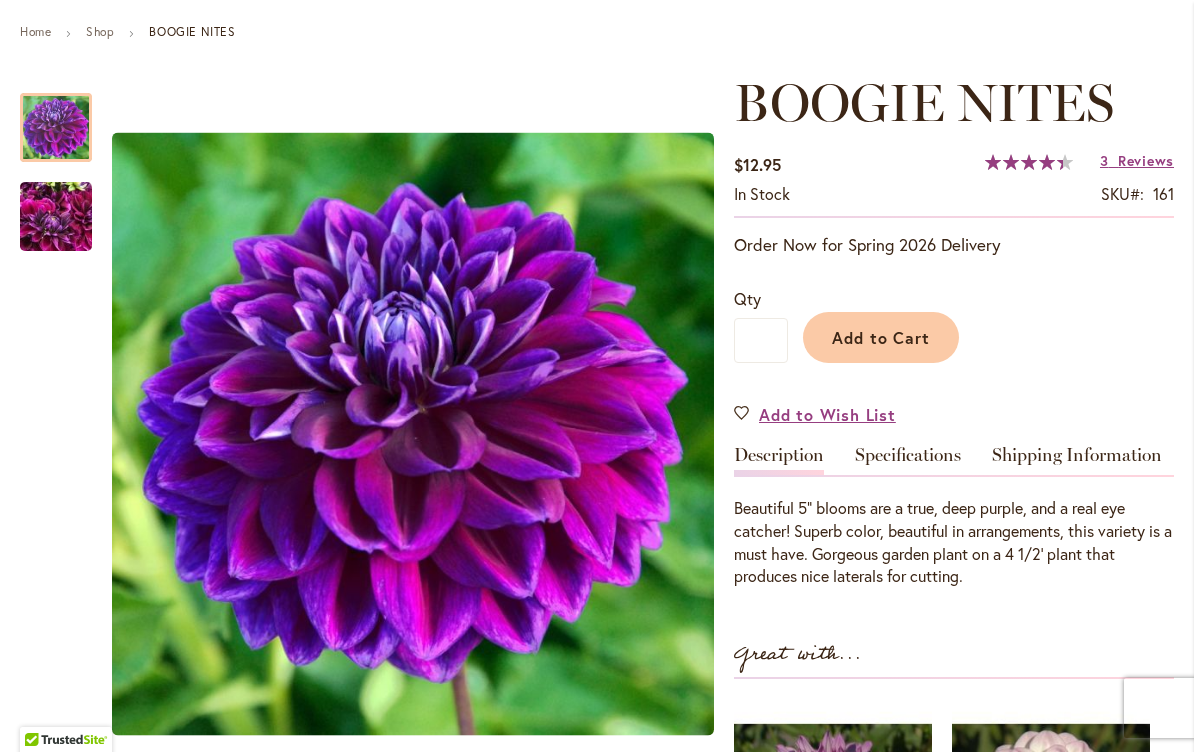 scroll, scrollTop: 269, scrollLeft: 0, axis: vertical 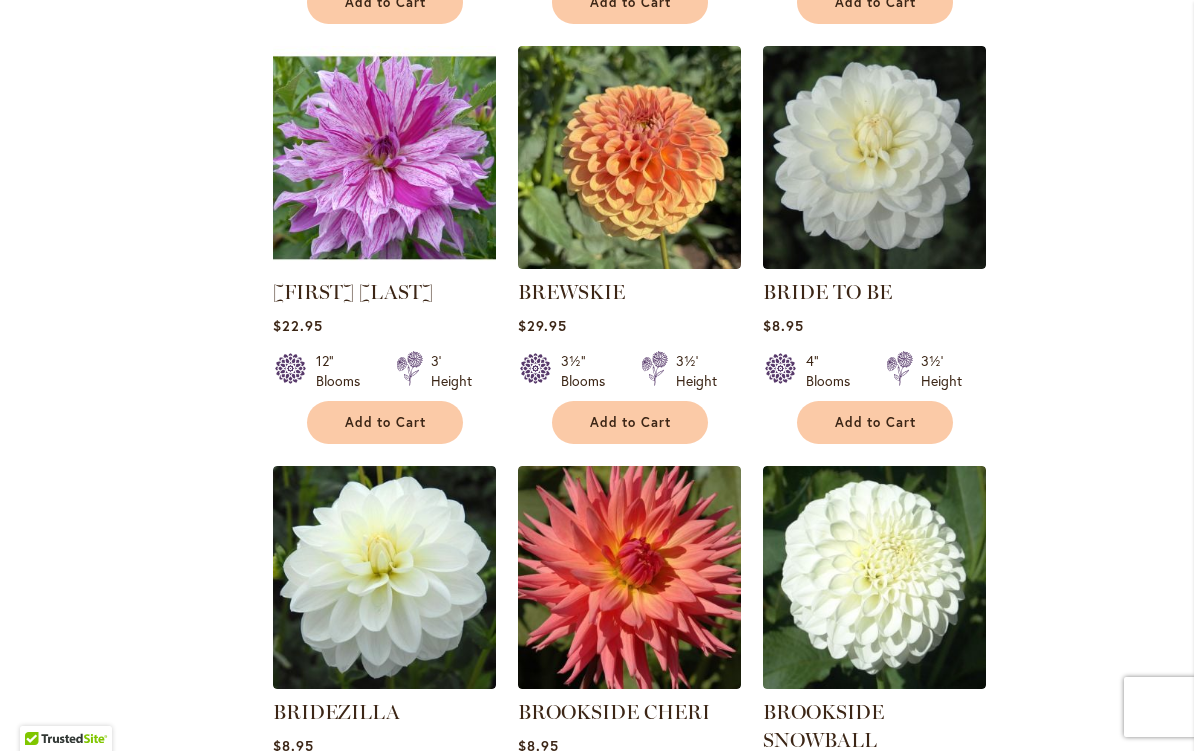 click at bounding box center (384, 158) 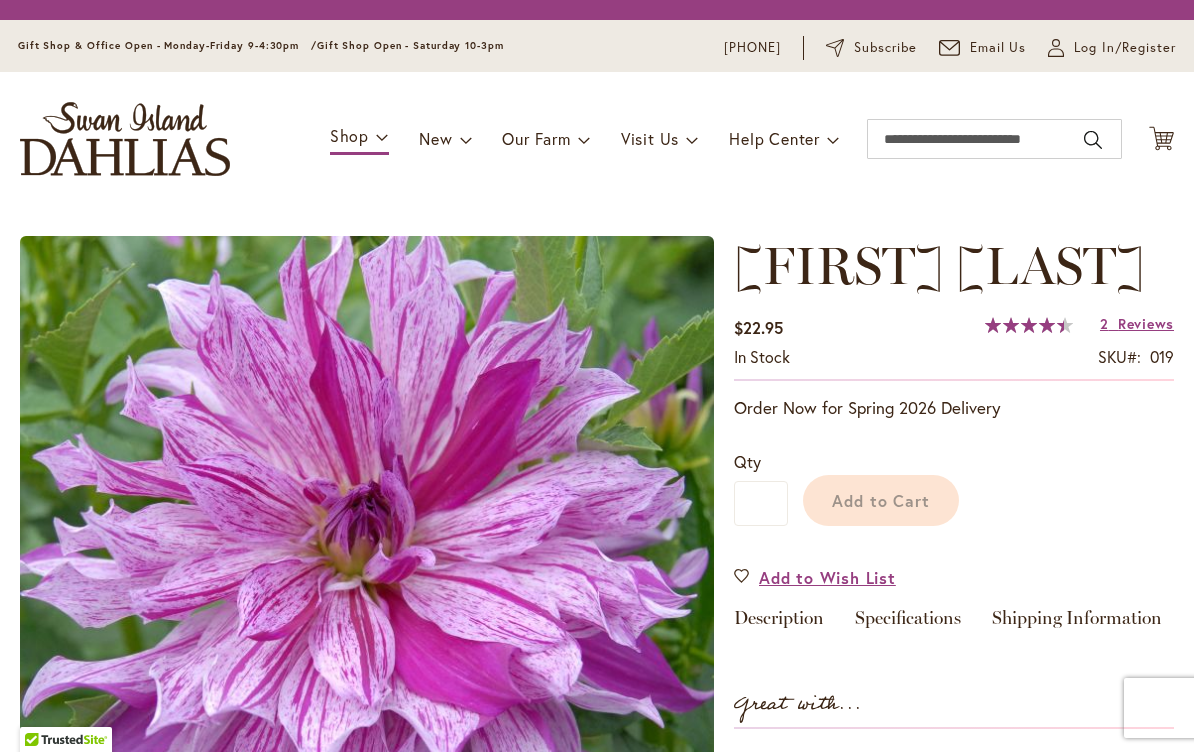 scroll, scrollTop: 0, scrollLeft: 0, axis: both 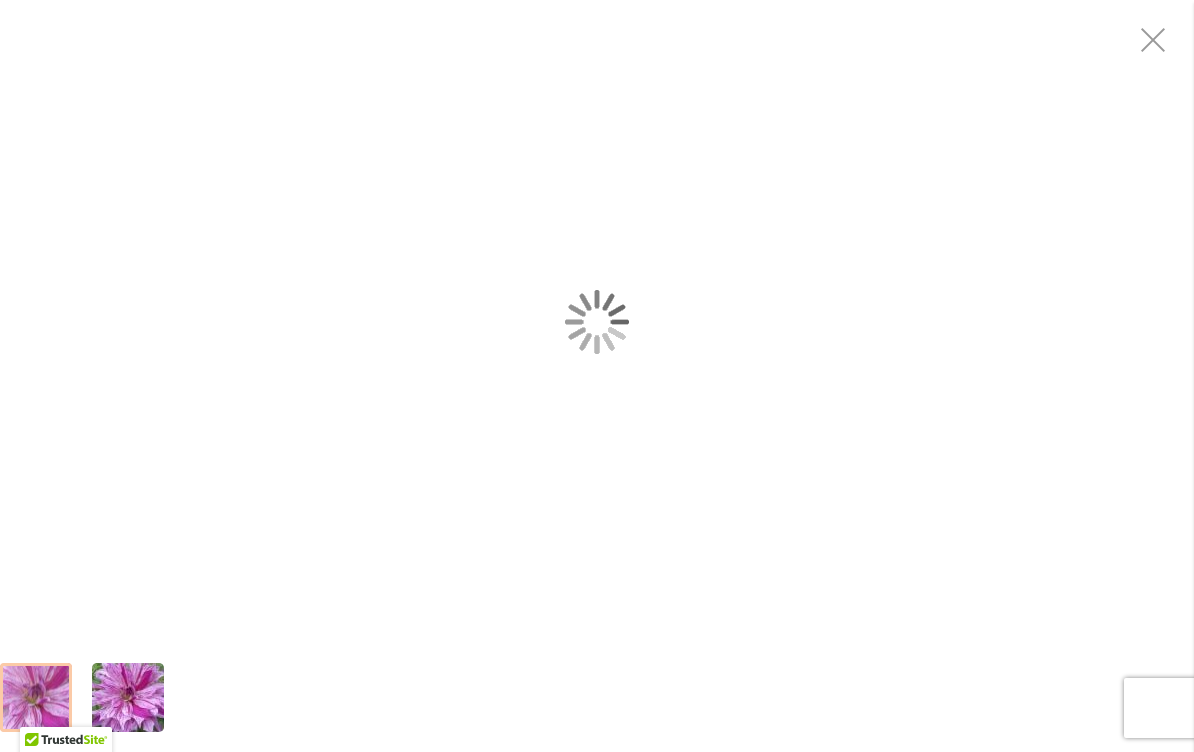 click at bounding box center [597, 321] 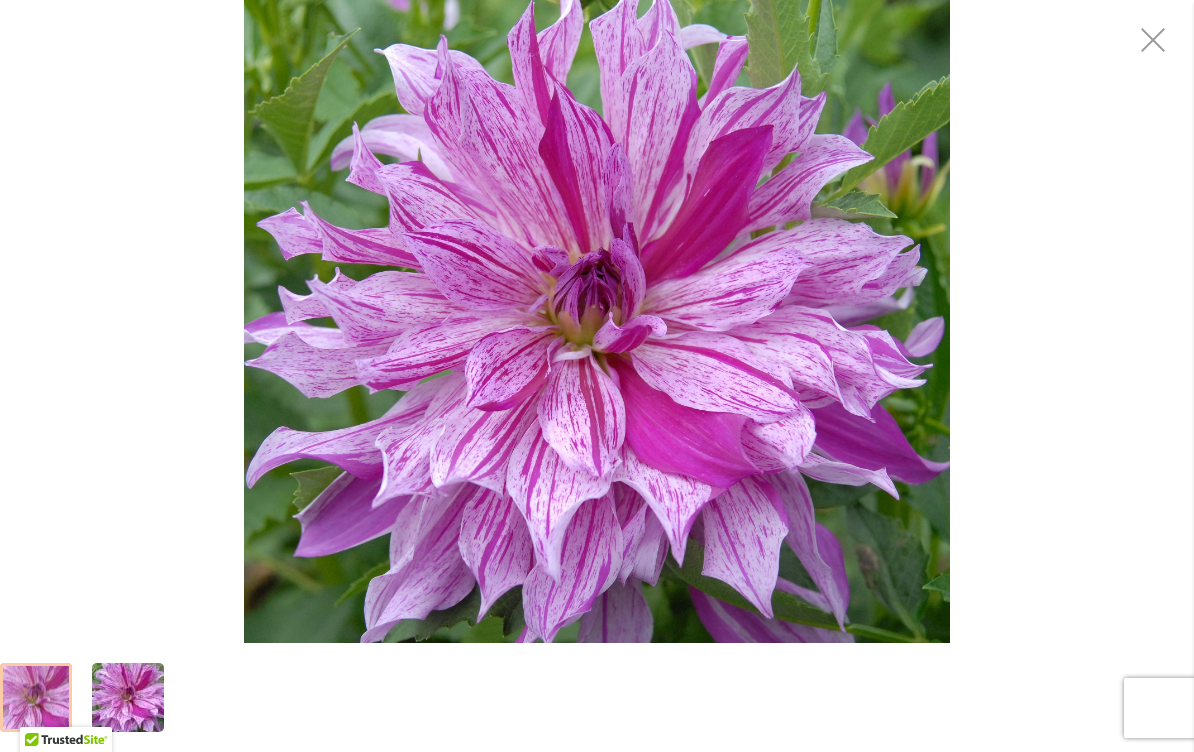 click at bounding box center [1154, 40] 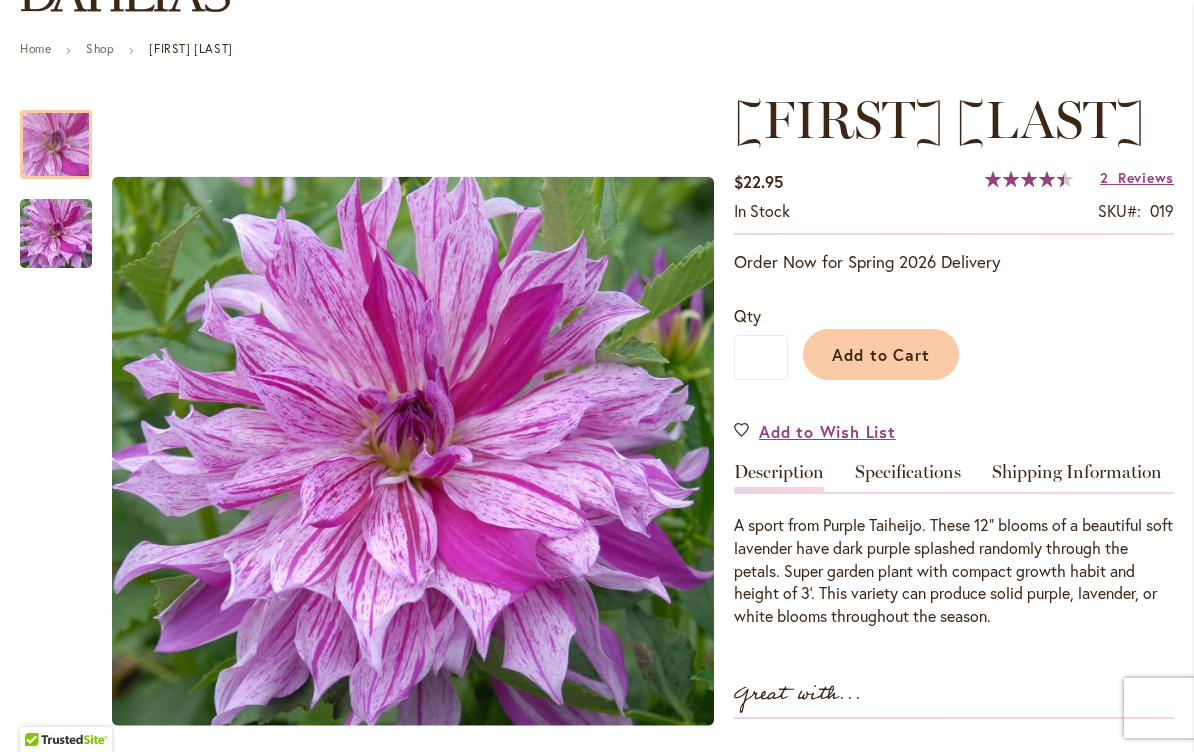 scroll, scrollTop: 269, scrollLeft: 0, axis: vertical 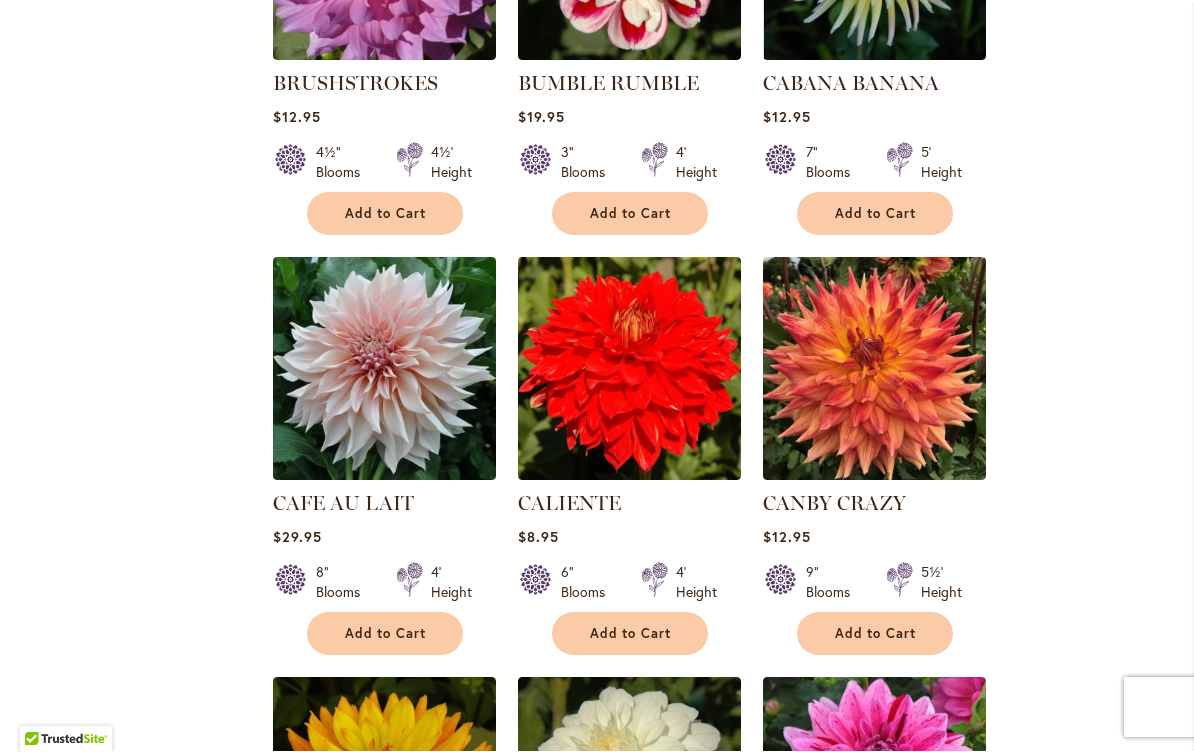 click at bounding box center [384, 369] 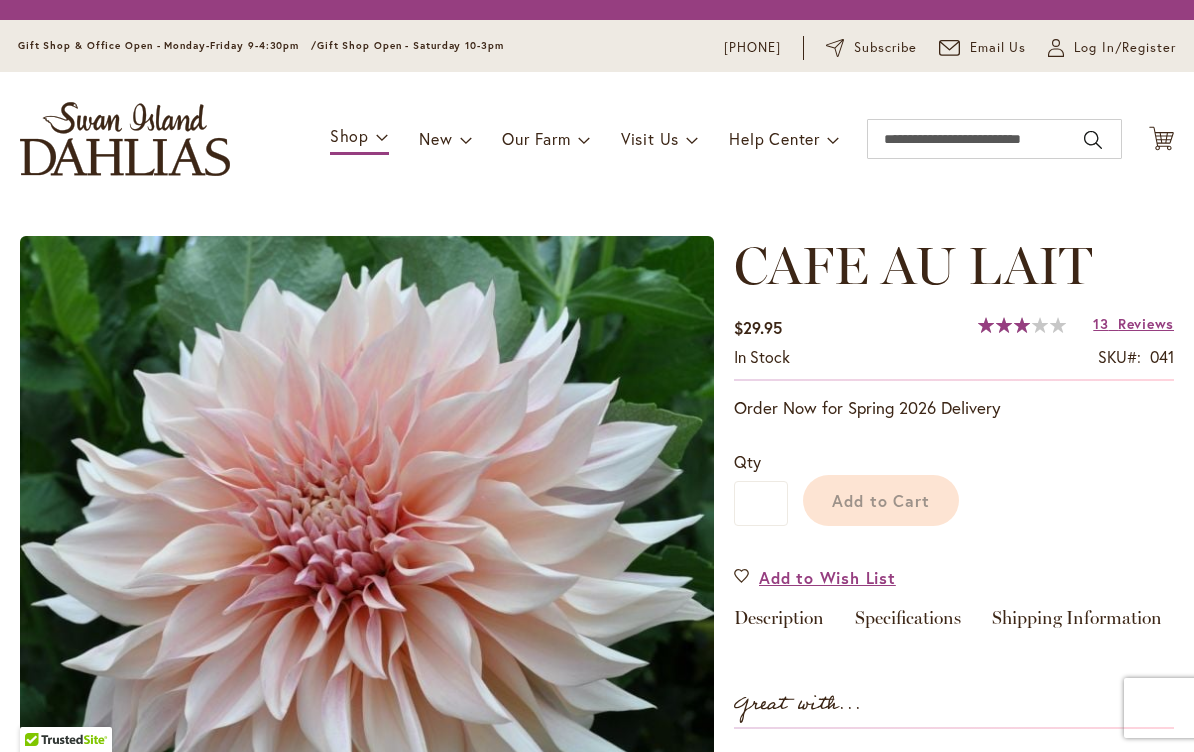 scroll, scrollTop: 0, scrollLeft: 0, axis: both 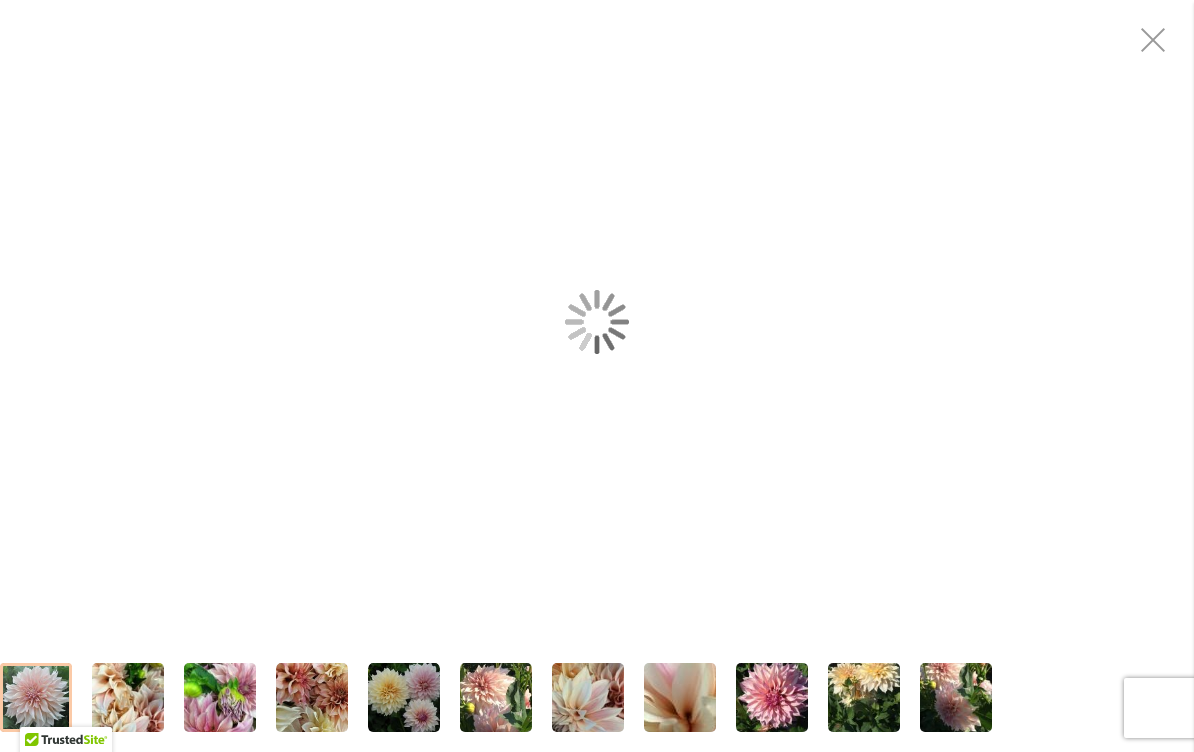 click at bounding box center (597, 321) 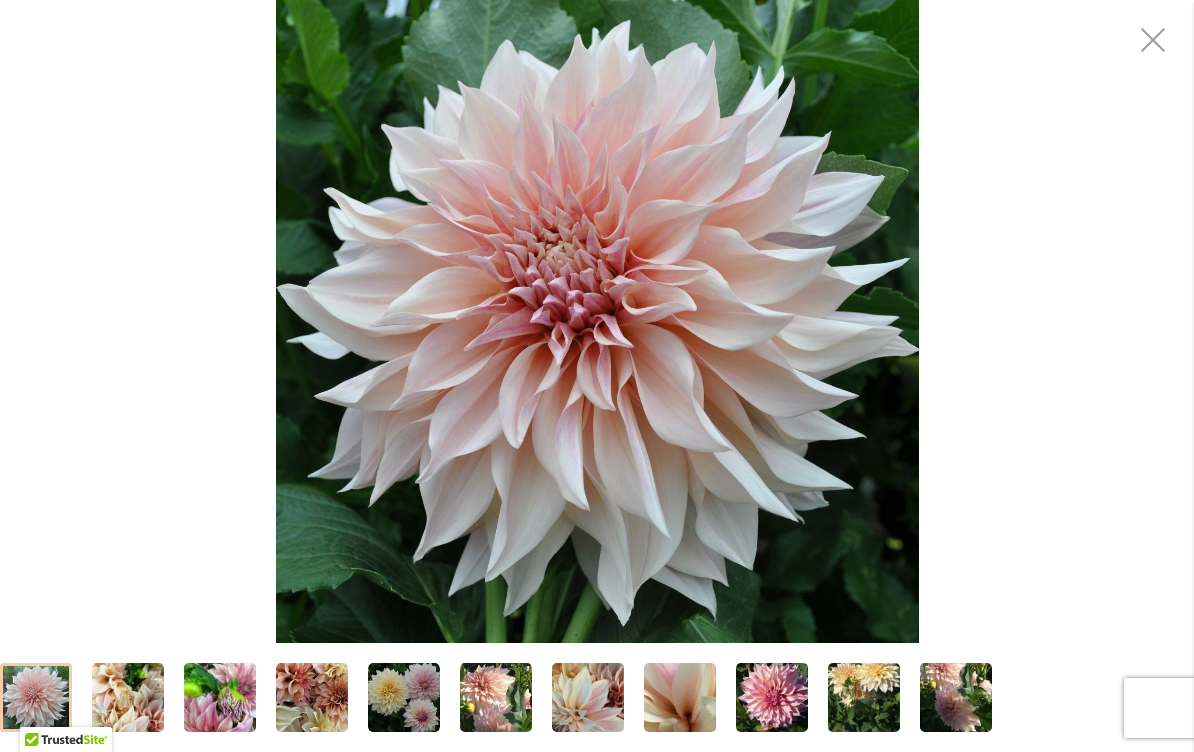 click at bounding box center (312, 698) 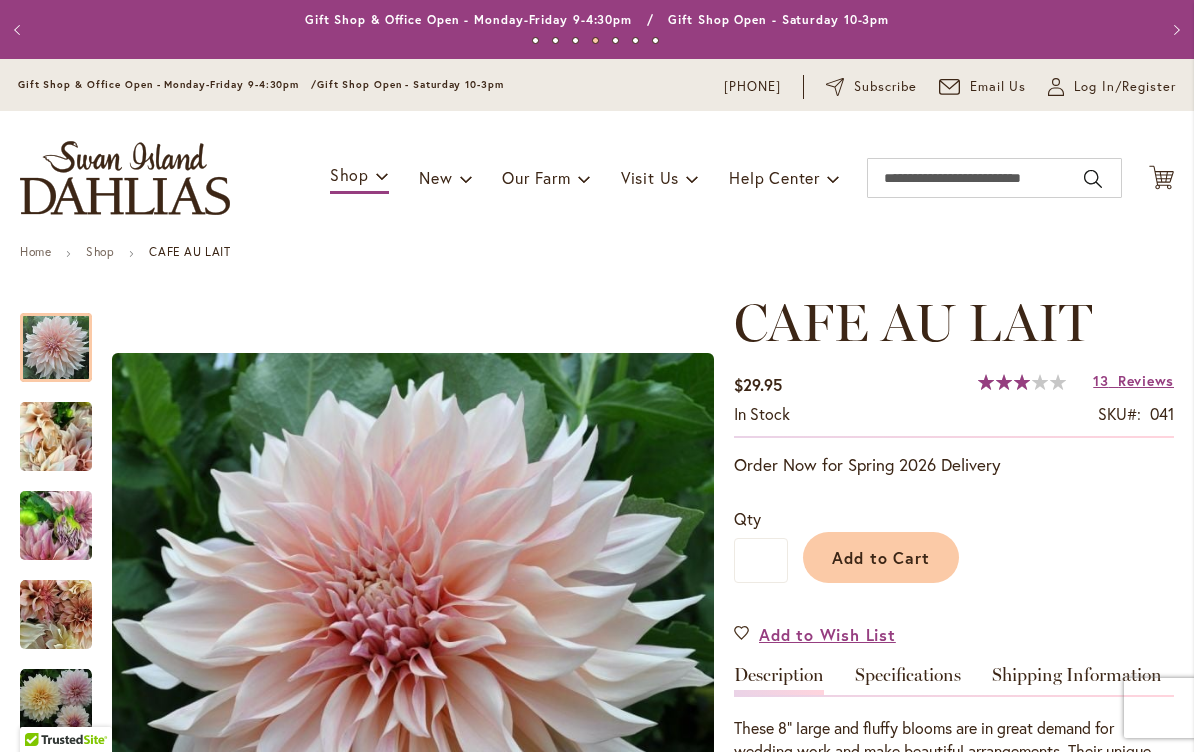 scroll, scrollTop: 269, scrollLeft: 0, axis: vertical 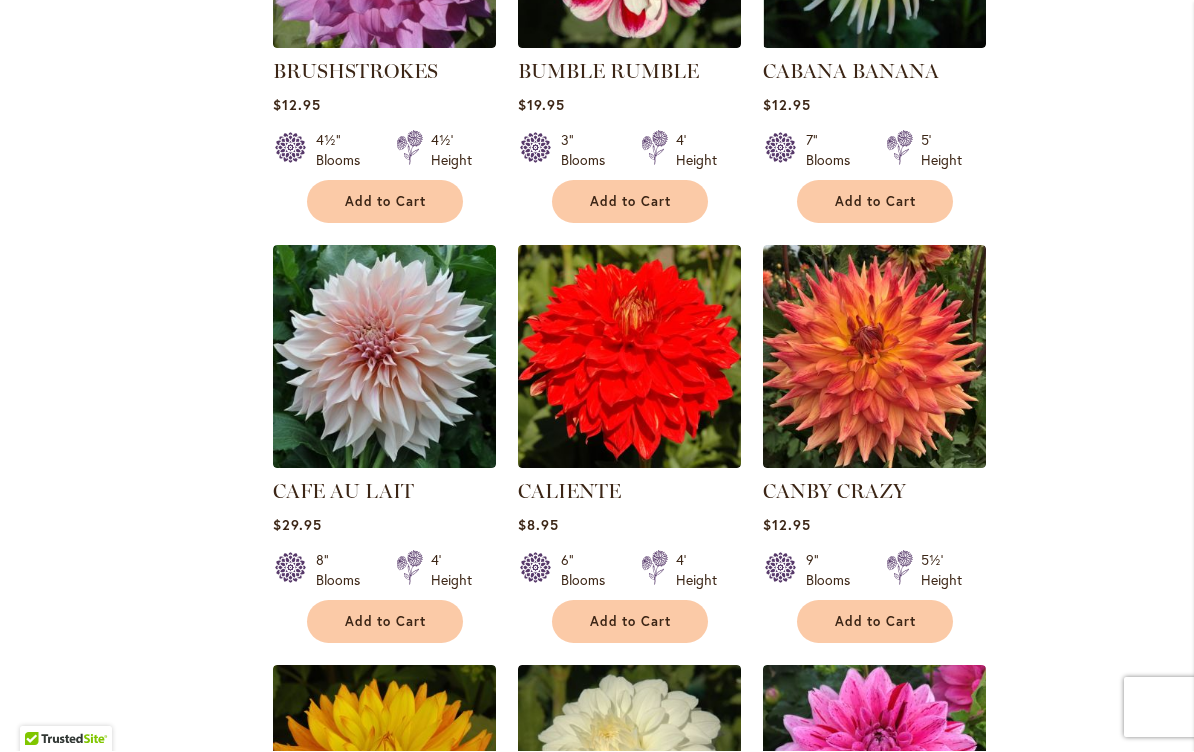 click at bounding box center [384, 357] 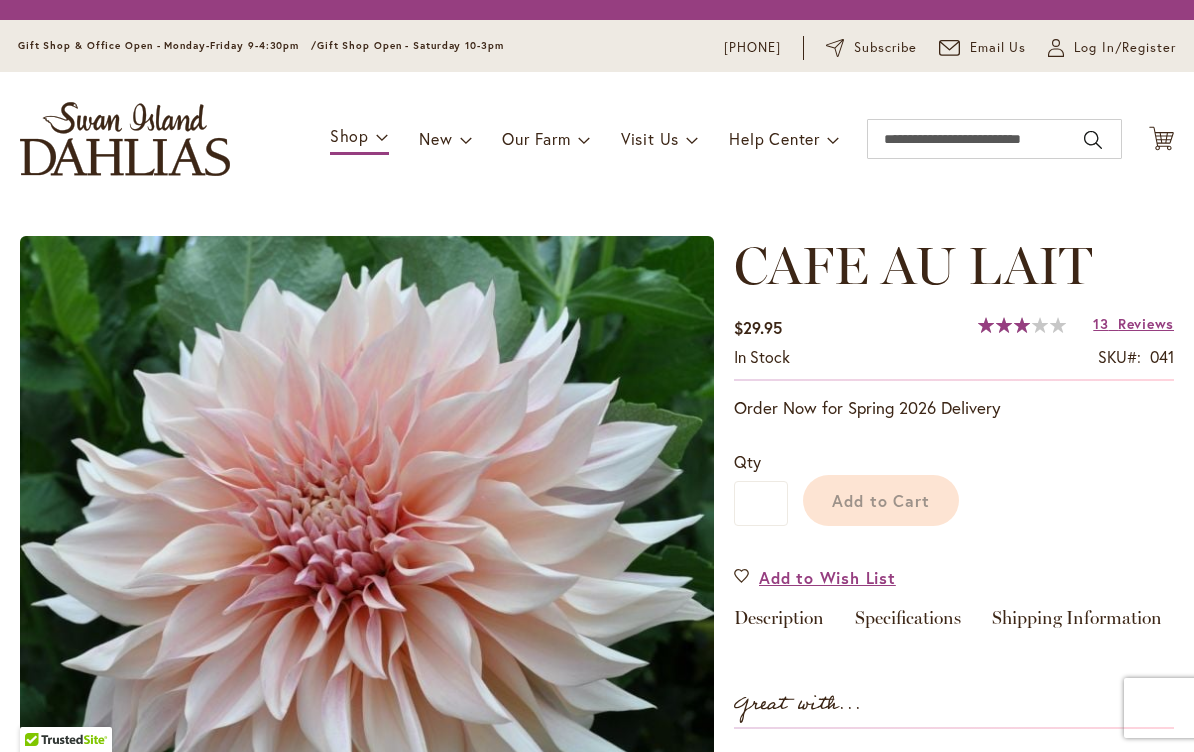 scroll, scrollTop: 0, scrollLeft: 0, axis: both 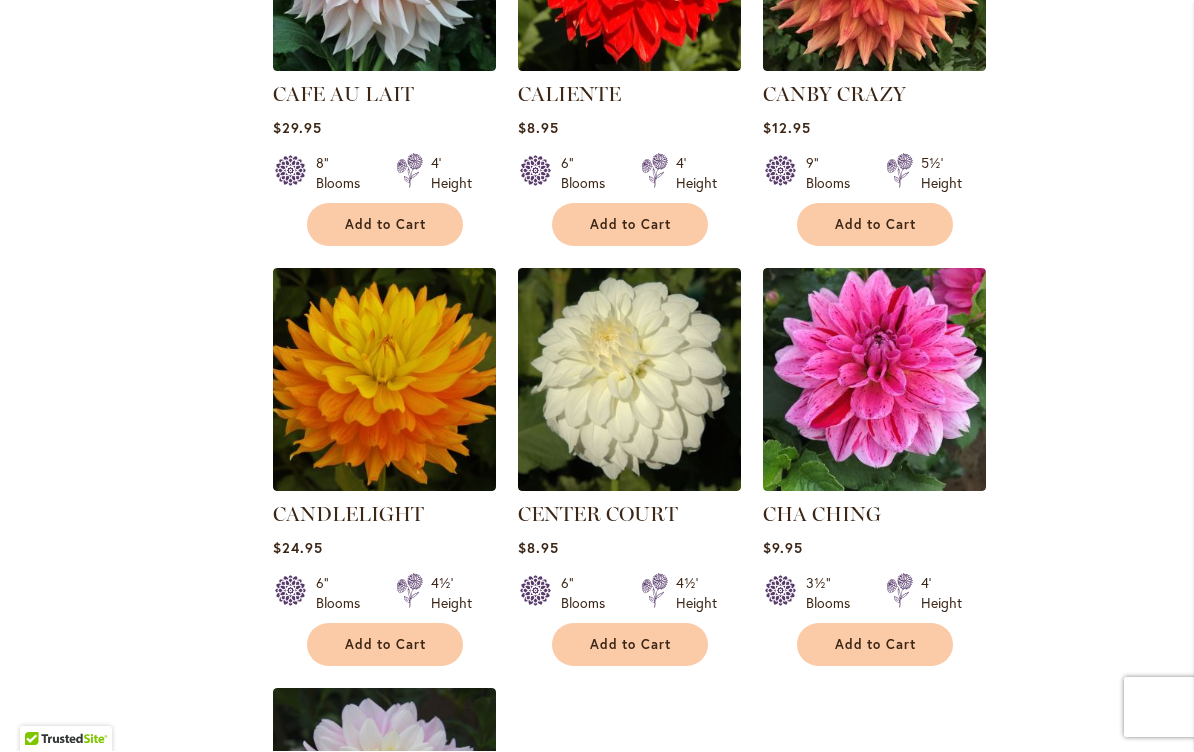 click at bounding box center [384, 380] 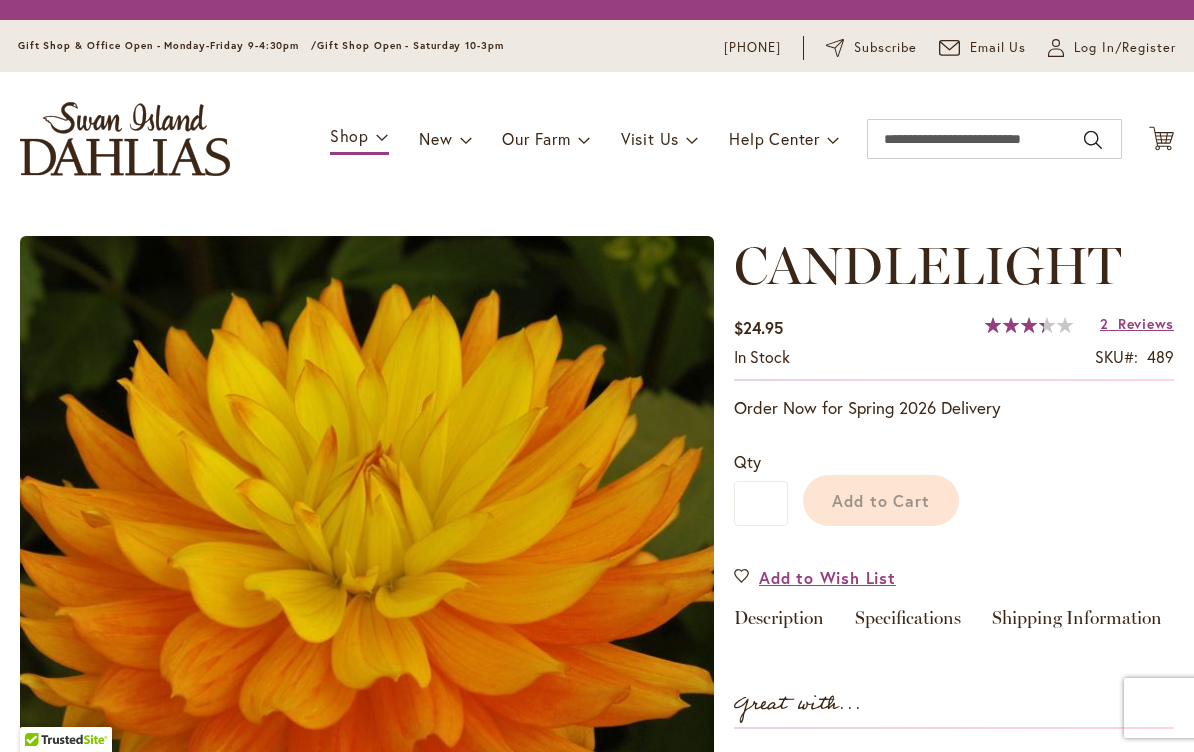 scroll, scrollTop: 0, scrollLeft: 0, axis: both 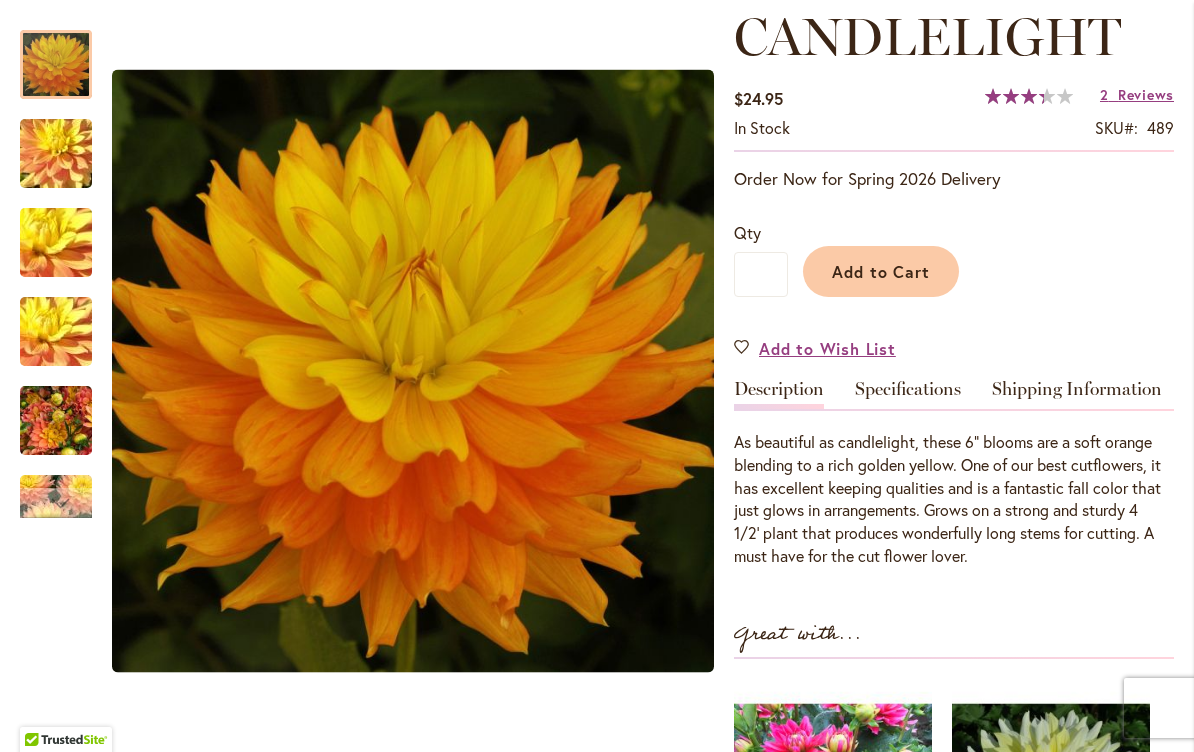 click at bounding box center (56, 421) 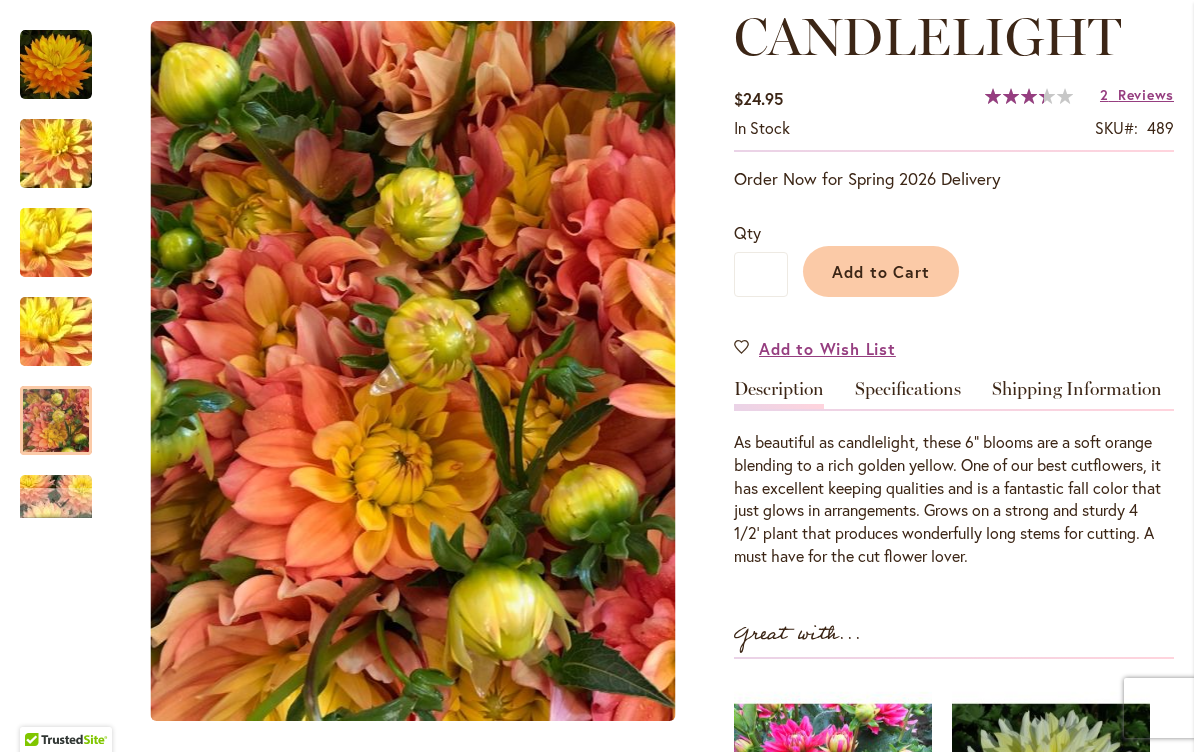click at bounding box center (56, 154) 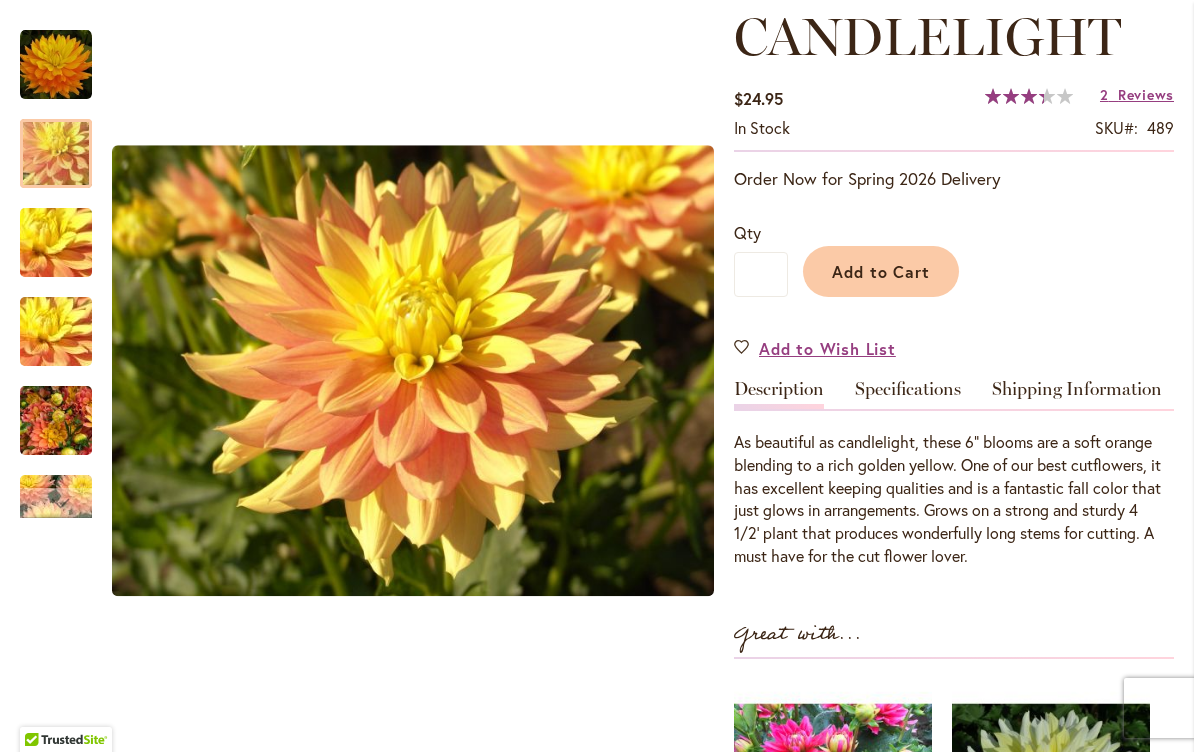 click at bounding box center [56, 65] 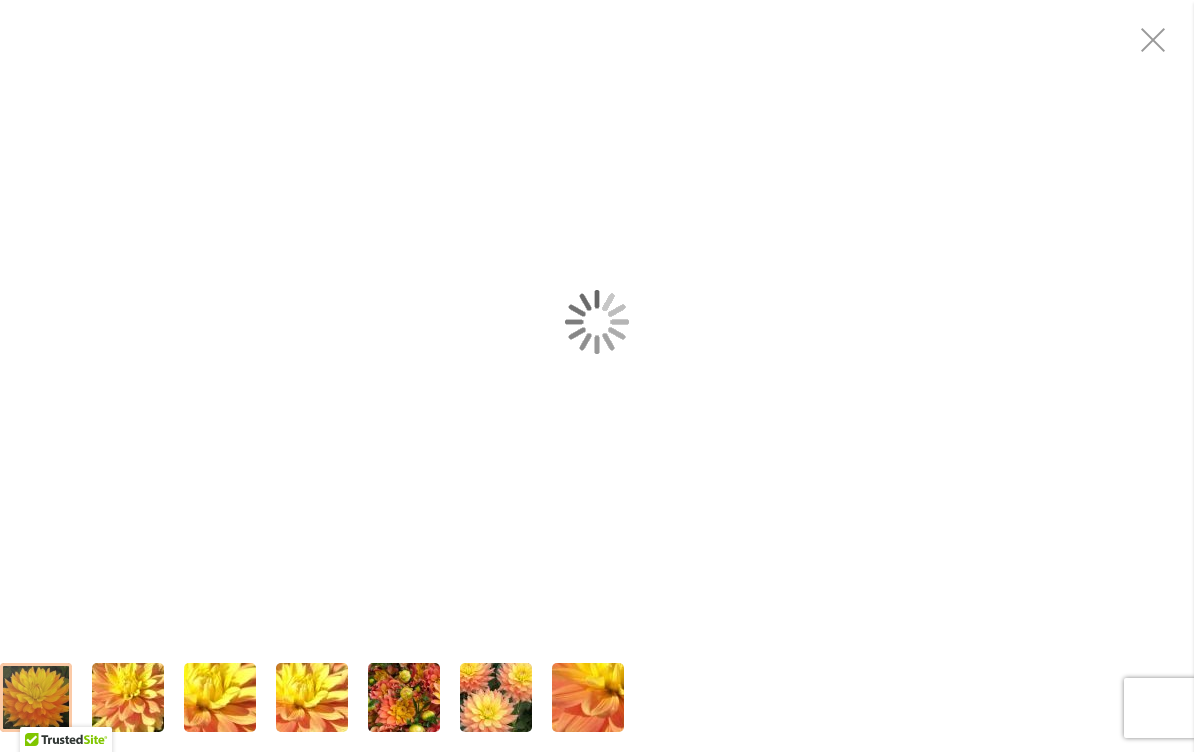 click at bounding box center (597, 322) 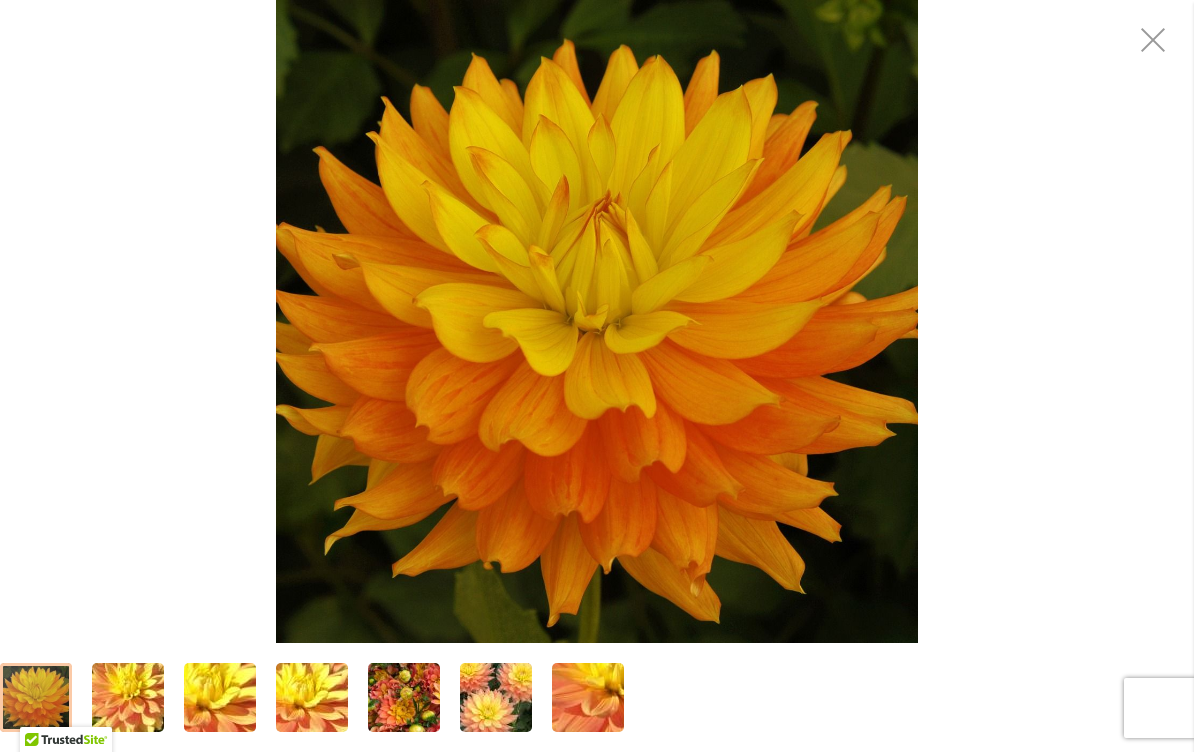 click at bounding box center (1154, 40) 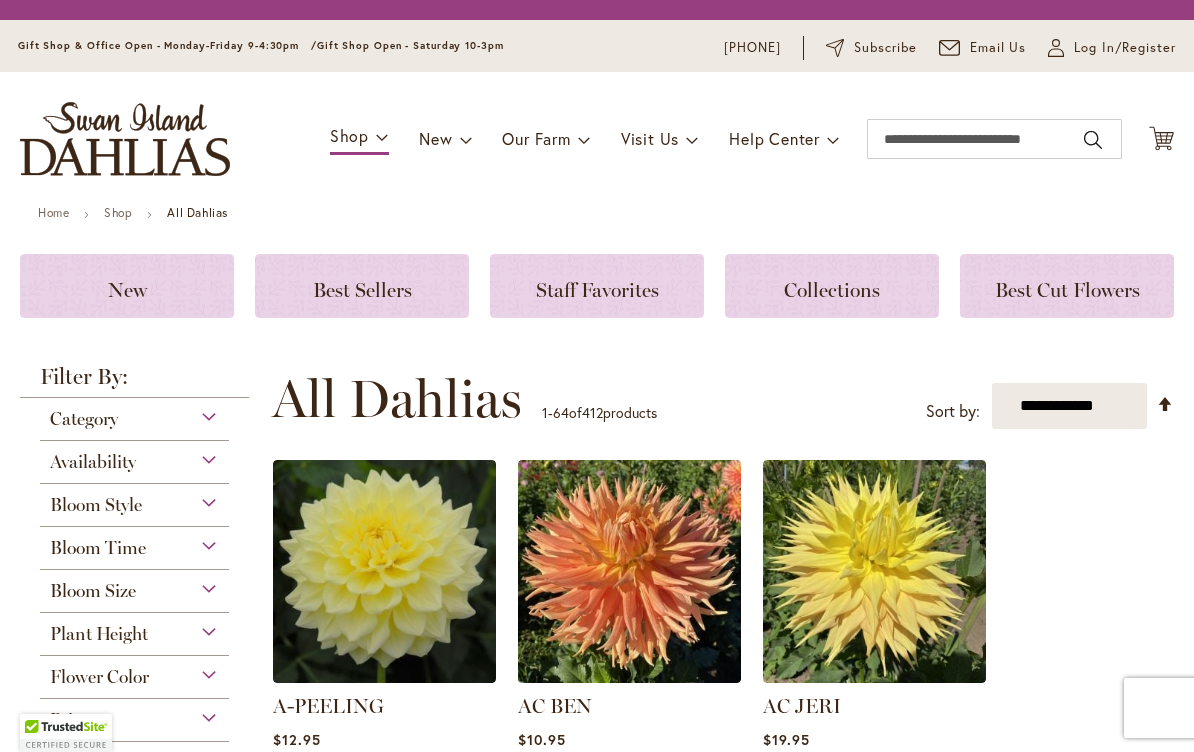 scroll, scrollTop: 1, scrollLeft: 0, axis: vertical 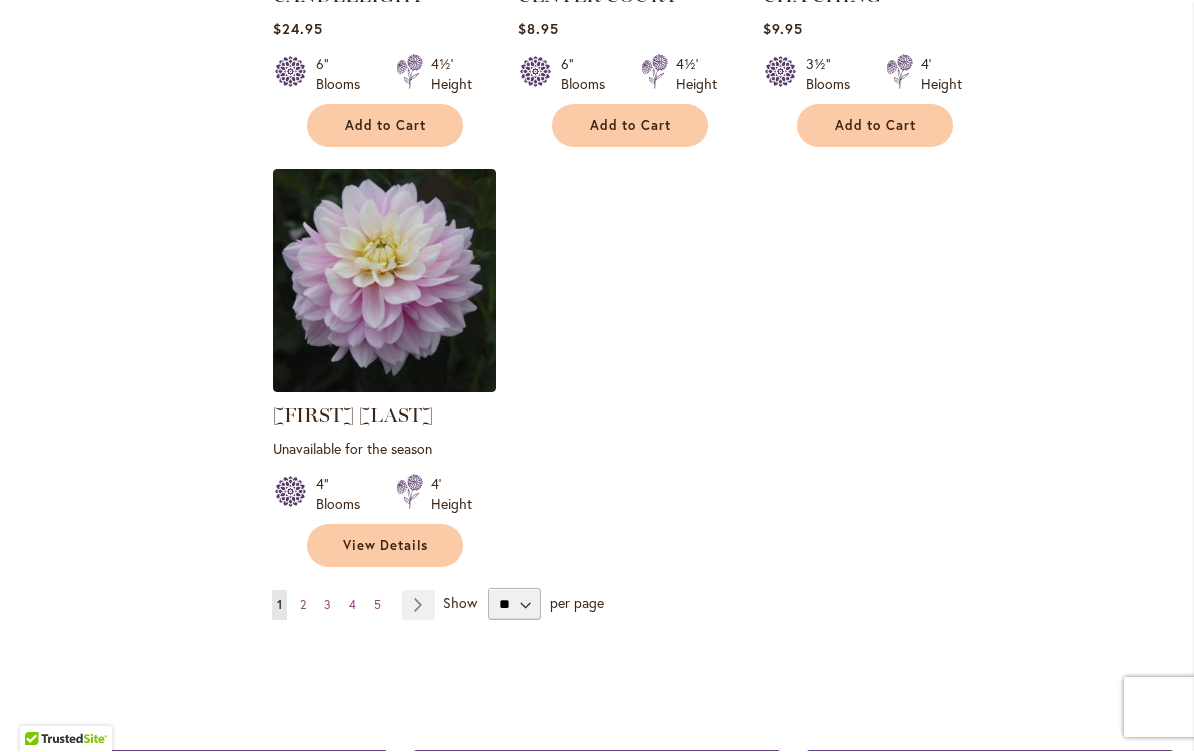 click on "Page
2" at bounding box center [303, 606] 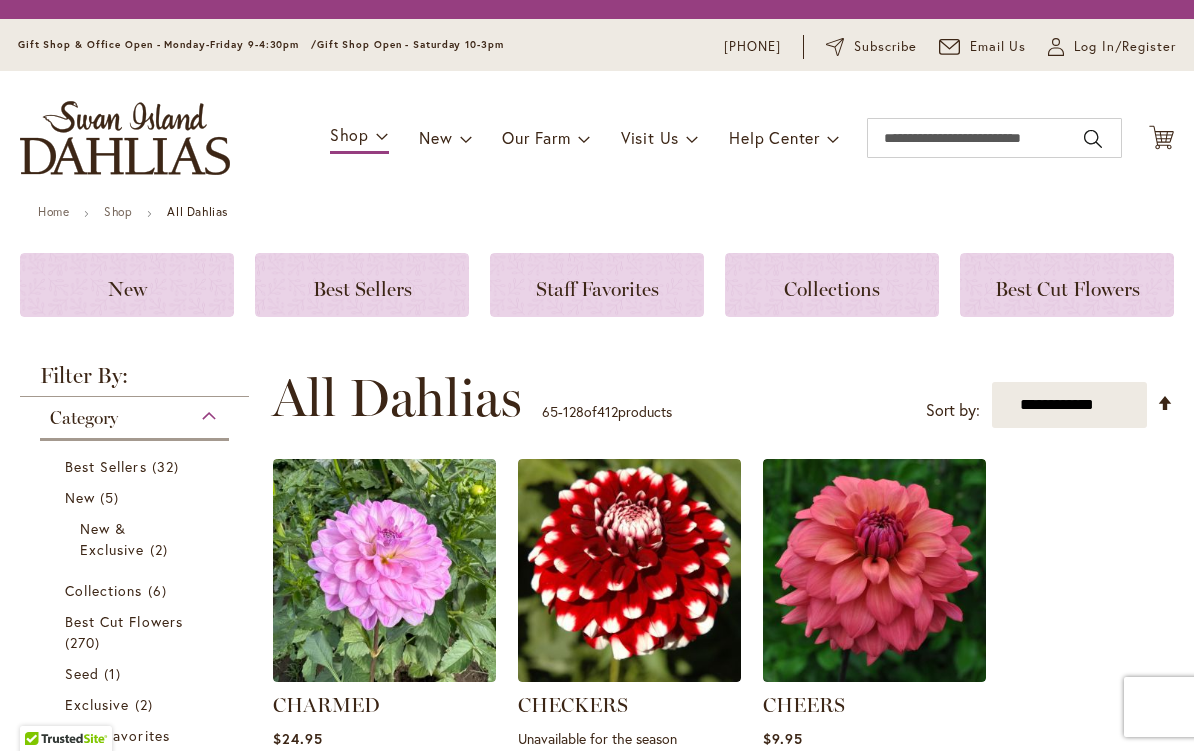scroll, scrollTop: 1, scrollLeft: 0, axis: vertical 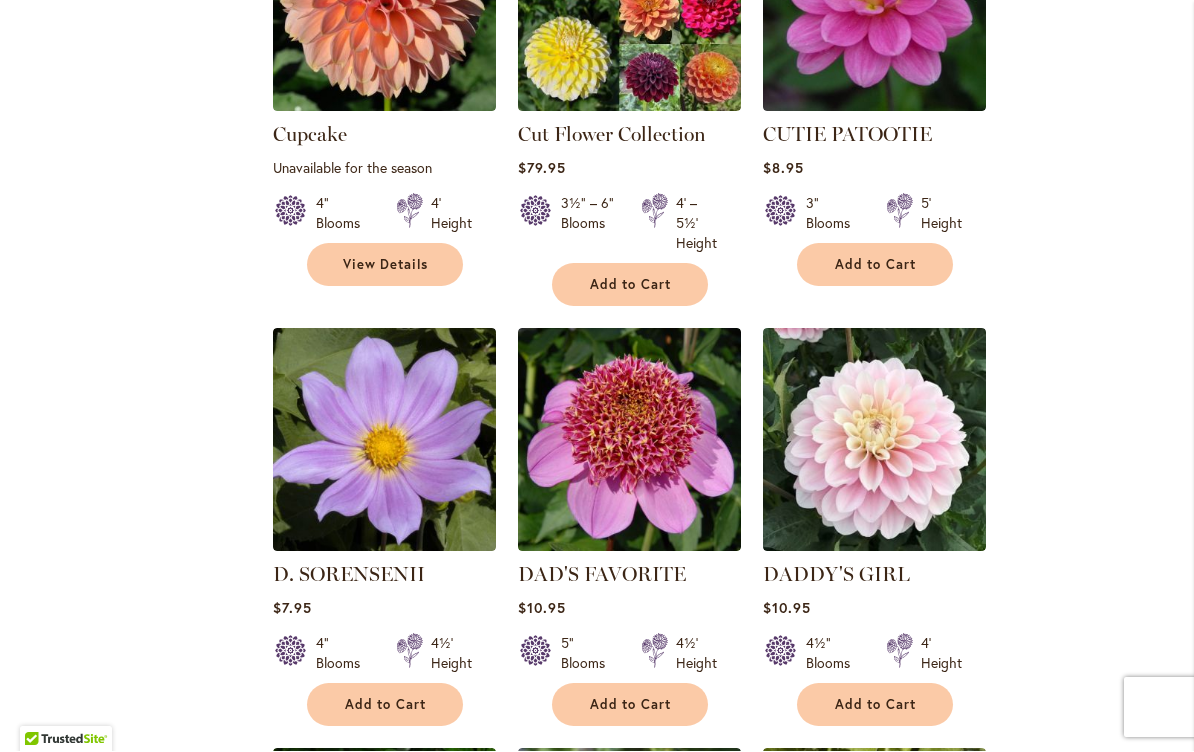 click at bounding box center [384, 440] 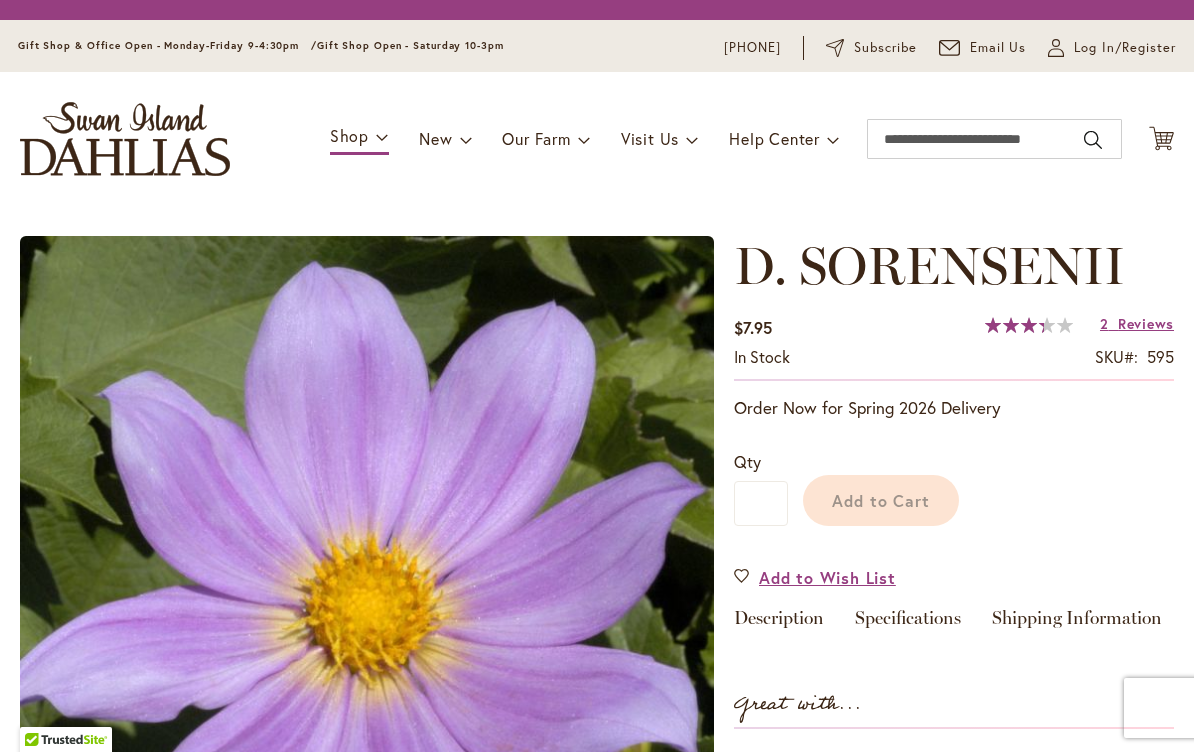 scroll, scrollTop: 0, scrollLeft: 0, axis: both 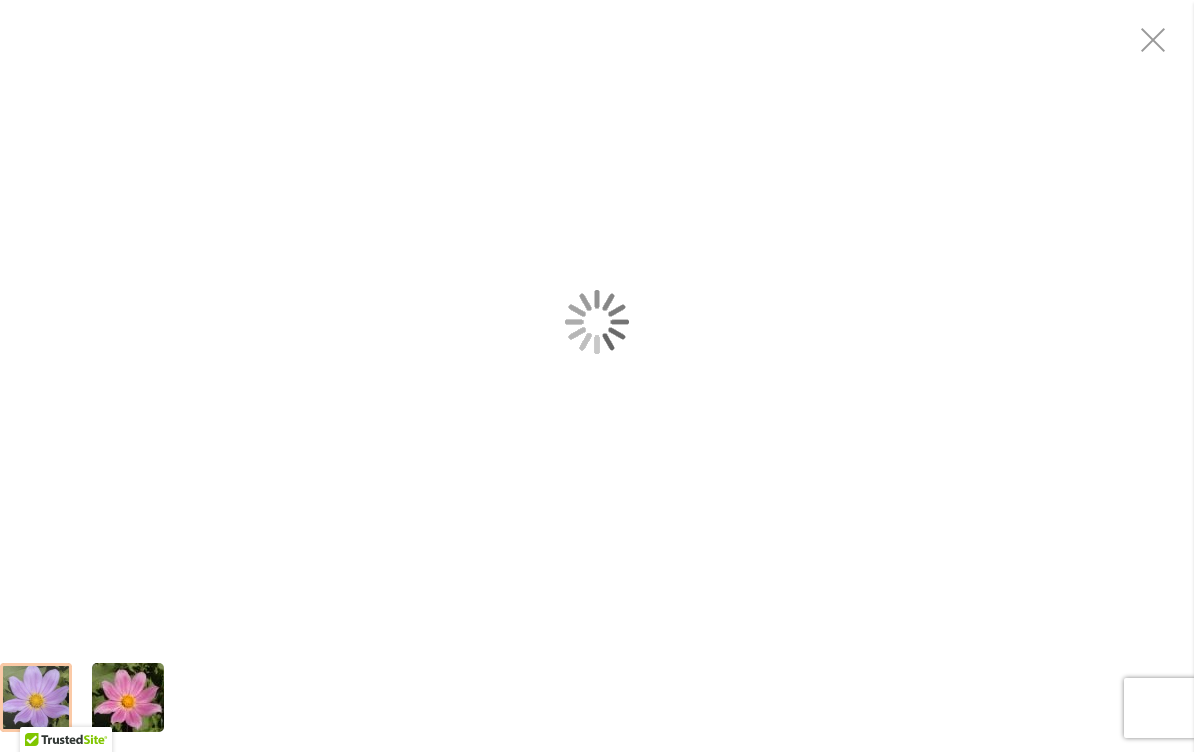 click at bounding box center (597, 321) 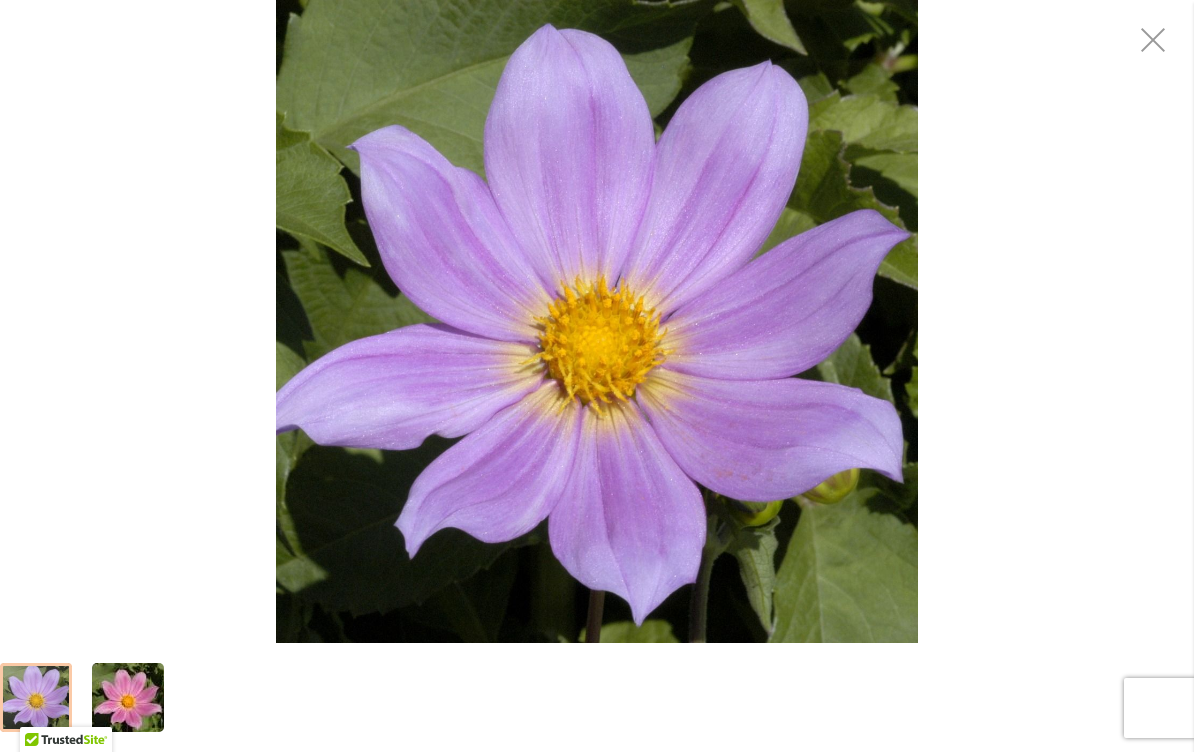 click at bounding box center [128, 698] 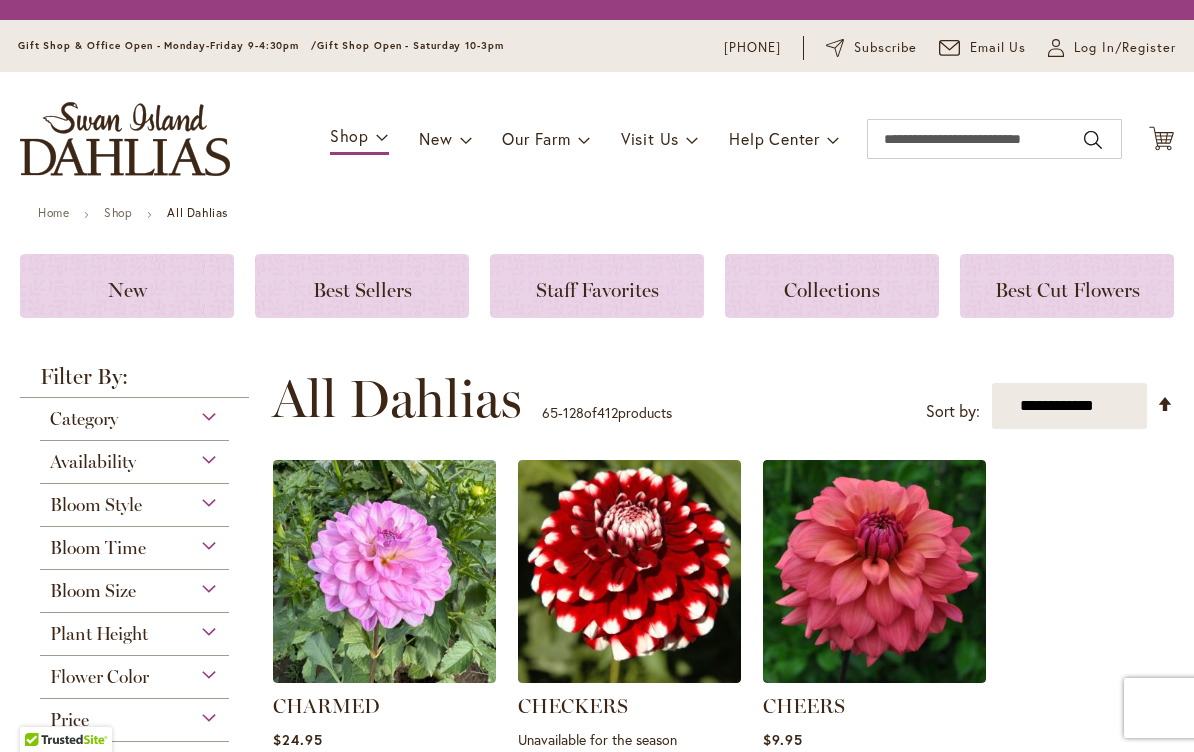 scroll, scrollTop: 1, scrollLeft: 0, axis: vertical 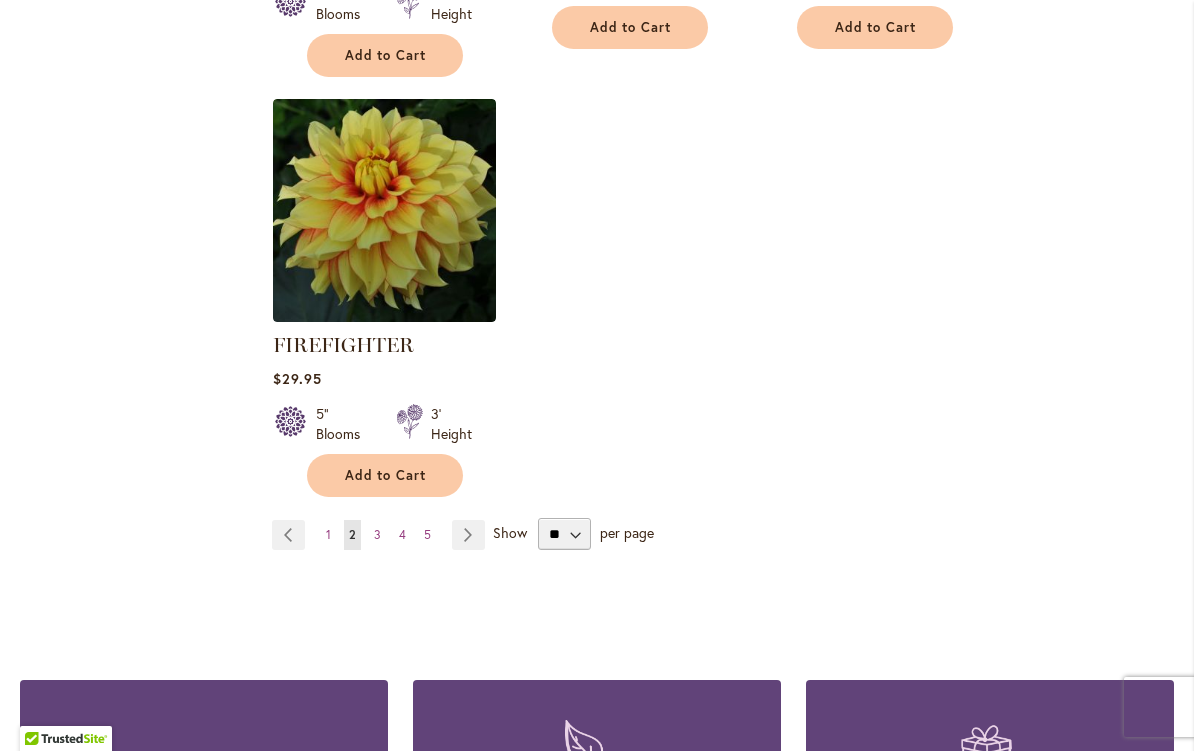 click on "3" at bounding box center (377, 535) 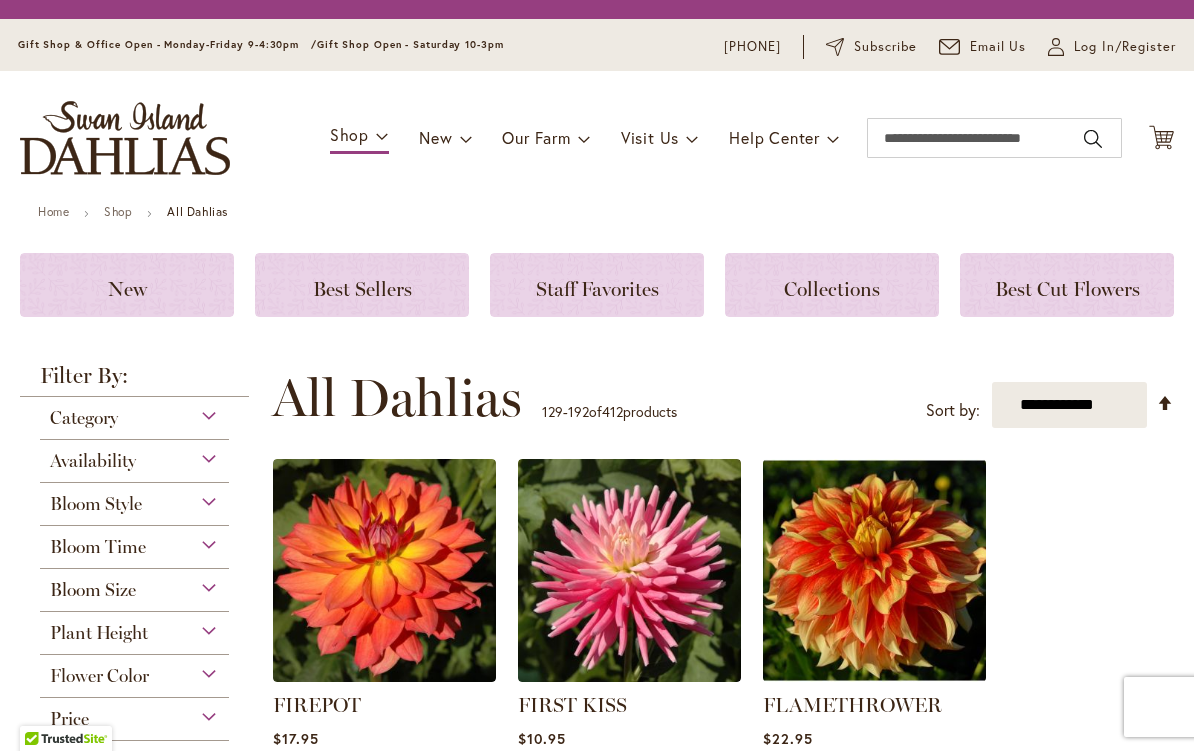 scroll, scrollTop: 1, scrollLeft: 0, axis: vertical 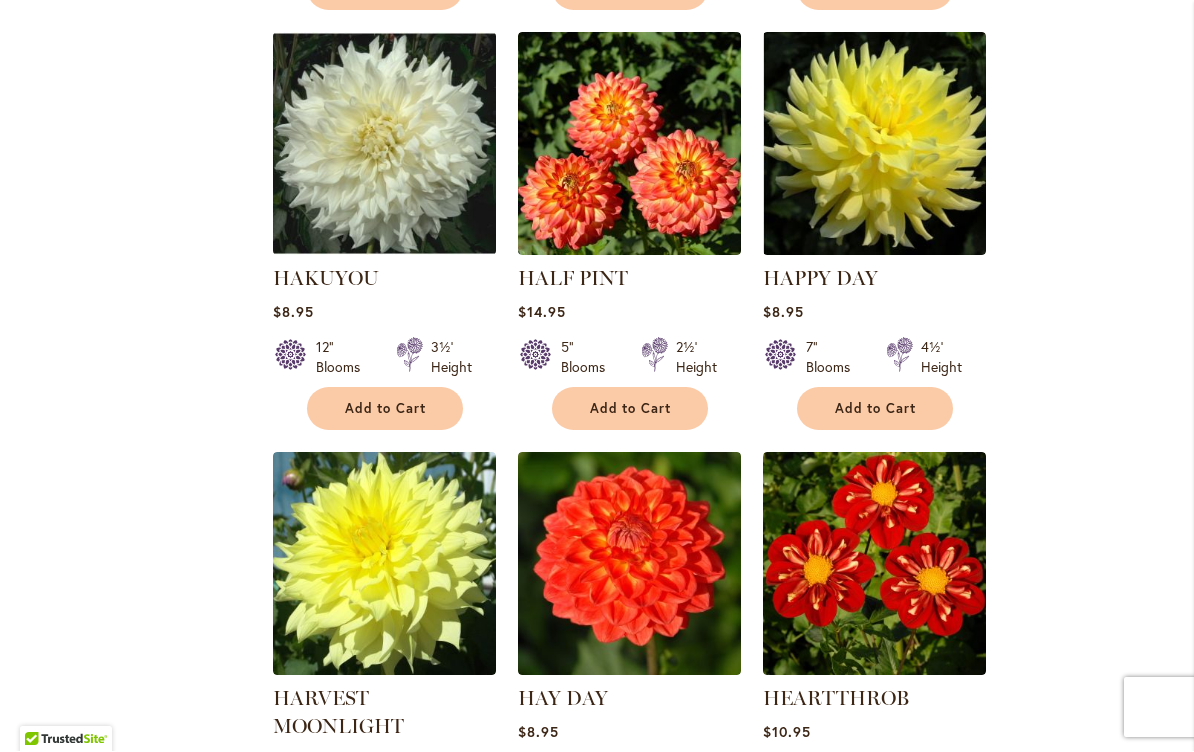 click at bounding box center [874, 144] 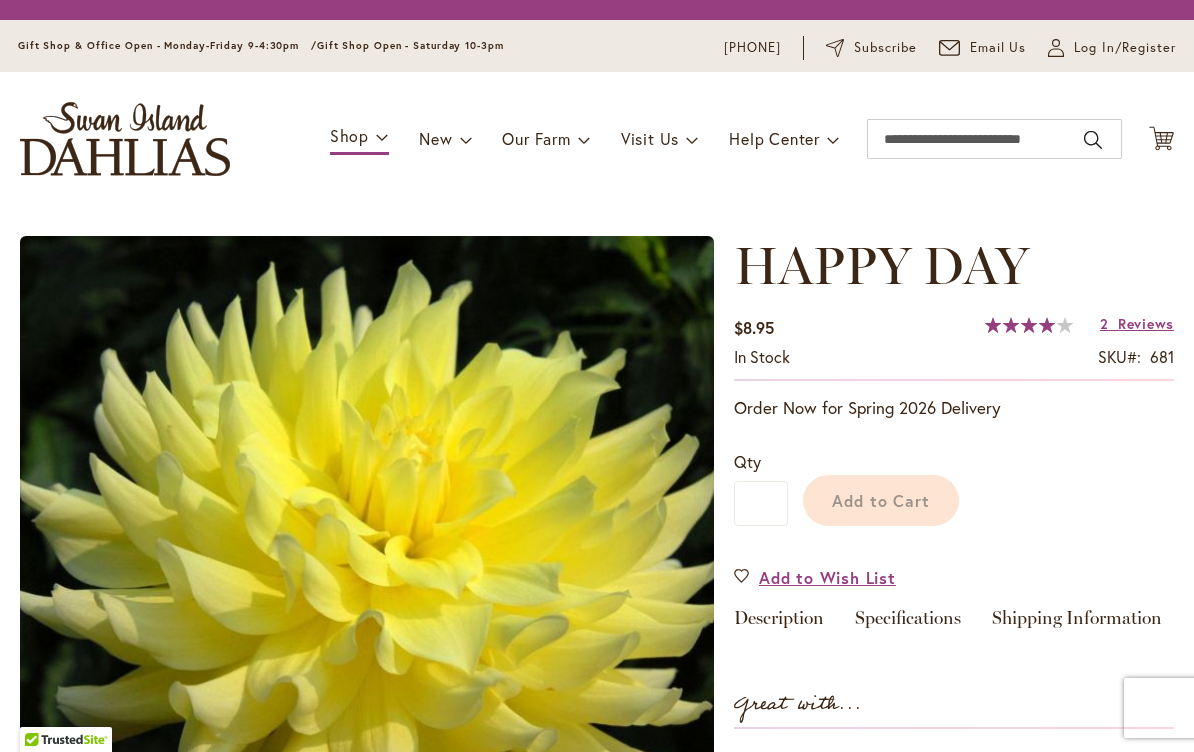 scroll, scrollTop: 0, scrollLeft: 0, axis: both 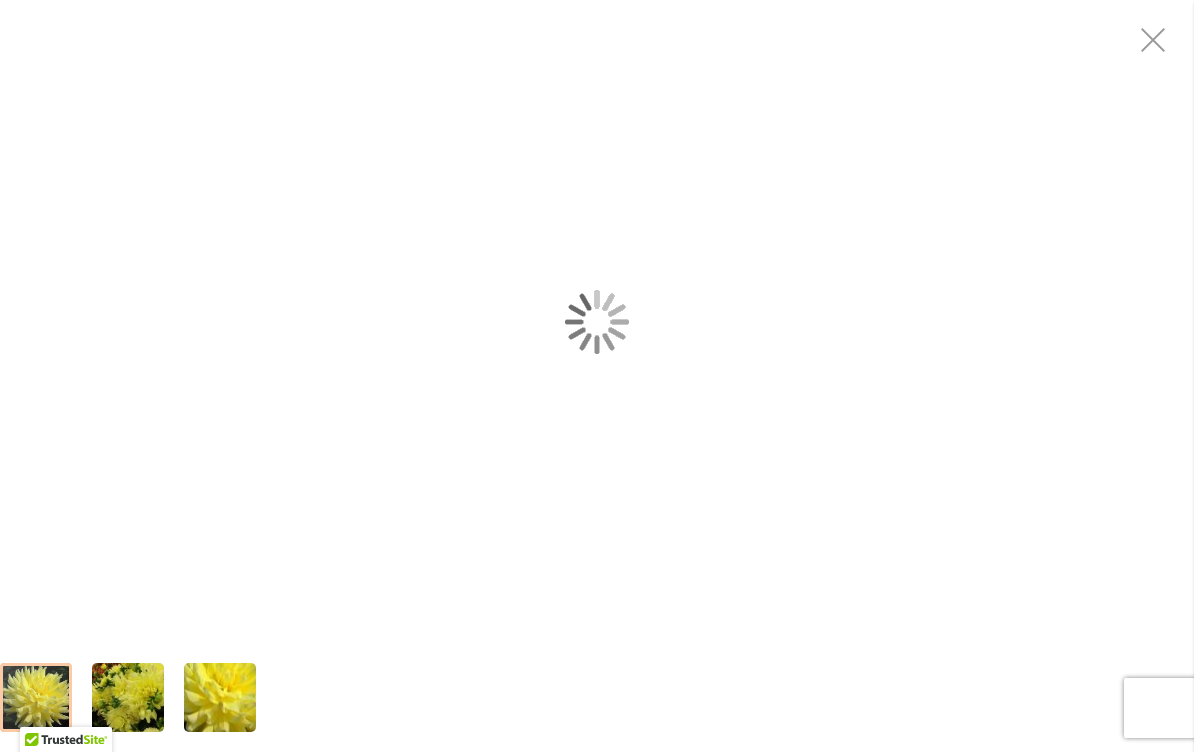click at bounding box center [597, 321] 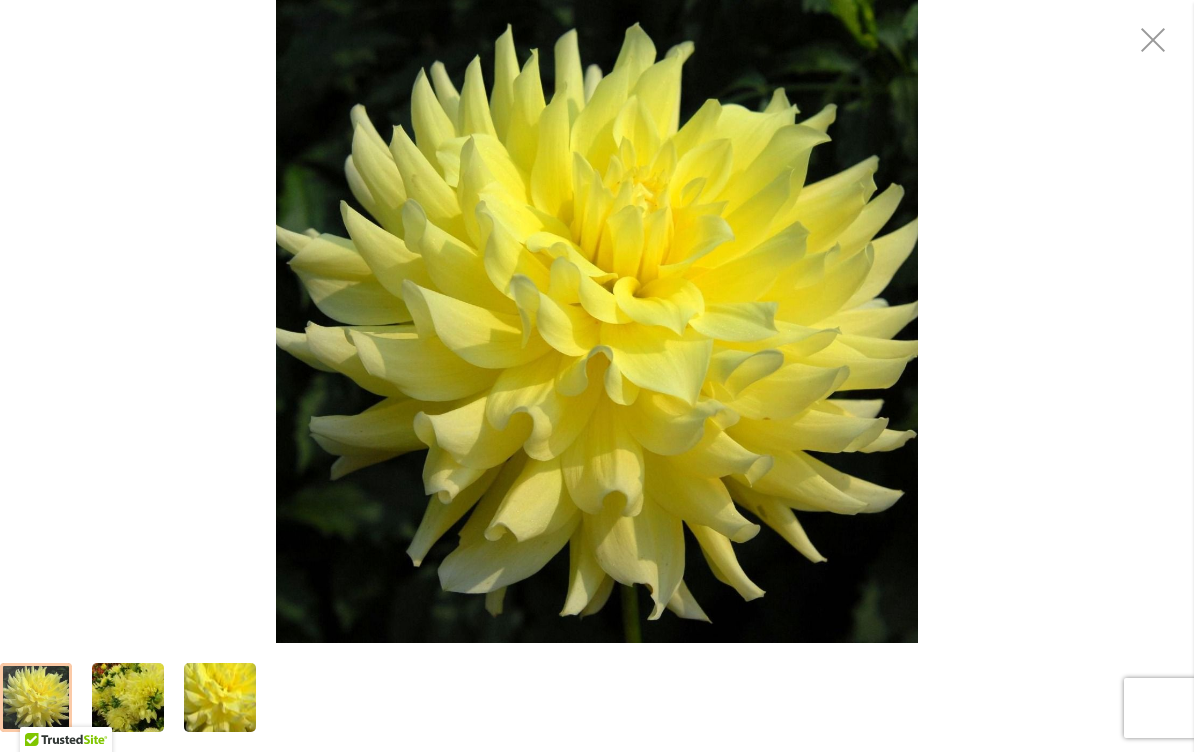 click at bounding box center [1154, 40] 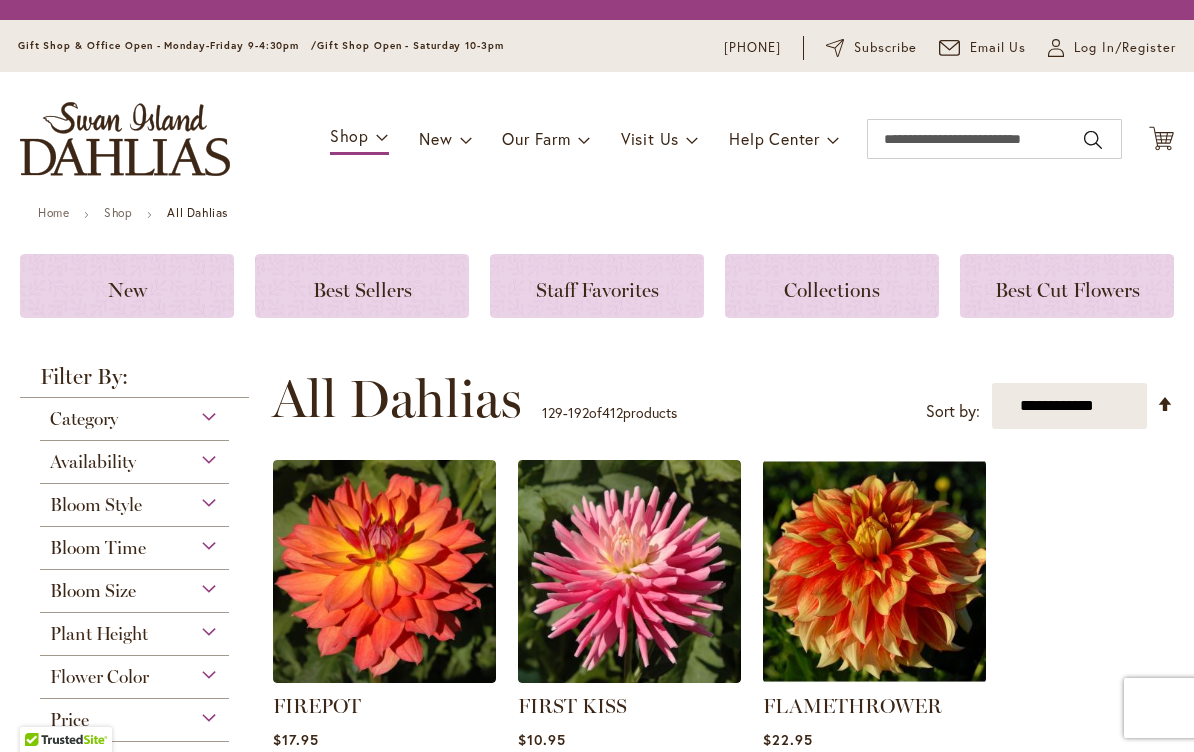 scroll, scrollTop: 1, scrollLeft: 0, axis: vertical 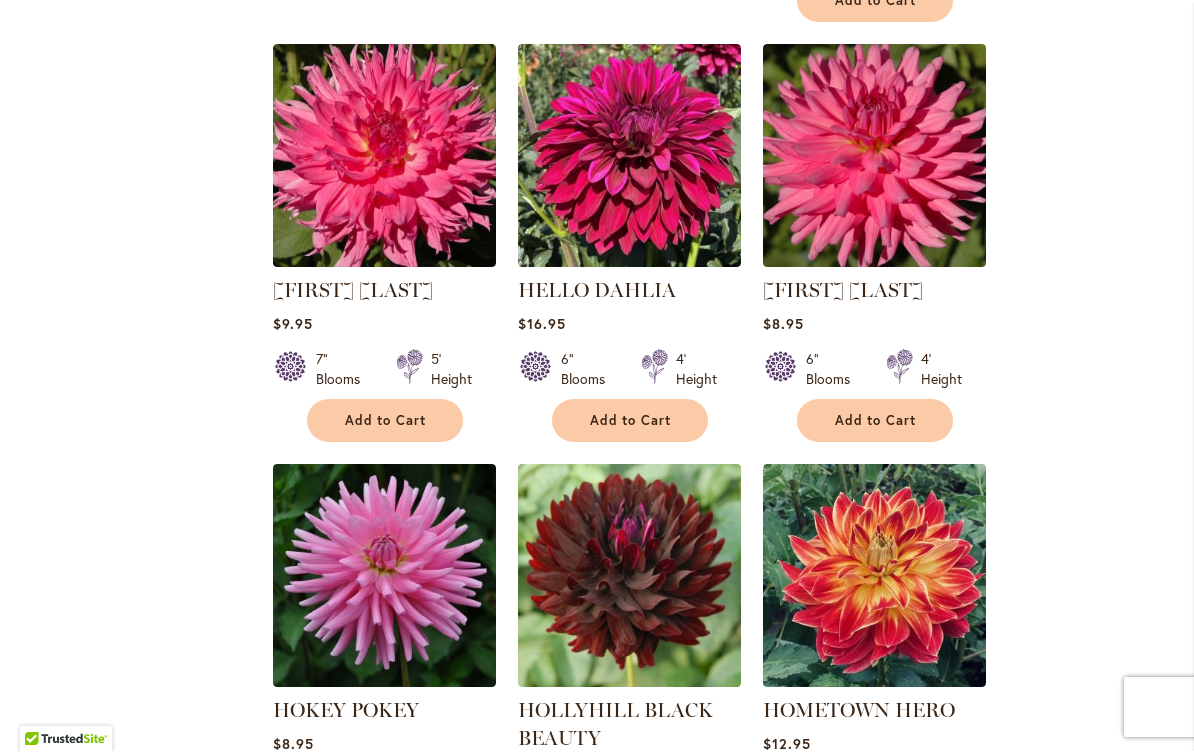 click at bounding box center (874, 156) 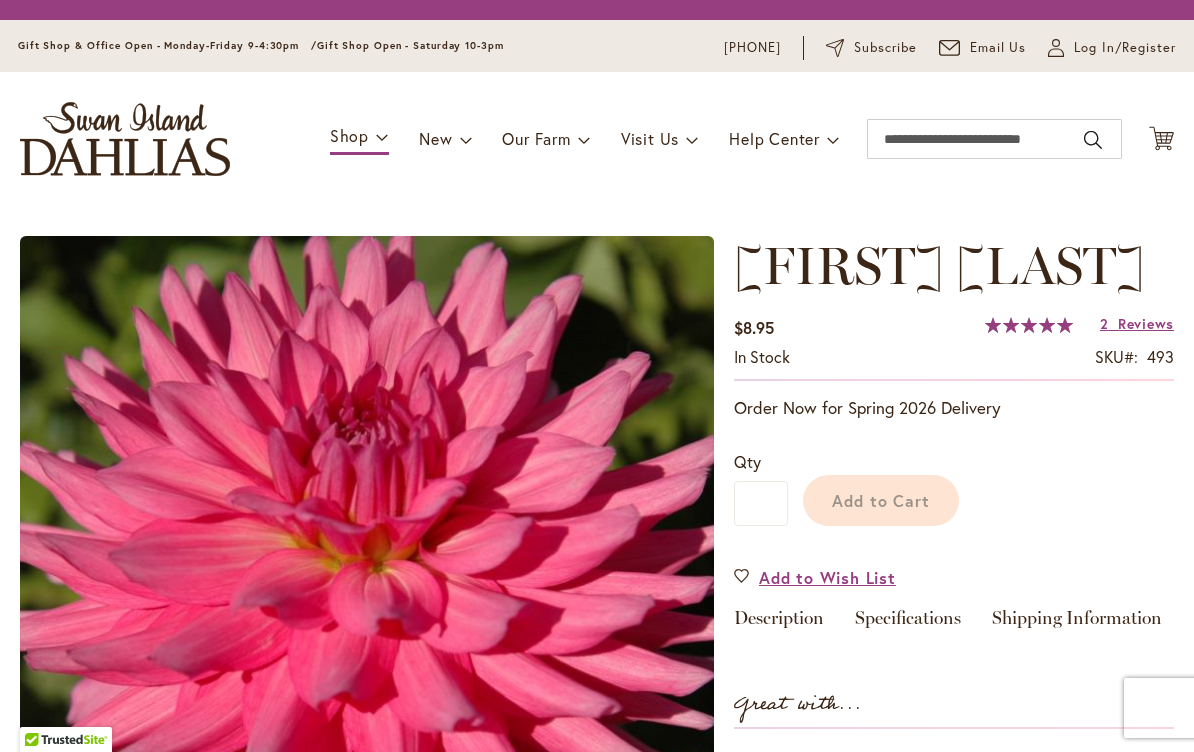 scroll, scrollTop: 0, scrollLeft: 0, axis: both 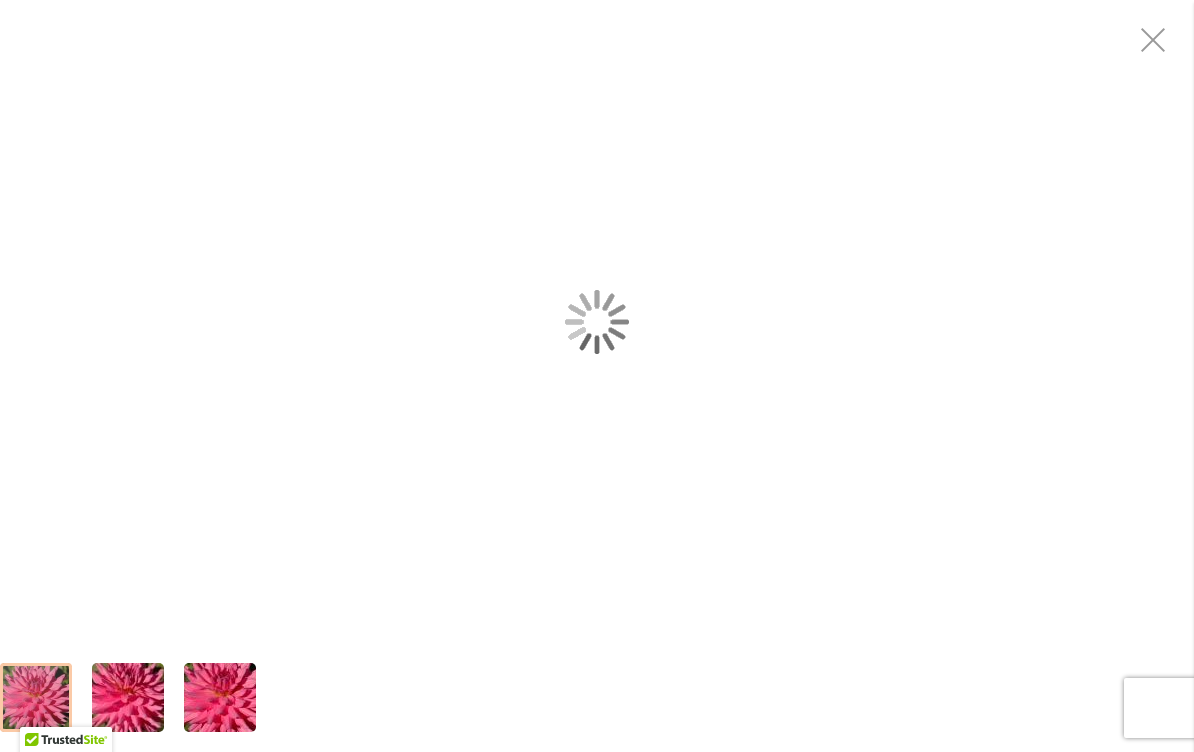 click at bounding box center (597, 321) 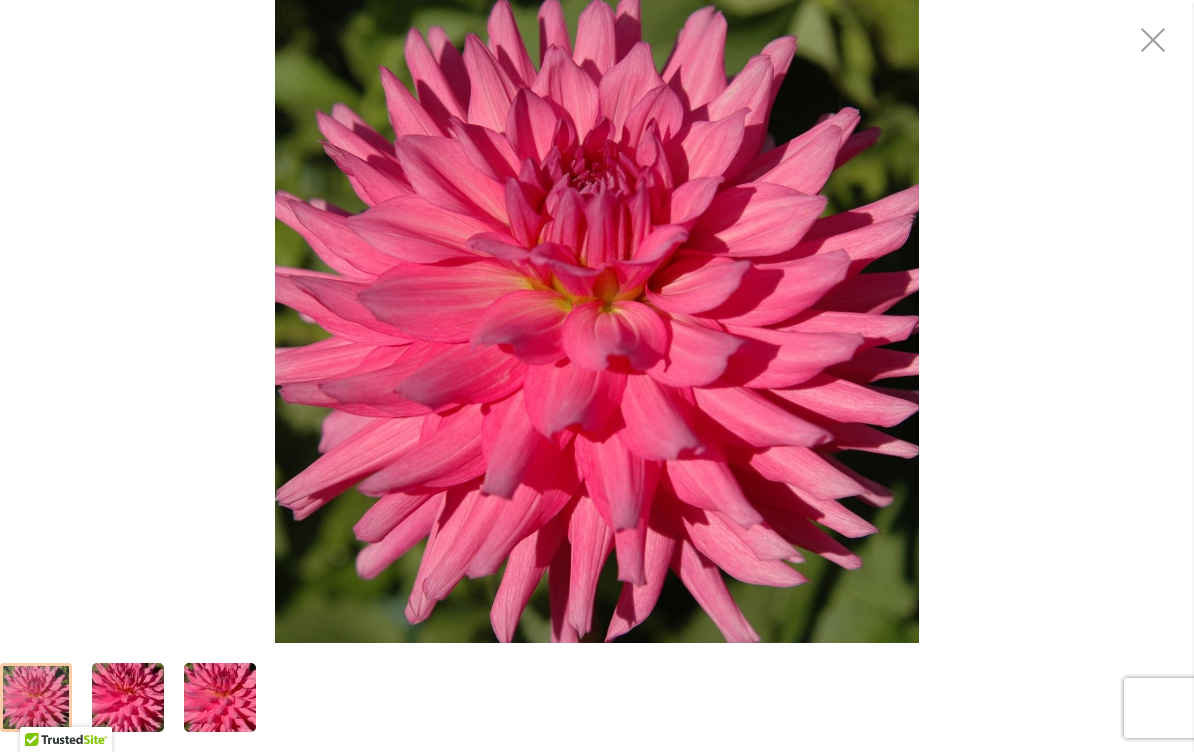 click at bounding box center [1154, 40] 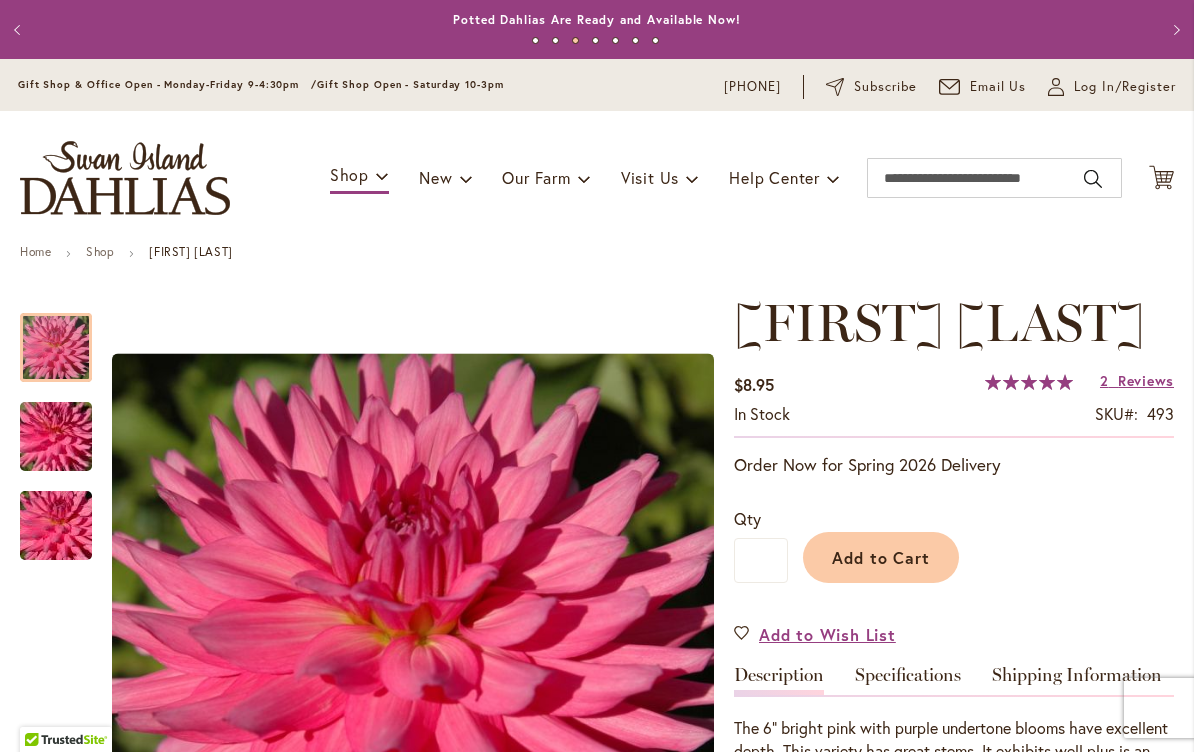 scroll, scrollTop: 269, scrollLeft: 0, axis: vertical 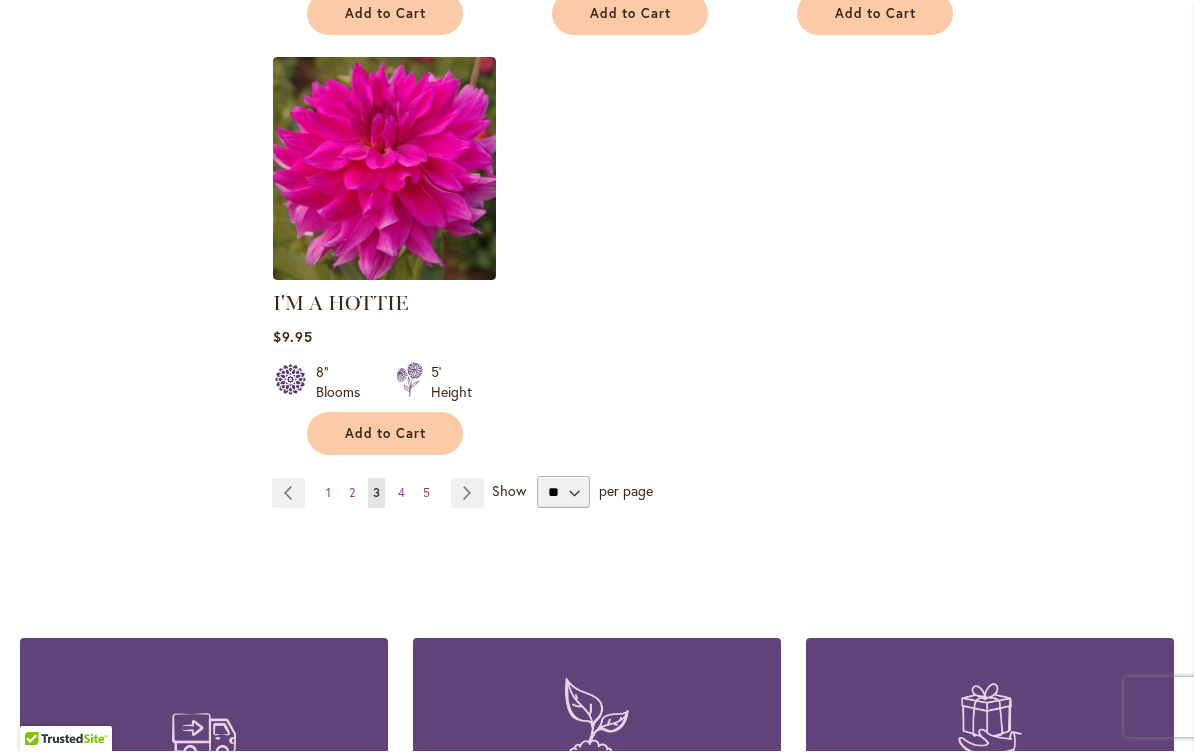 click on "Page
2" at bounding box center [352, 494] 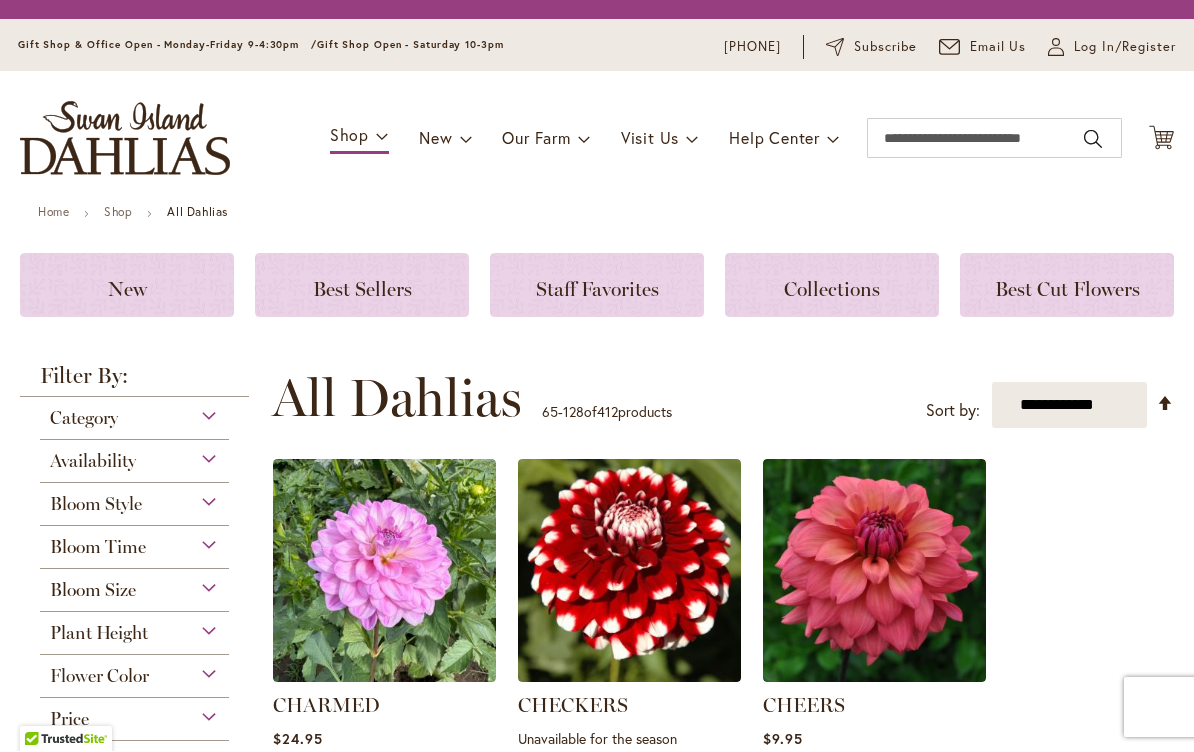 scroll, scrollTop: 1, scrollLeft: 0, axis: vertical 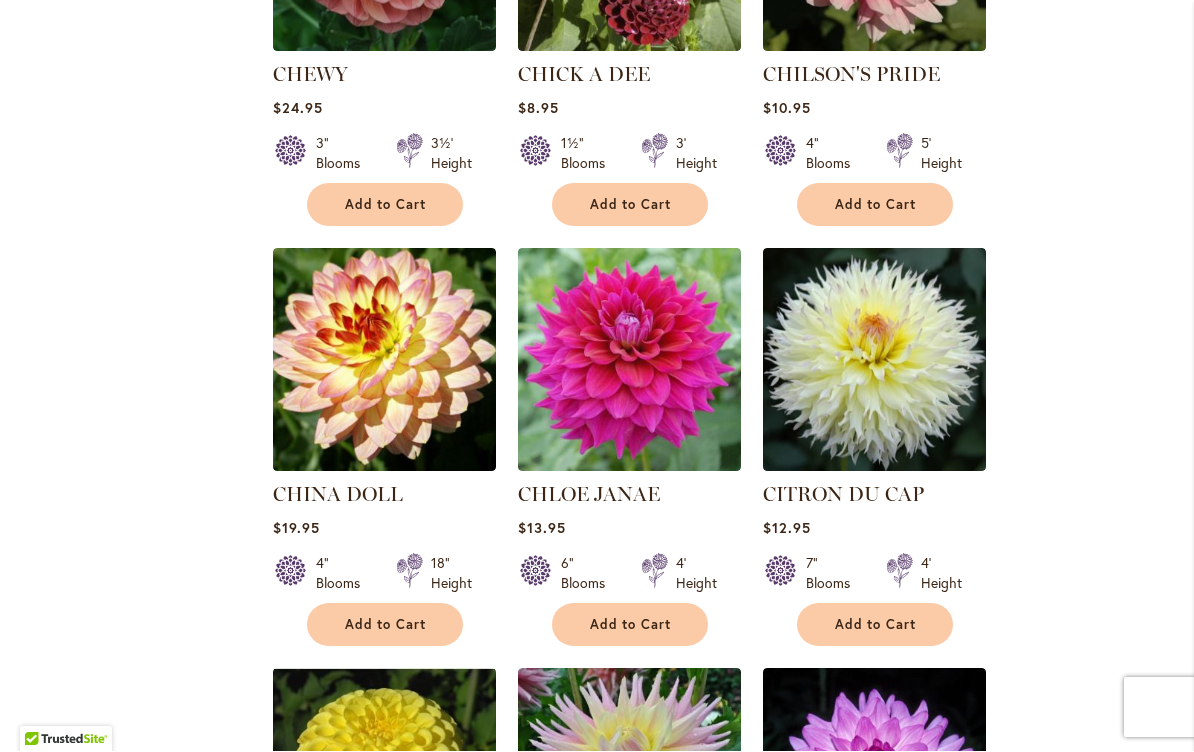 click at bounding box center [874, 360] 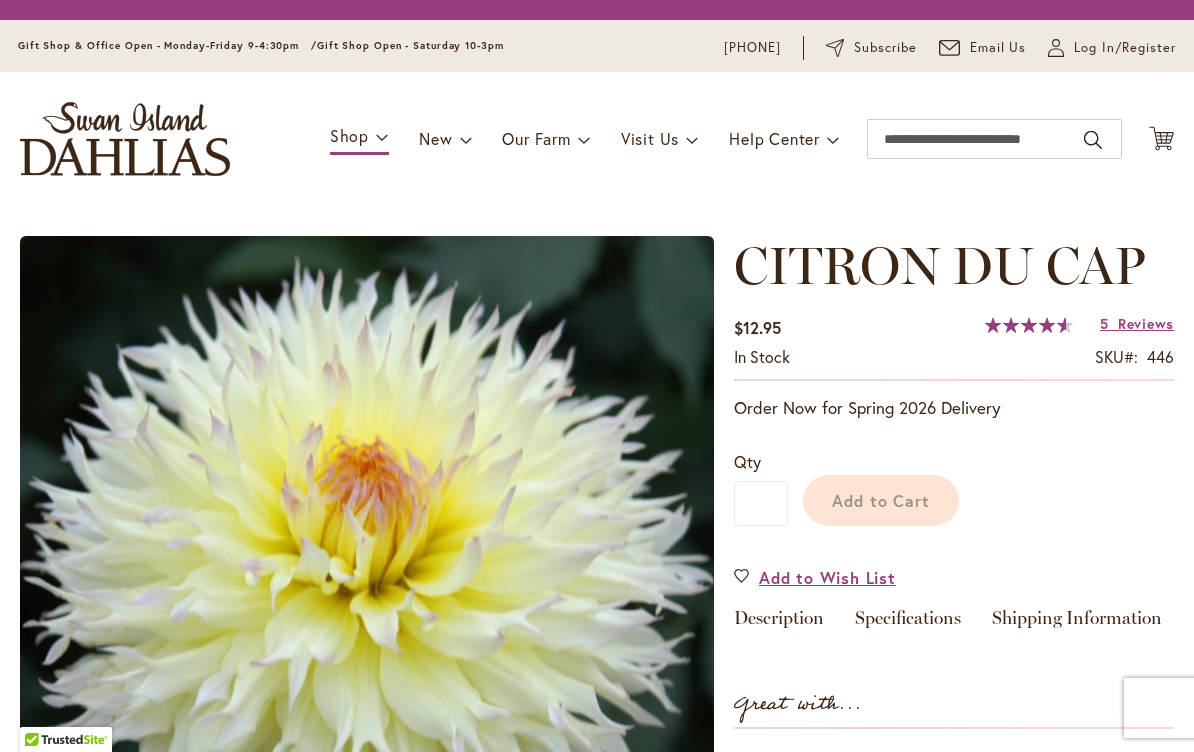 scroll, scrollTop: 0, scrollLeft: 0, axis: both 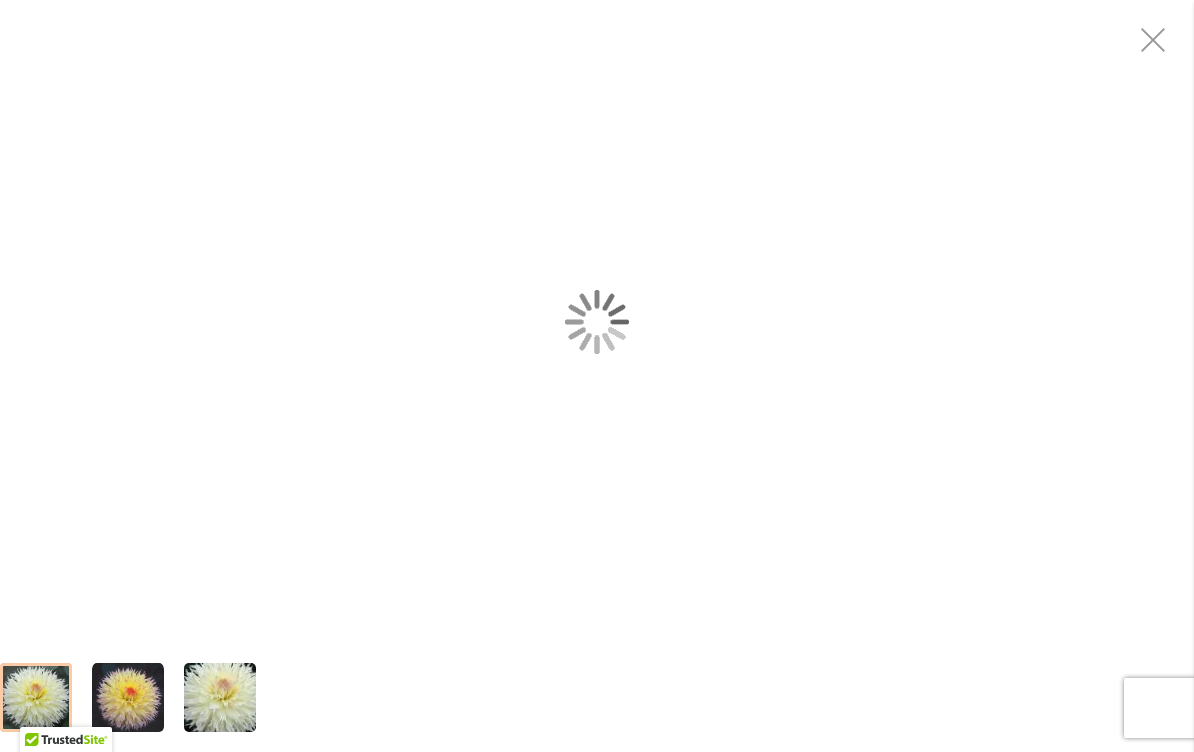 click at bounding box center (597, 321) 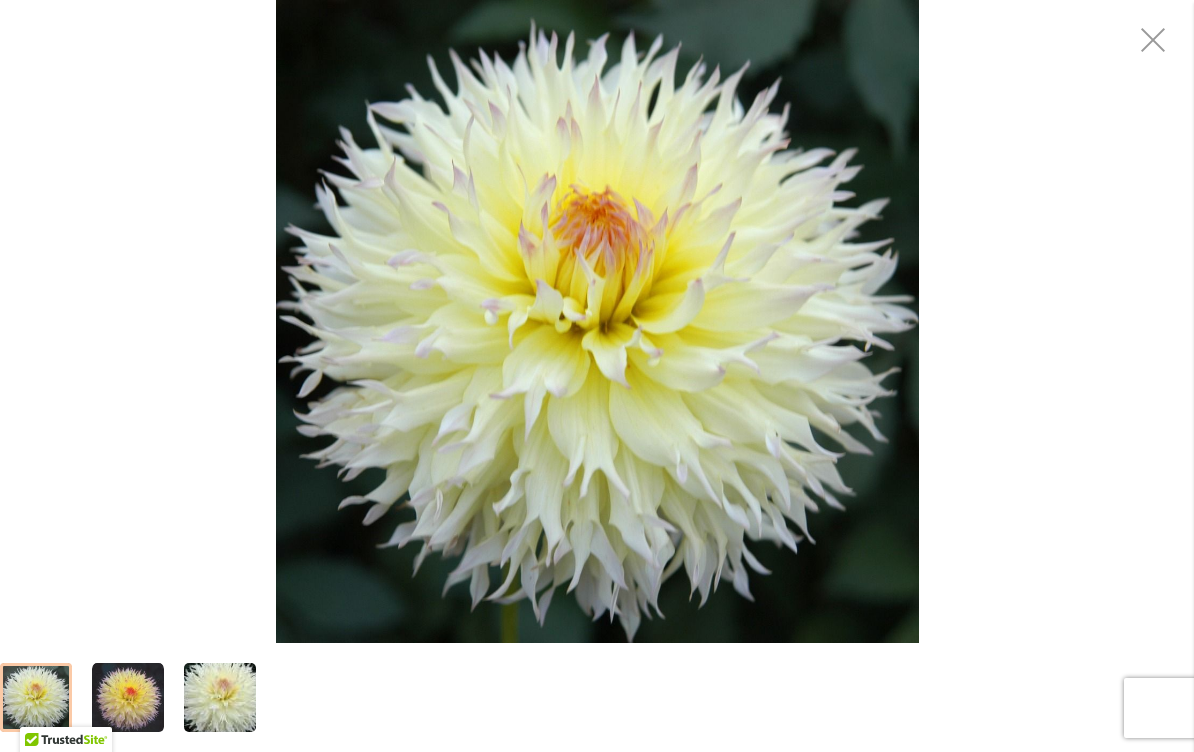 click at bounding box center (1154, 40) 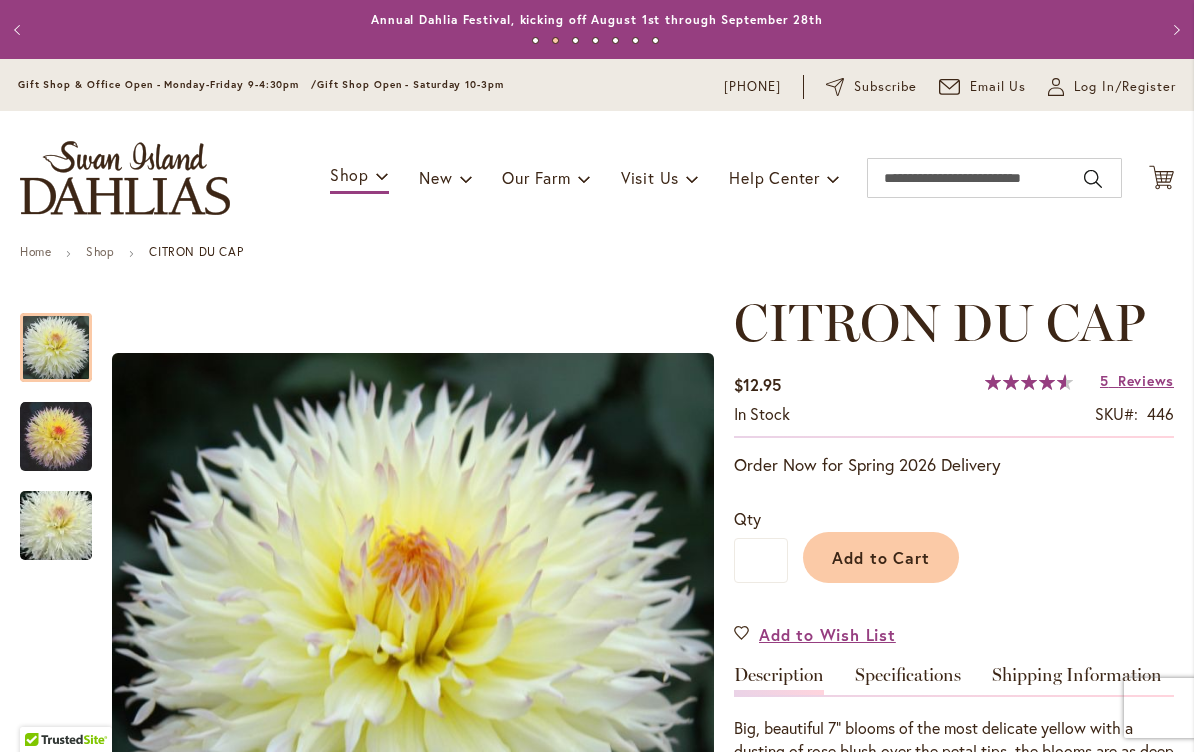 scroll, scrollTop: 269, scrollLeft: 0, axis: vertical 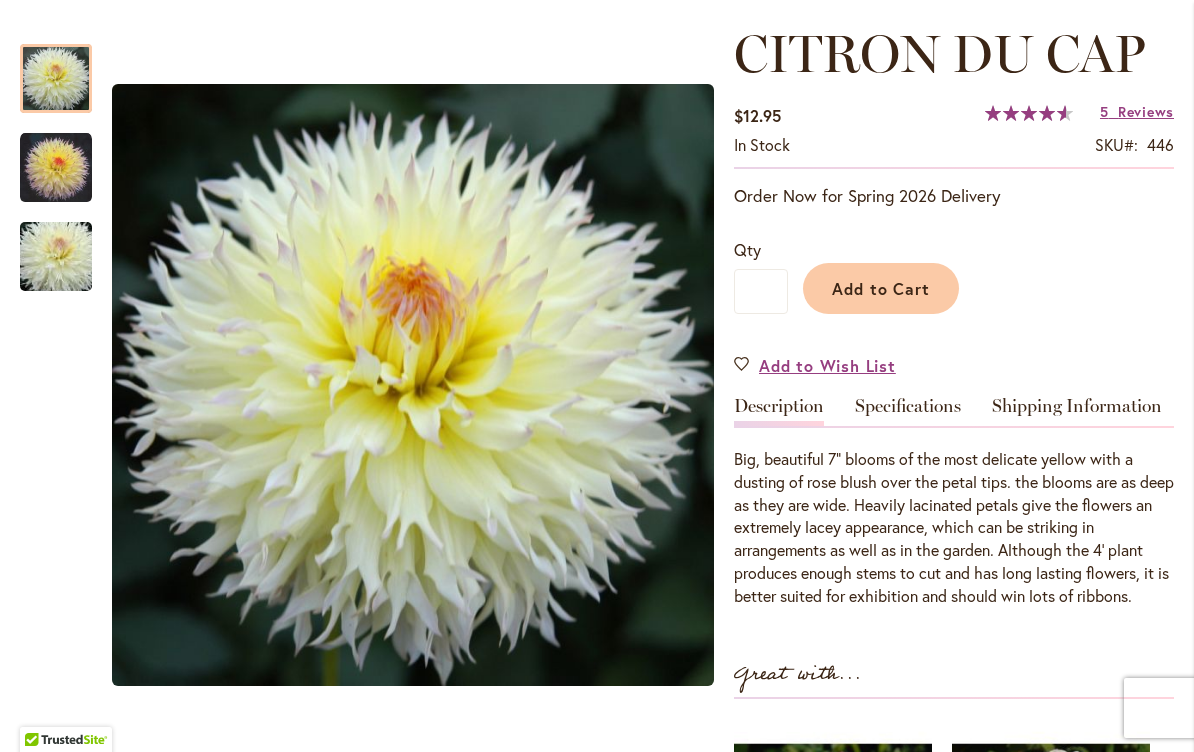 click on "CITRON DU CAP" at bounding box center (954, 54) 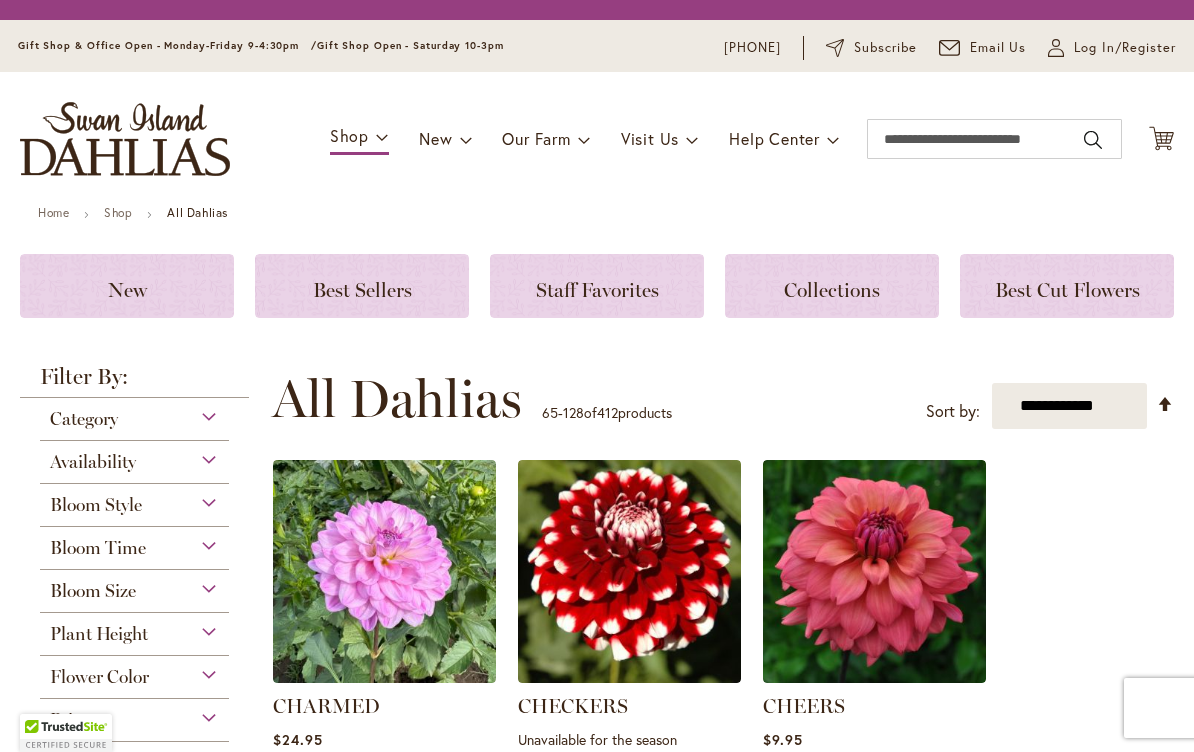scroll, scrollTop: 1, scrollLeft: 0, axis: vertical 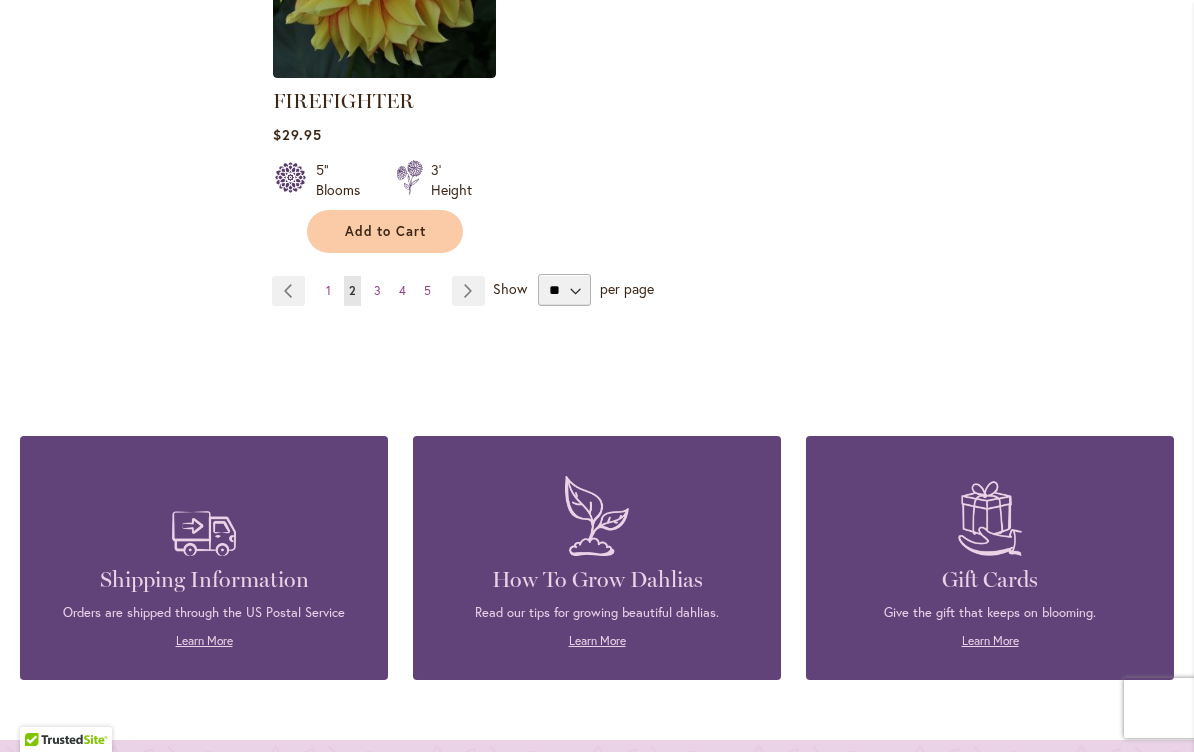 click on "Page
3" at bounding box center (377, 291) 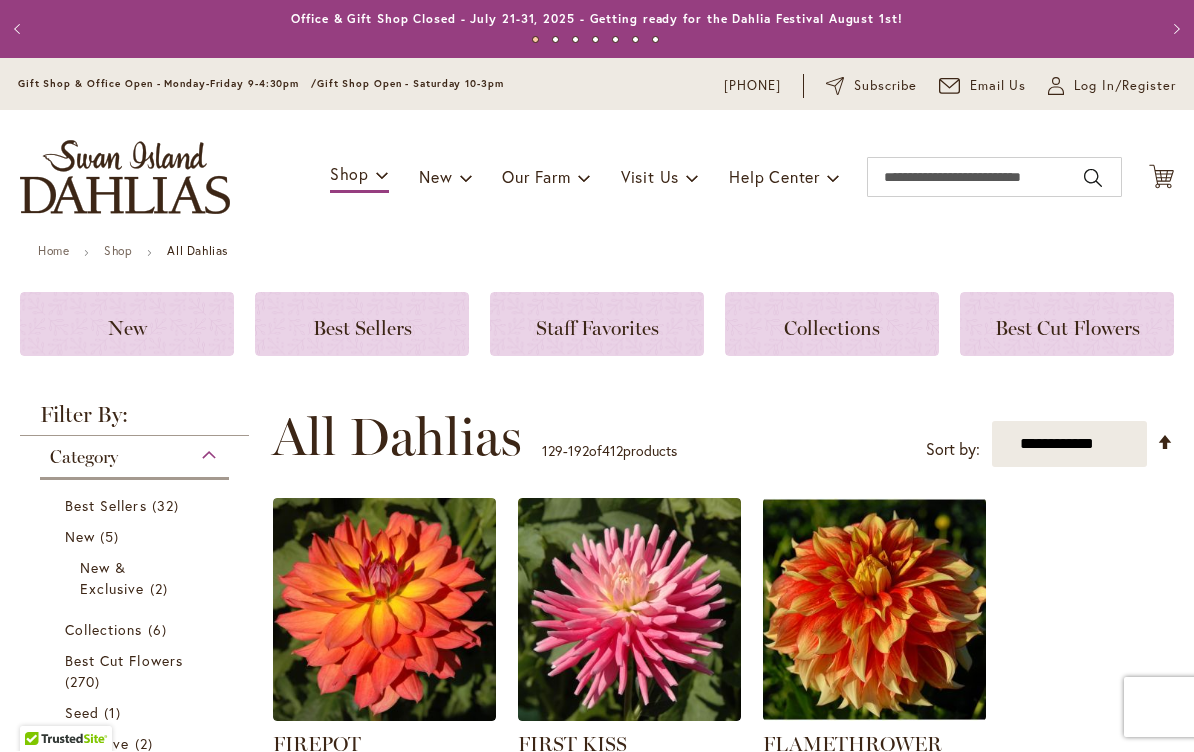 scroll, scrollTop: 1, scrollLeft: 0, axis: vertical 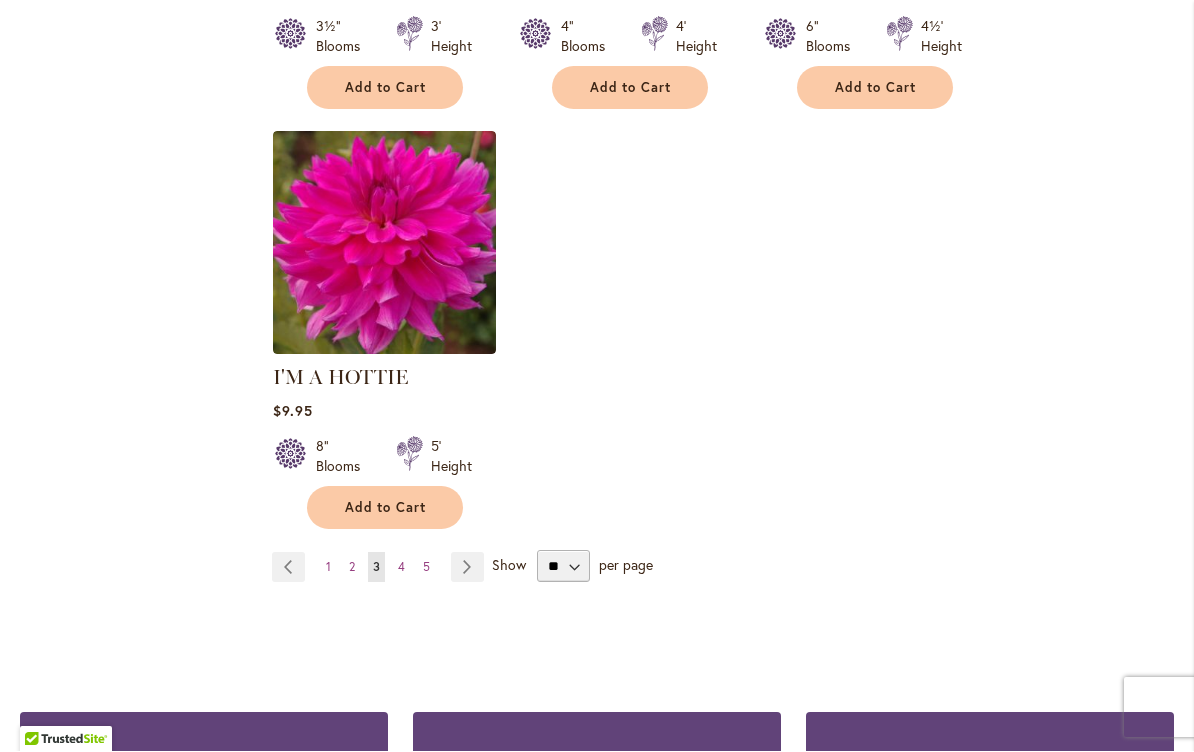 click on "Page
4" at bounding box center [401, 568] 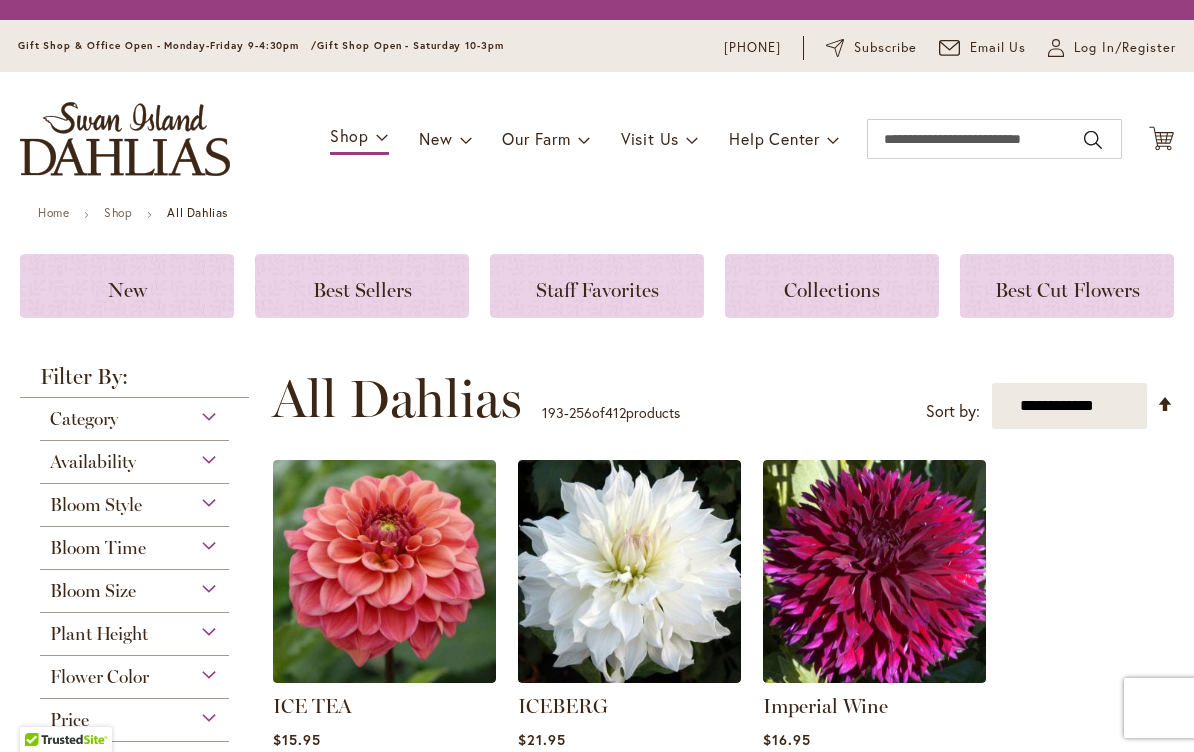 scroll, scrollTop: 1, scrollLeft: 0, axis: vertical 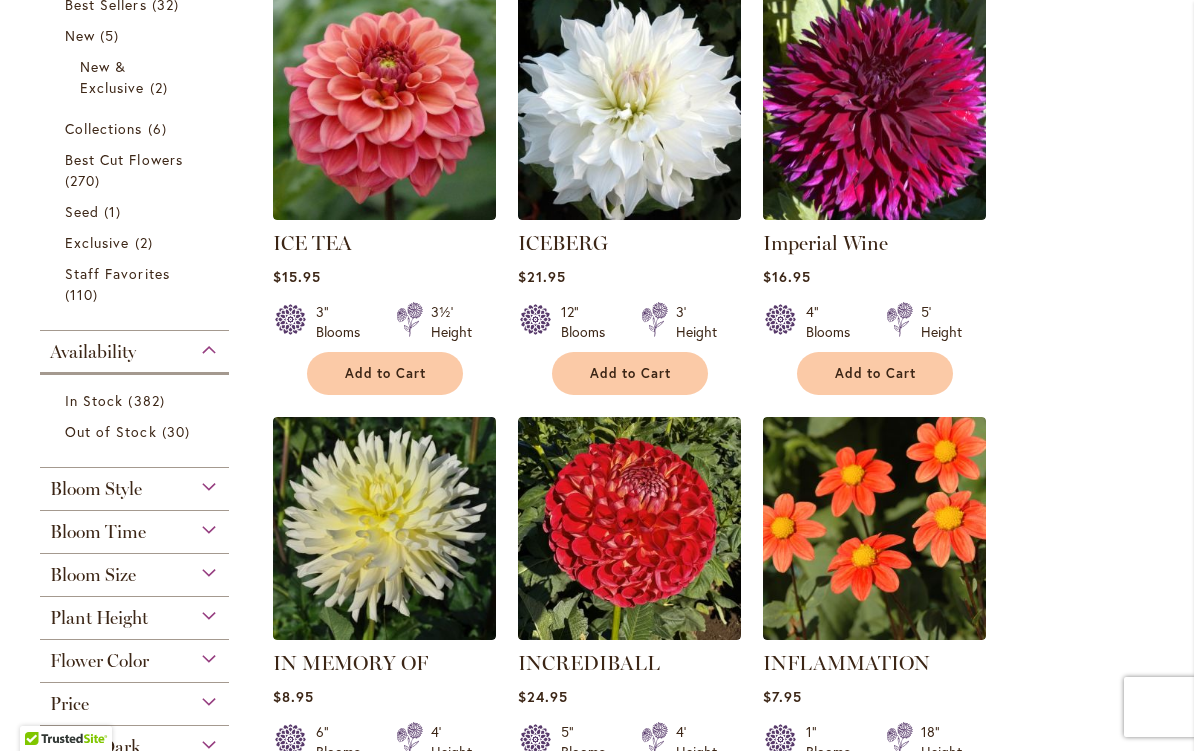 click at bounding box center (629, 109) 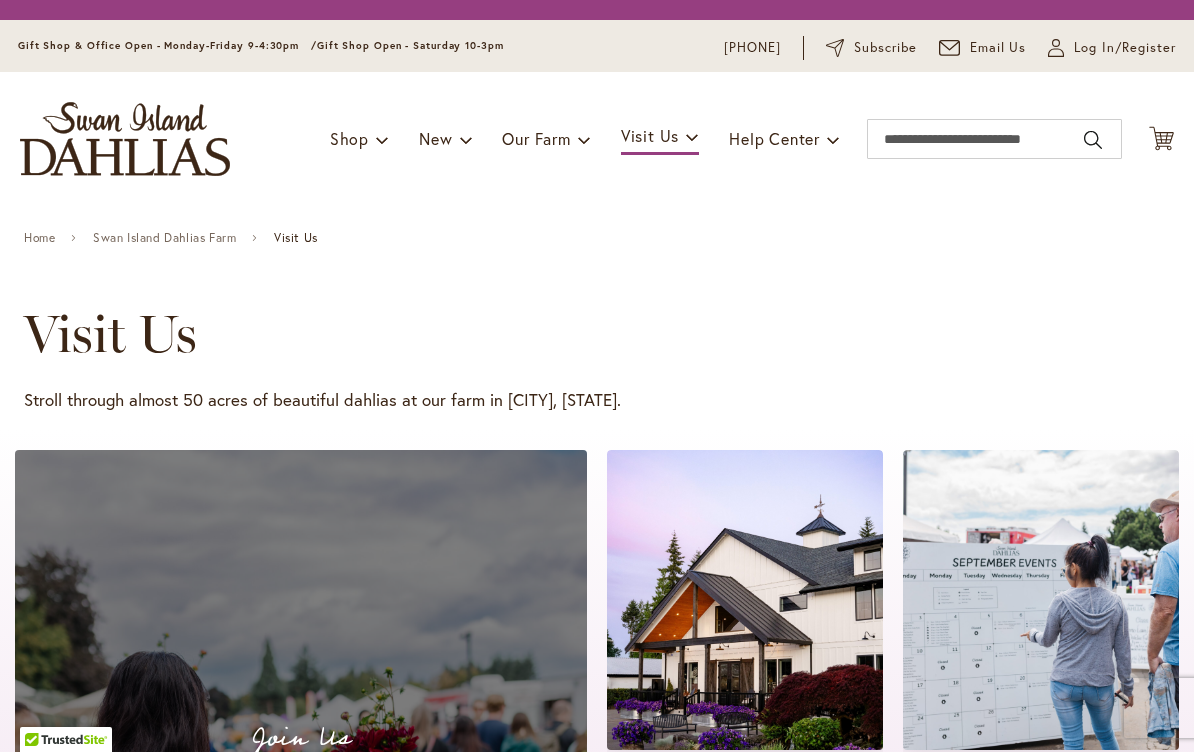 scroll, scrollTop: 0, scrollLeft: 0, axis: both 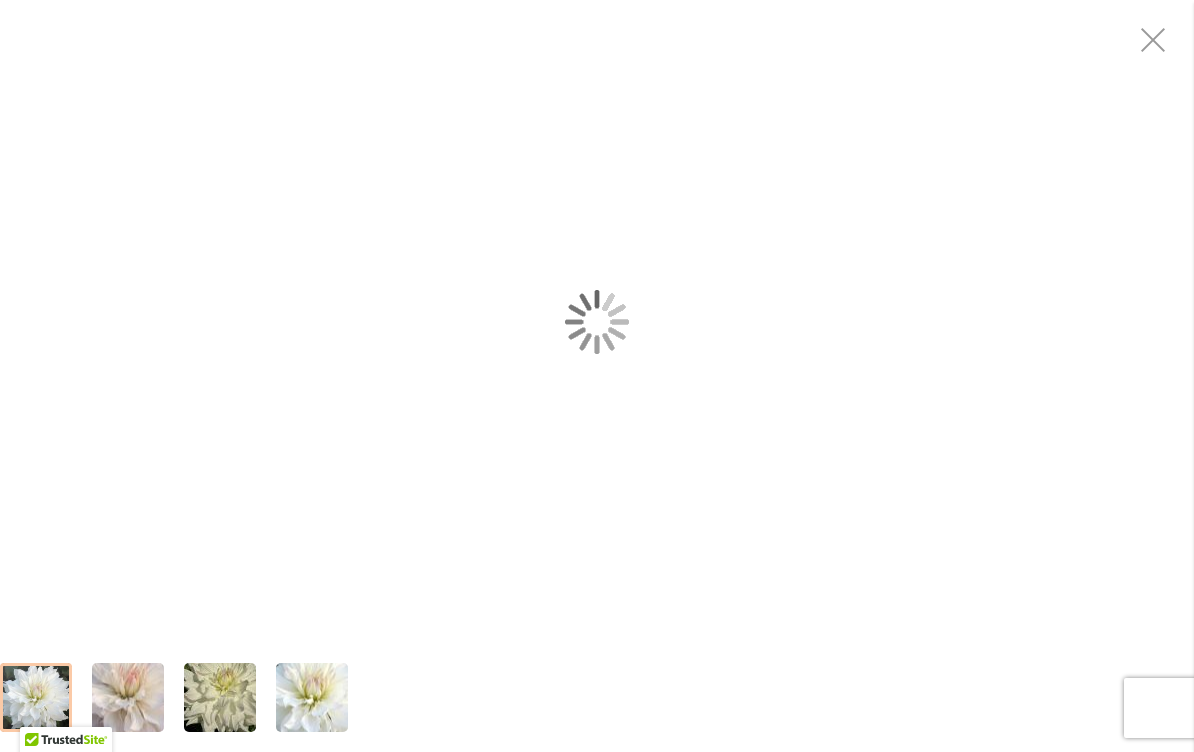 click at bounding box center (597, 321) 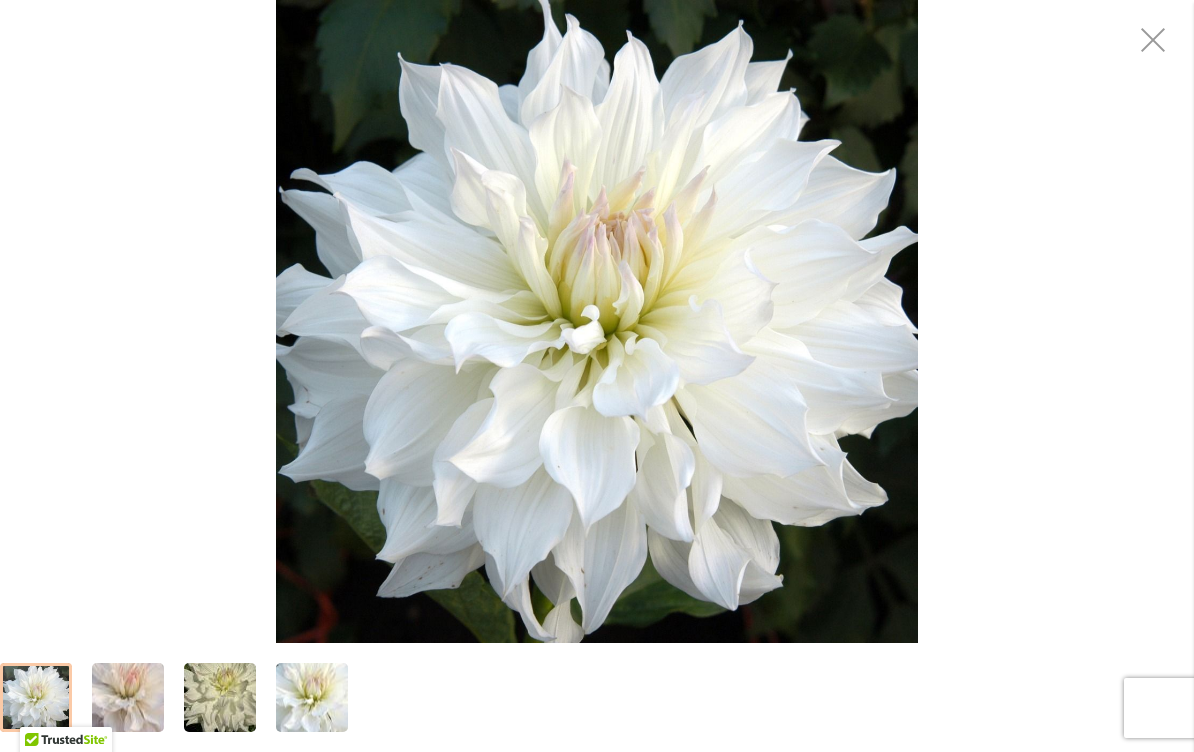 click at bounding box center [1154, 40] 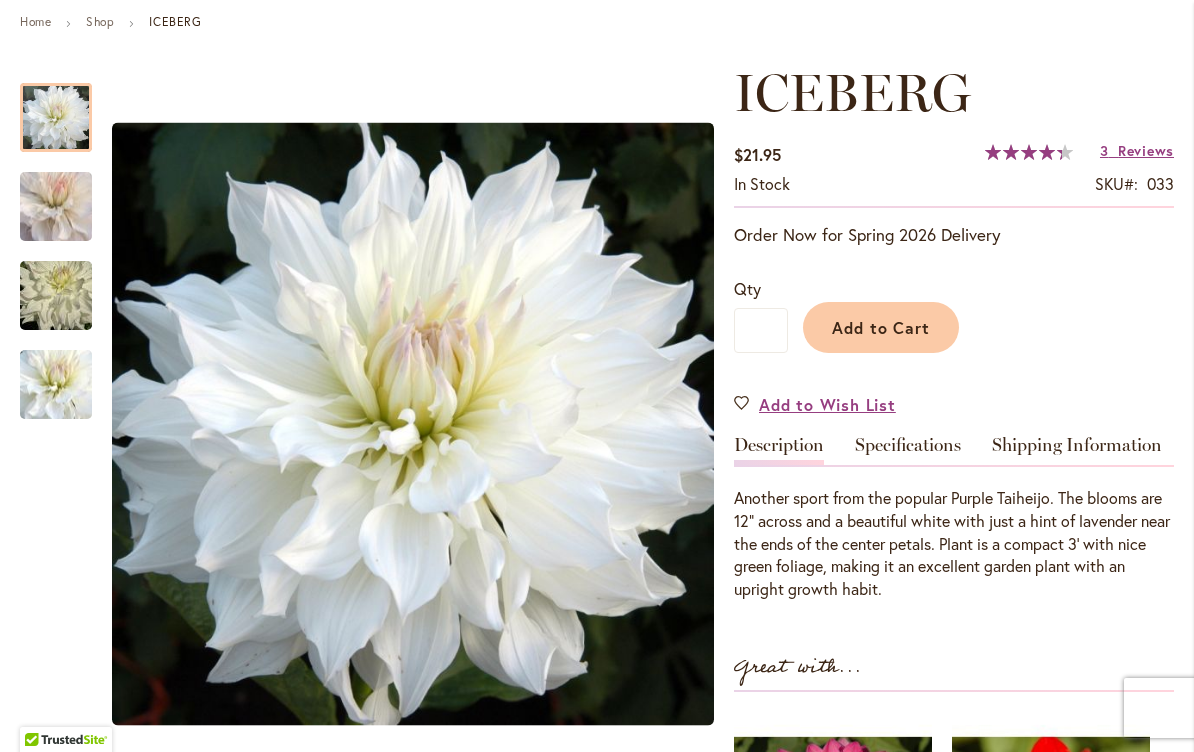 scroll, scrollTop: 269, scrollLeft: 0, axis: vertical 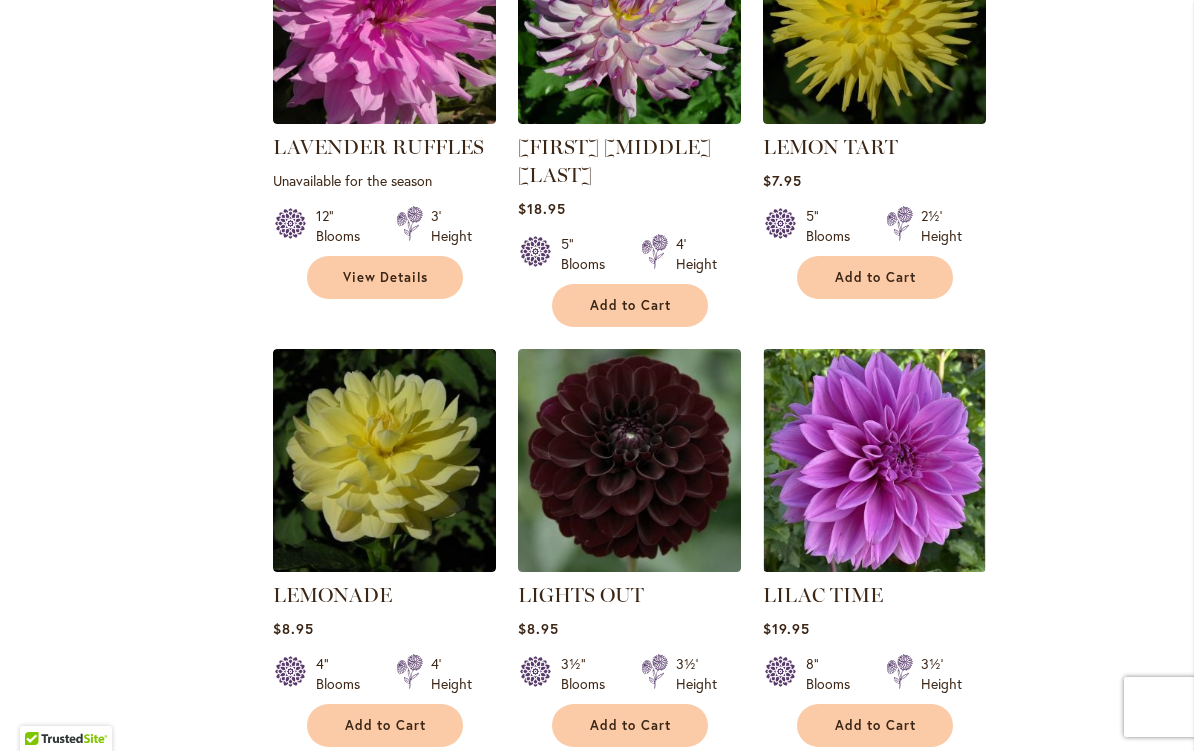 click at bounding box center [874, 13] 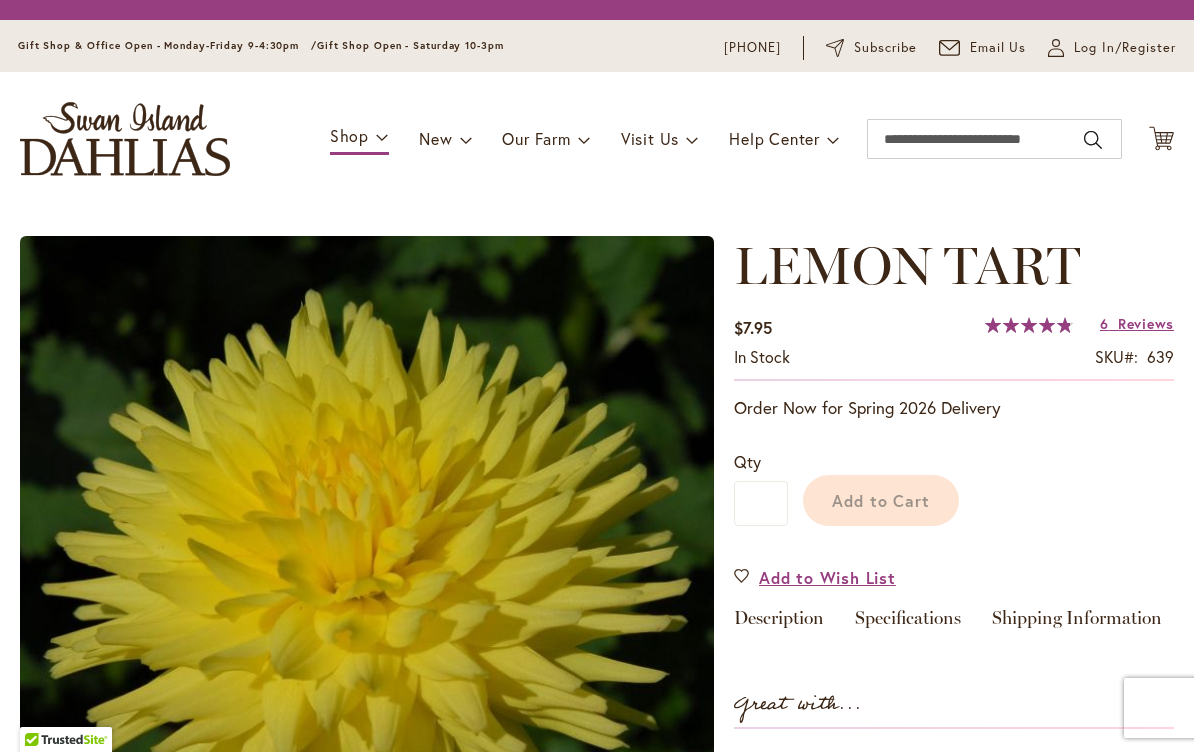 scroll, scrollTop: 0, scrollLeft: 0, axis: both 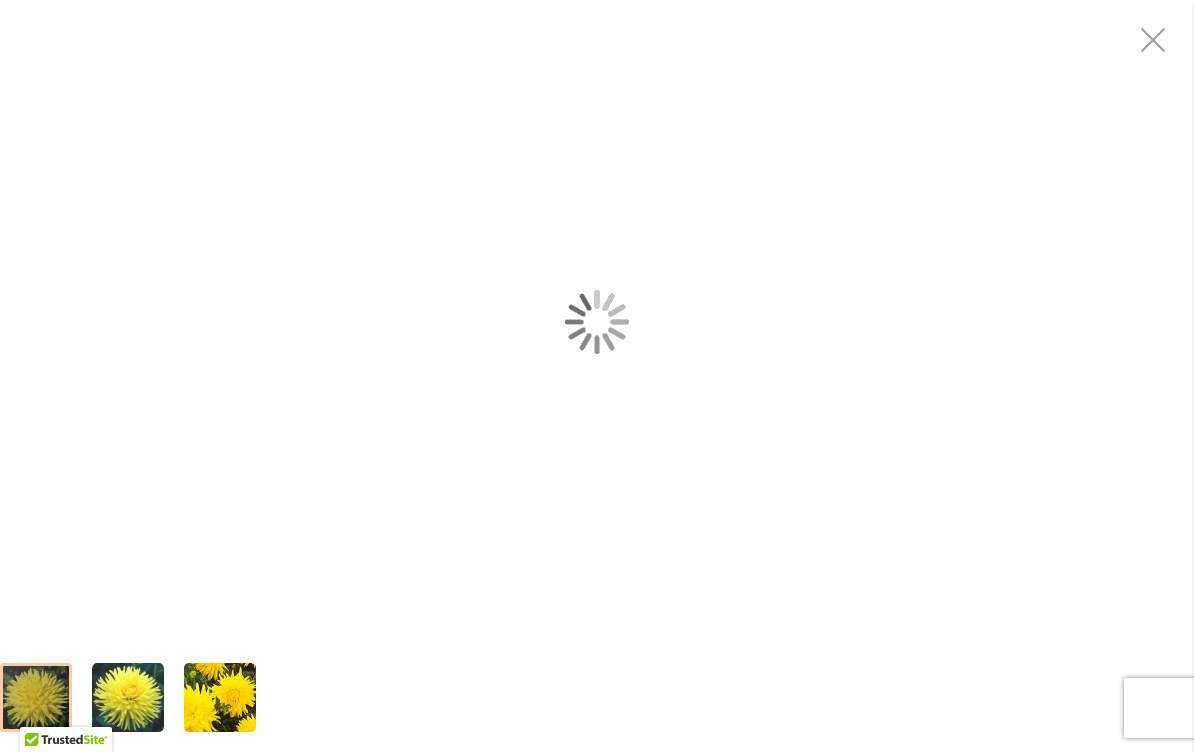 click at bounding box center [597, 321] 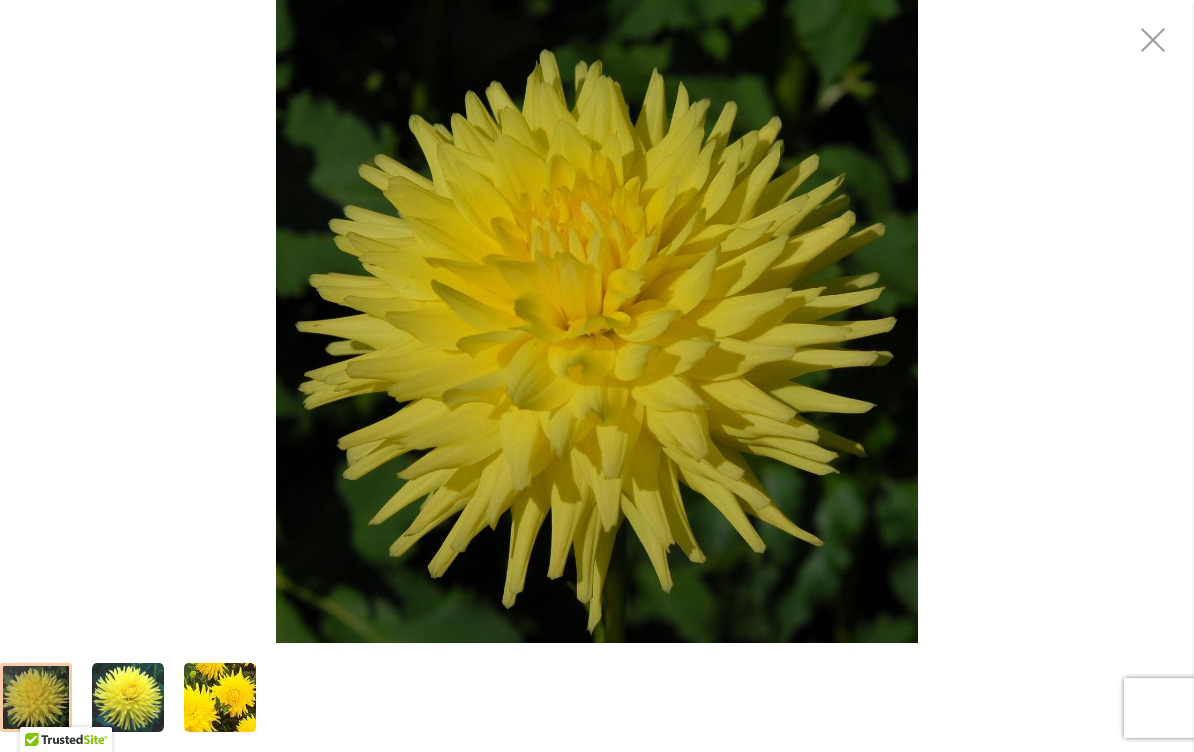 click at bounding box center [1154, 40] 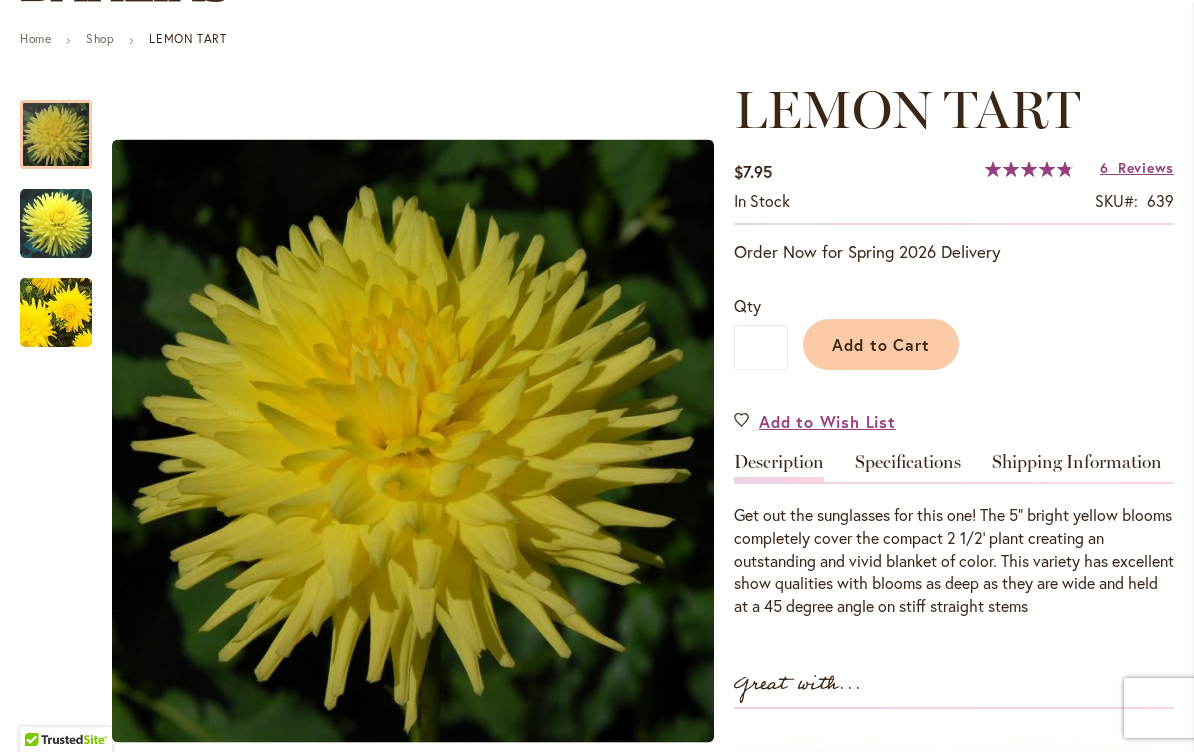 scroll, scrollTop: 269, scrollLeft: 0, axis: vertical 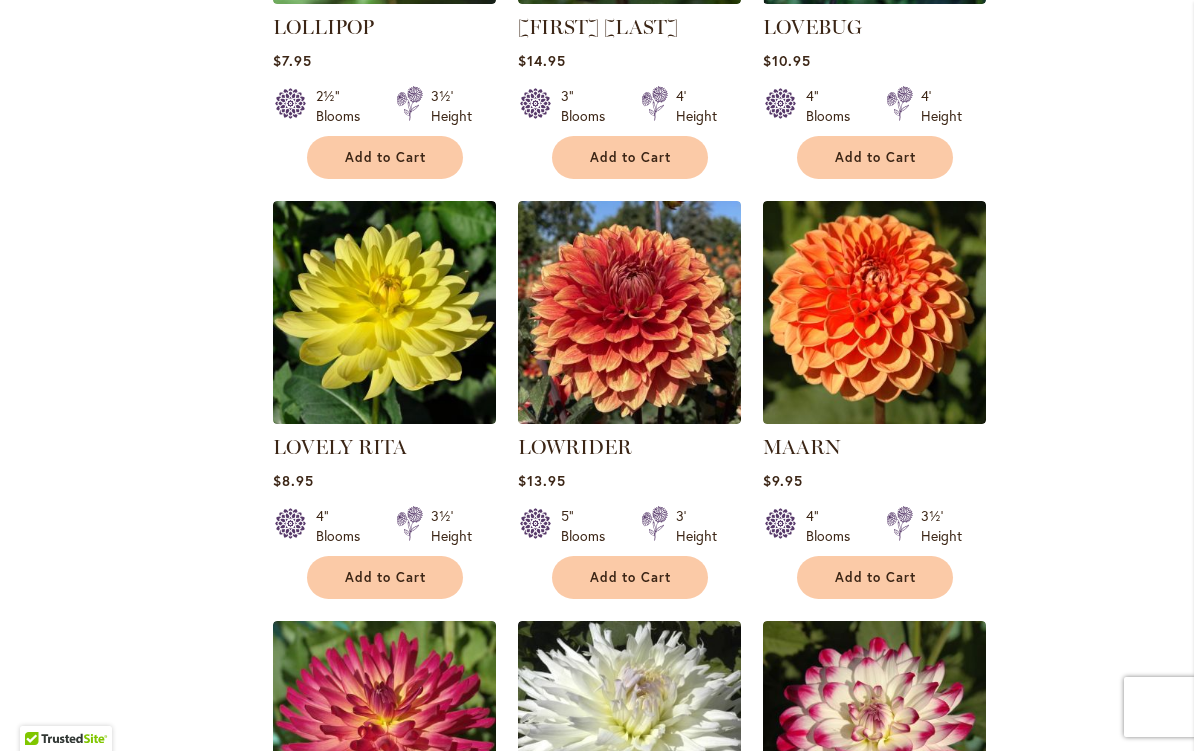 click at bounding box center (384, 313) 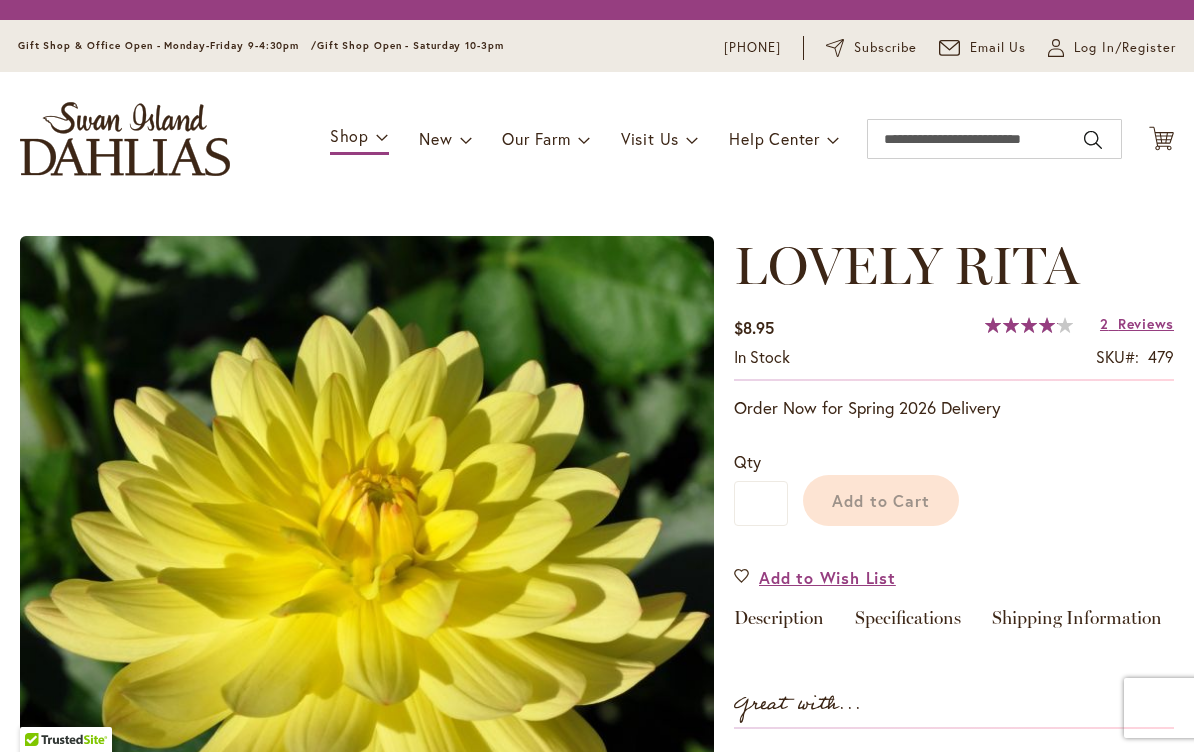scroll, scrollTop: 0, scrollLeft: 0, axis: both 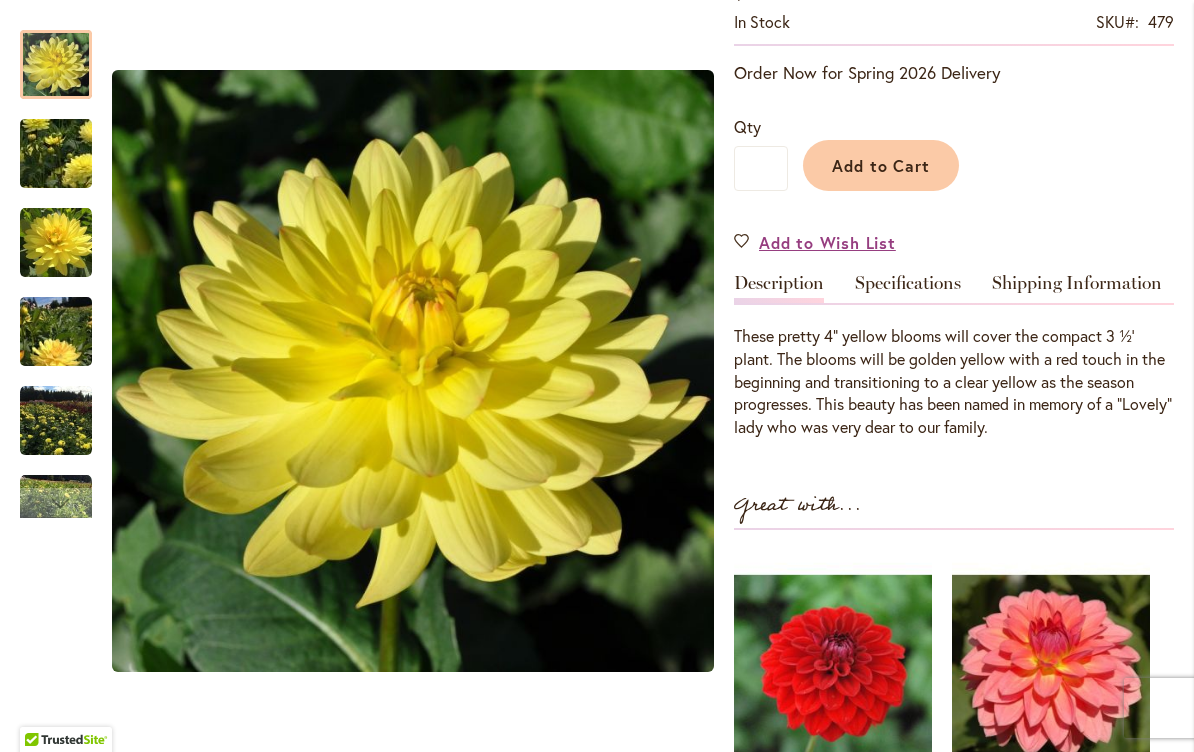 click at bounding box center (56, 421) 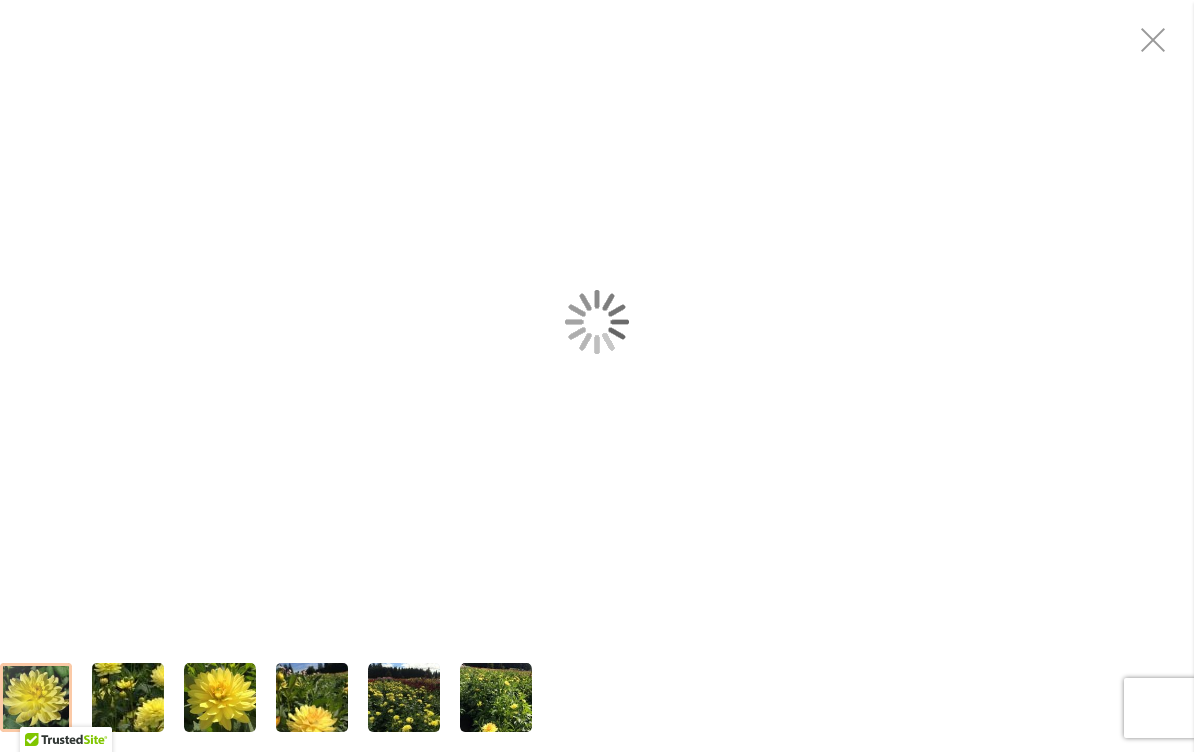 click at bounding box center (597, 321) 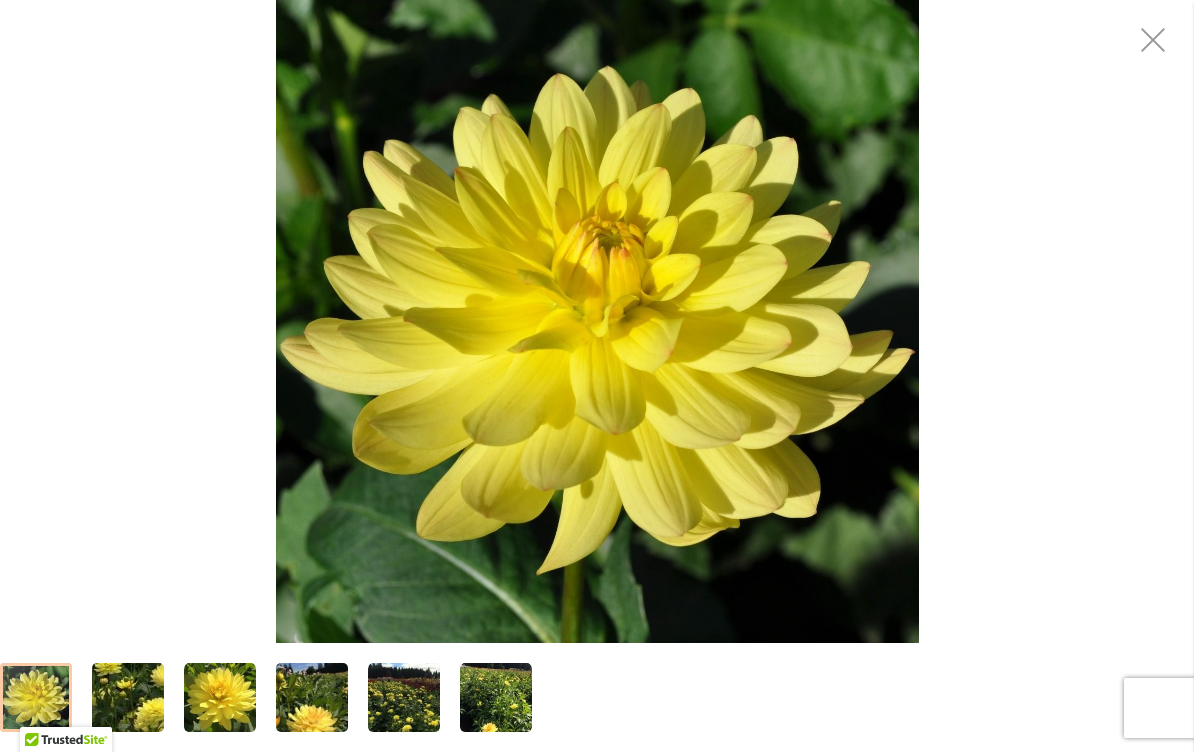 click at bounding box center (1154, 40) 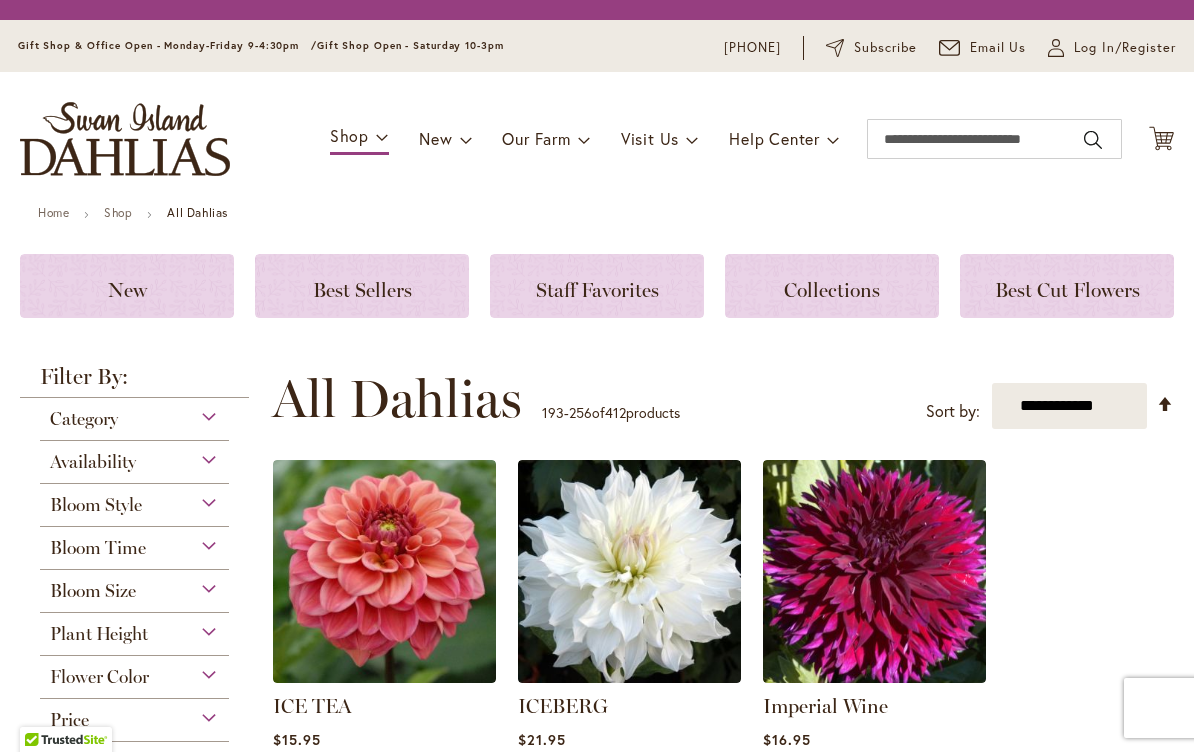 scroll, scrollTop: 1, scrollLeft: 0, axis: vertical 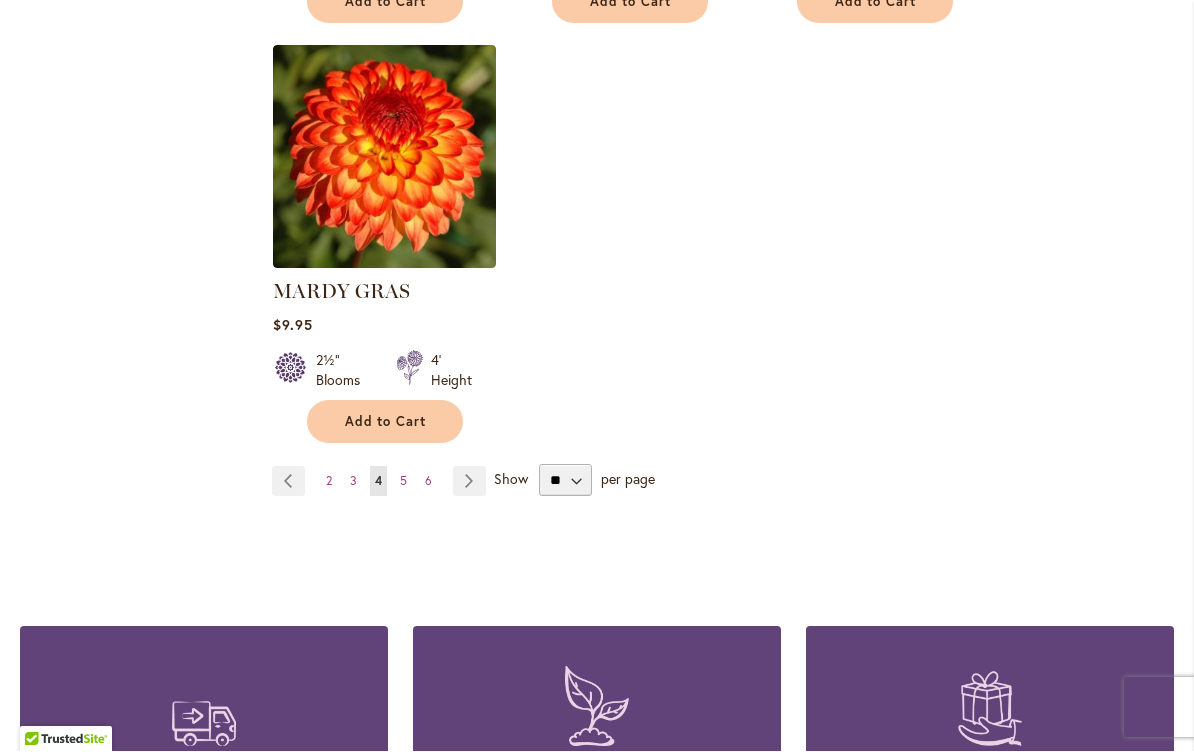 click on "5" at bounding box center (403, 481) 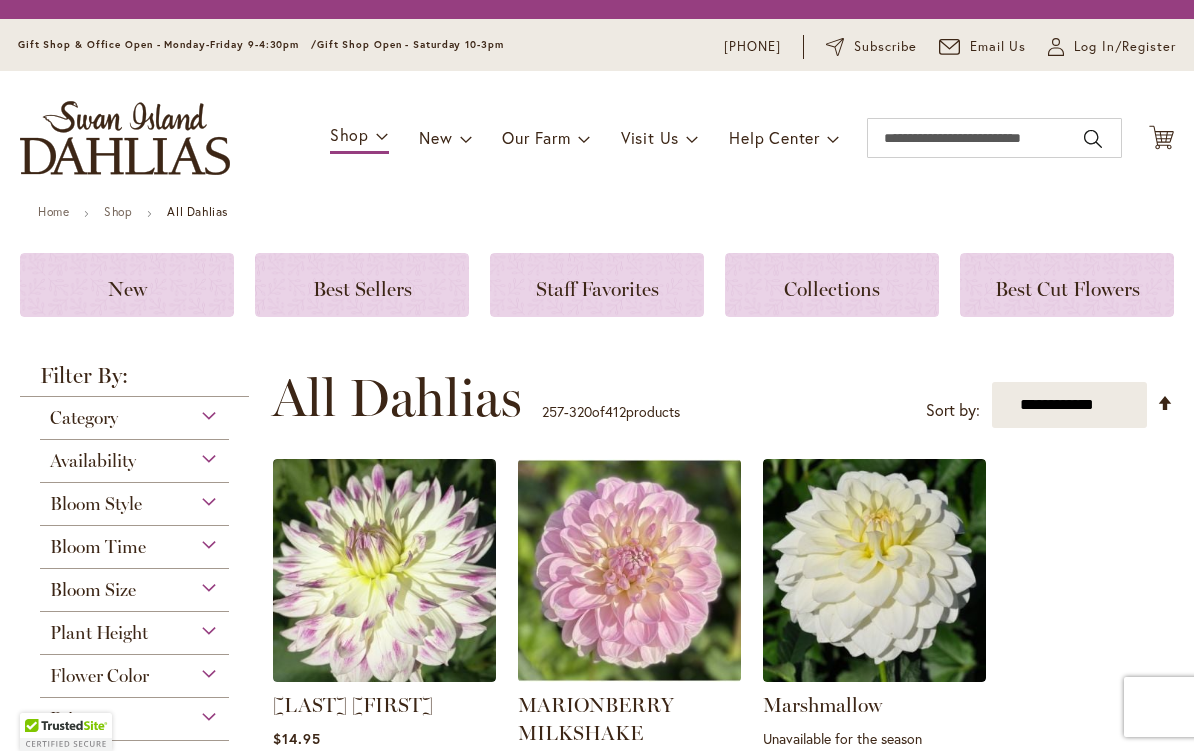 scroll, scrollTop: 1, scrollLeft: 0, axis: vertical 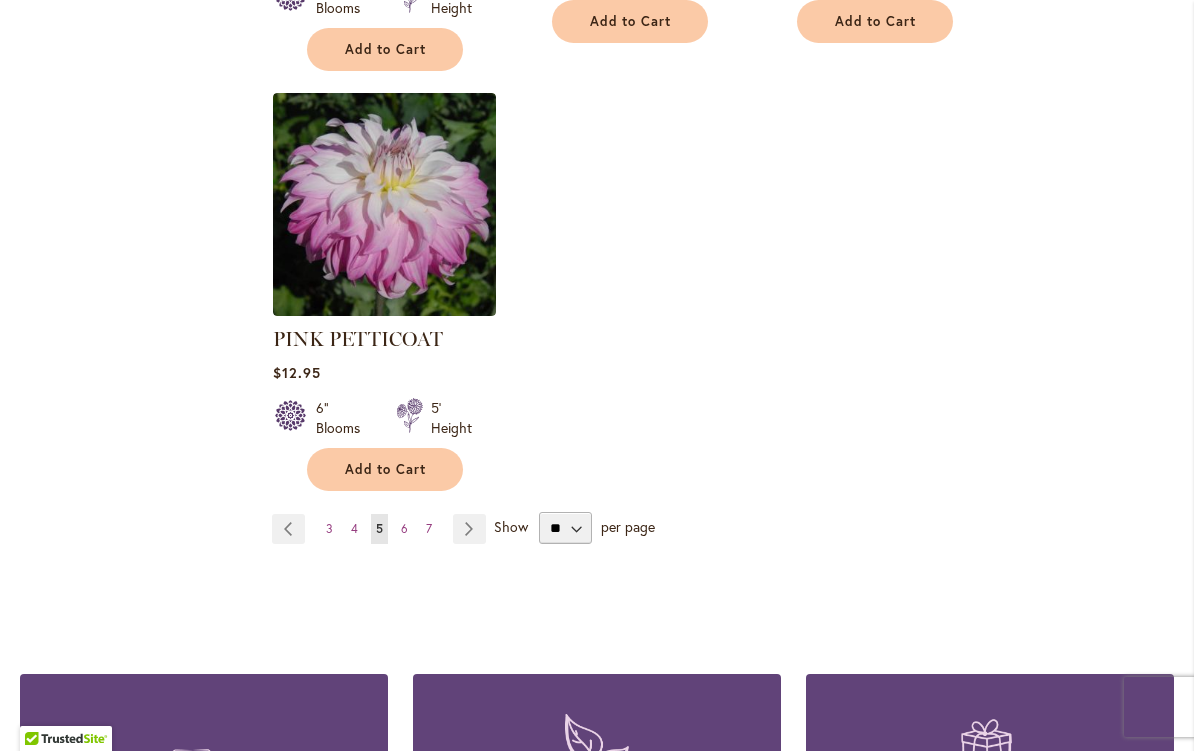 click on "Page
6" at bounding box center (404, 530) 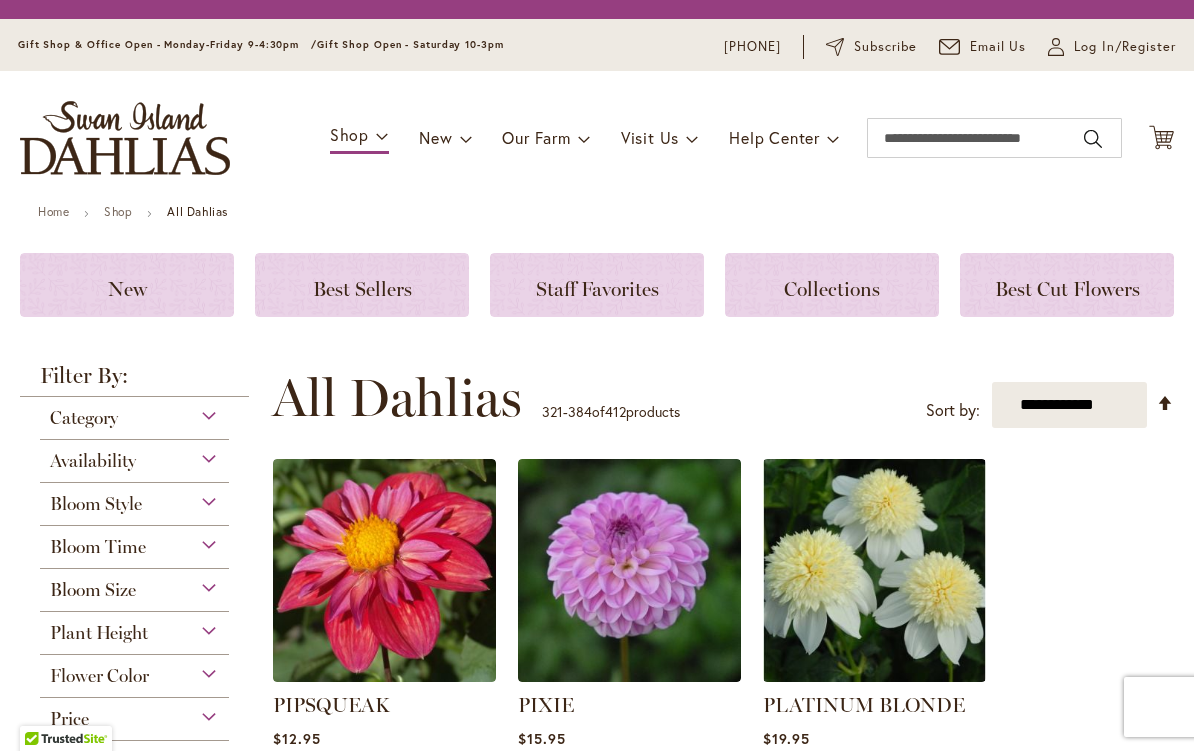 scroll, scrollTop: 1, scrollLeft: 0, axis: vertical 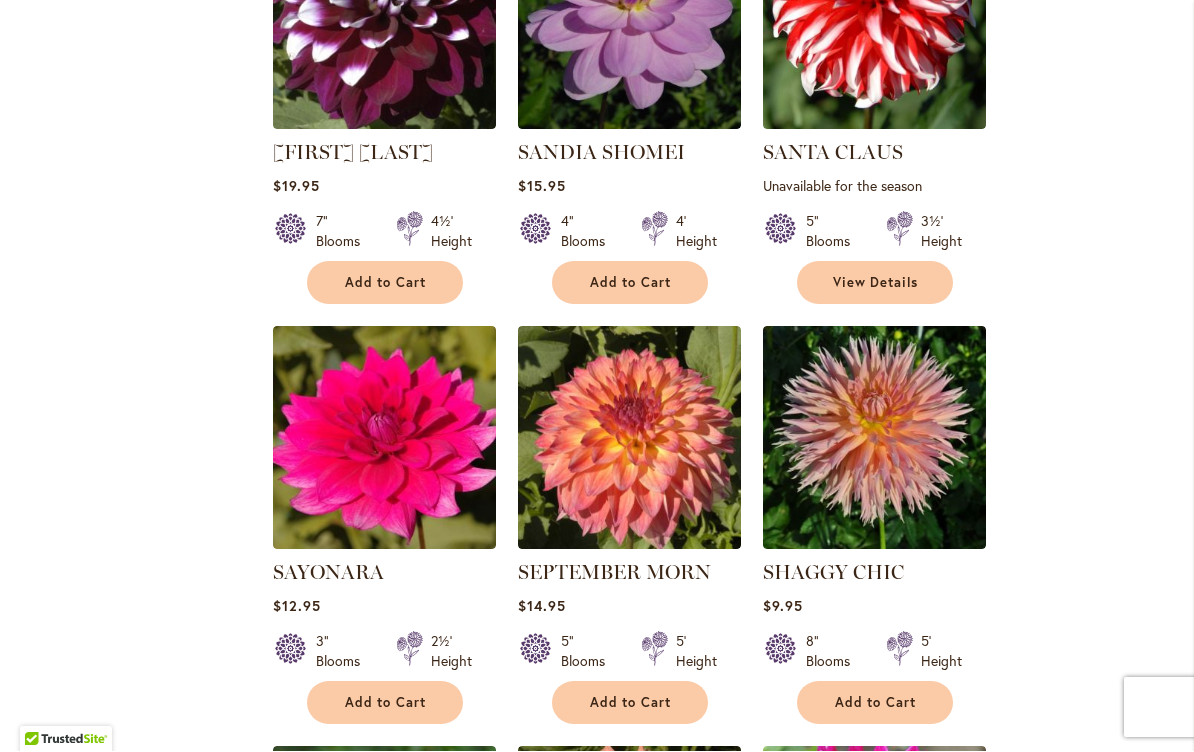 click at bounding box center [629, 18] 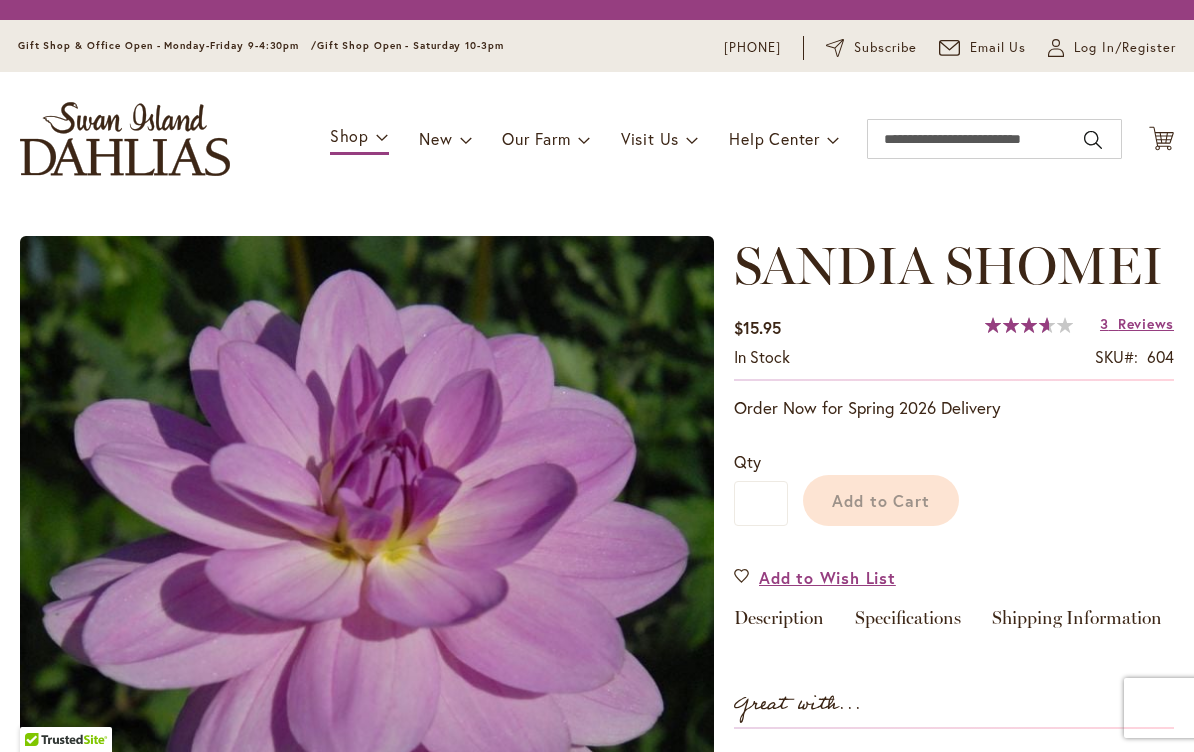 scroll, scrollTop: 0, scrollLeft: 0, axis: both 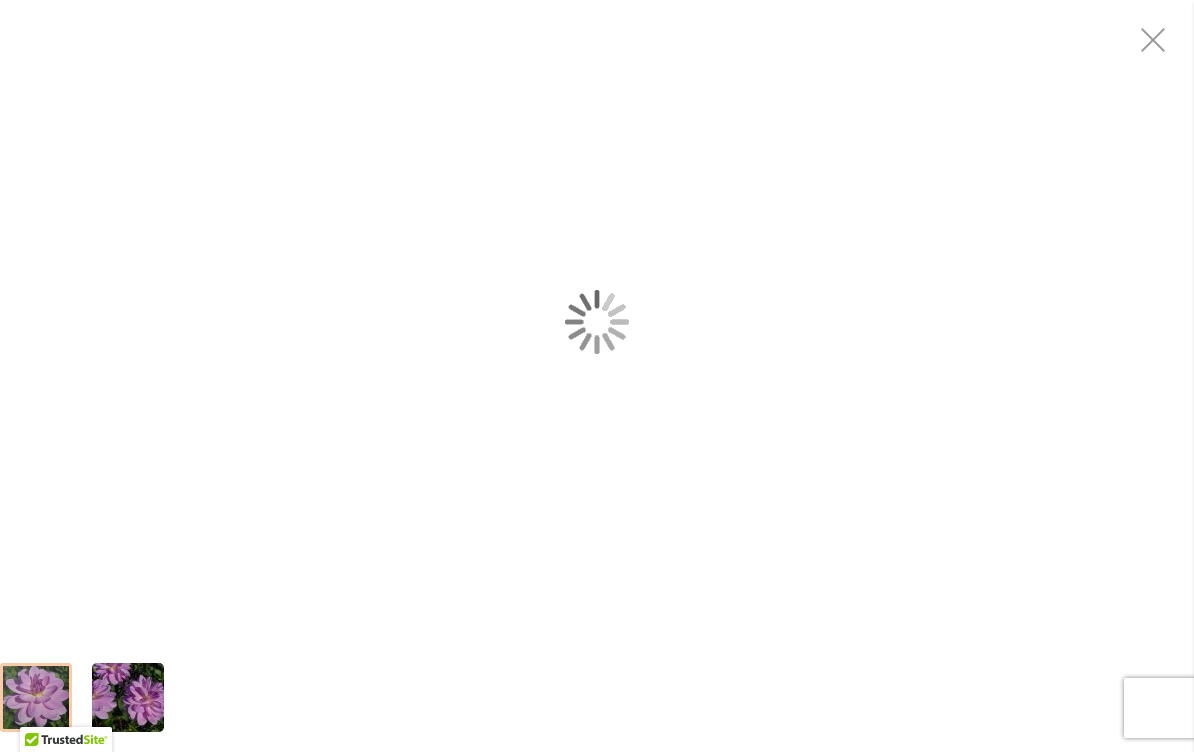 click at bounding box center (597, 321) 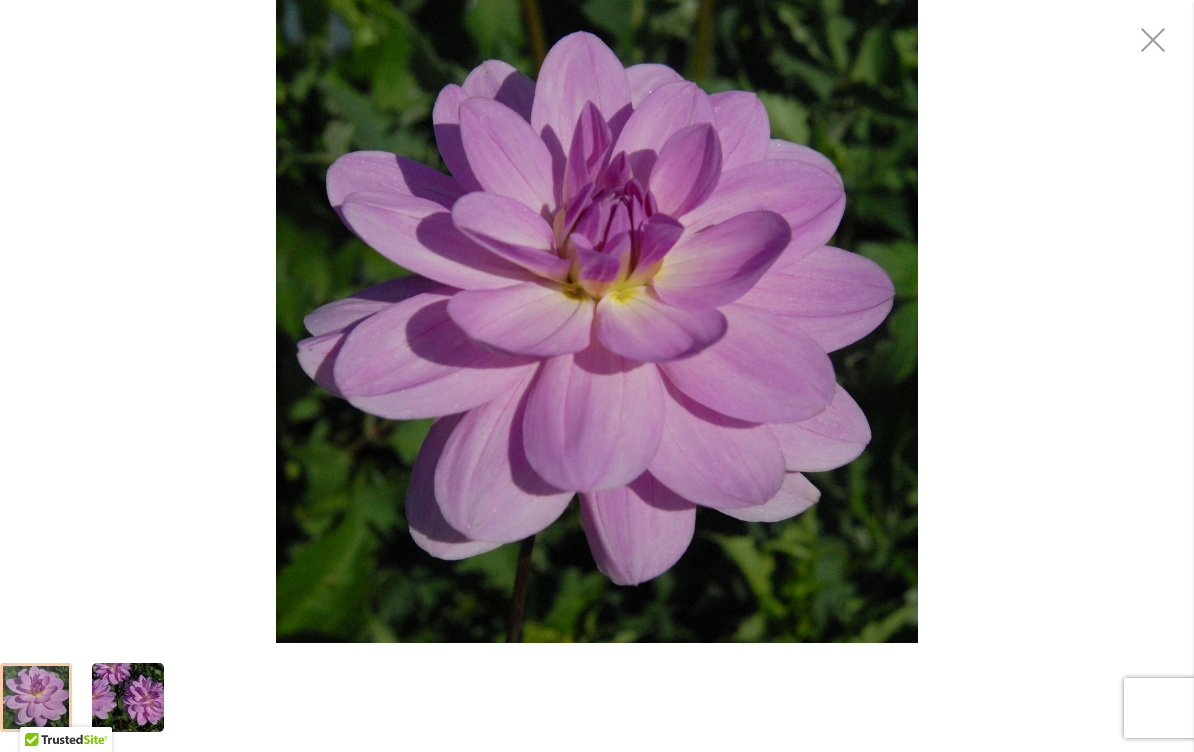 click at bounding box center [1154, 40] 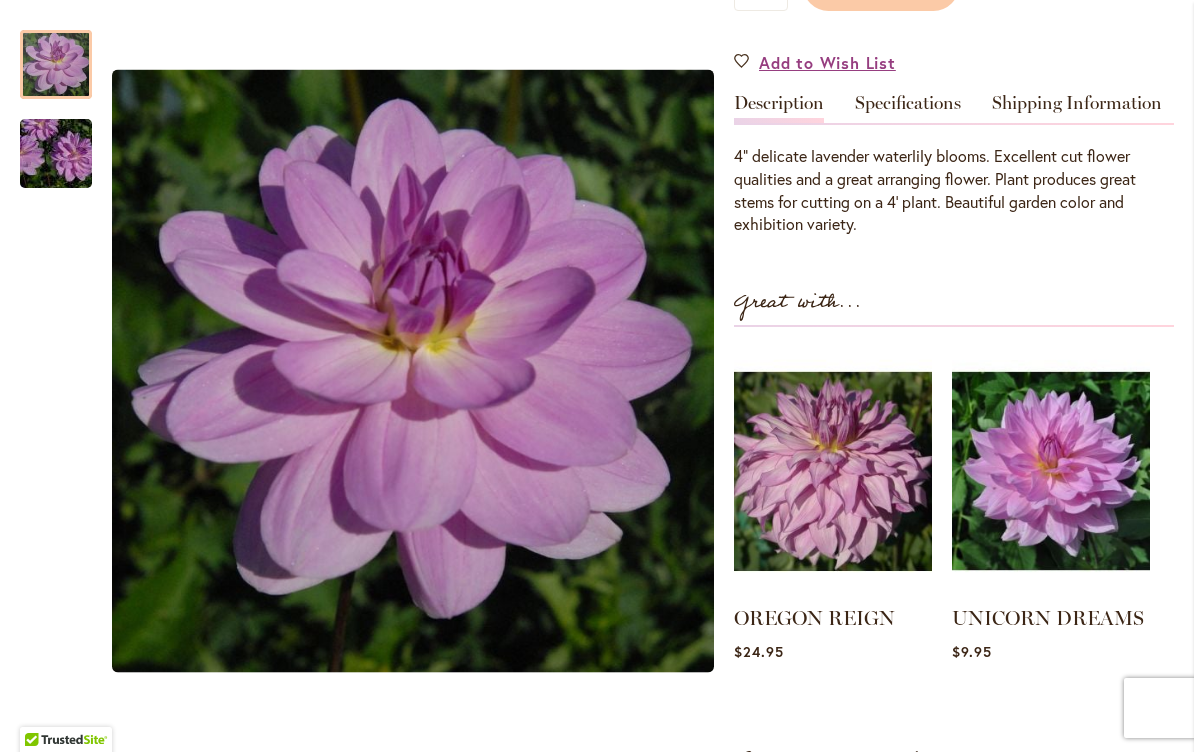 scroll, scrollTop: 573, scrollLeft: 0, axis: vertical 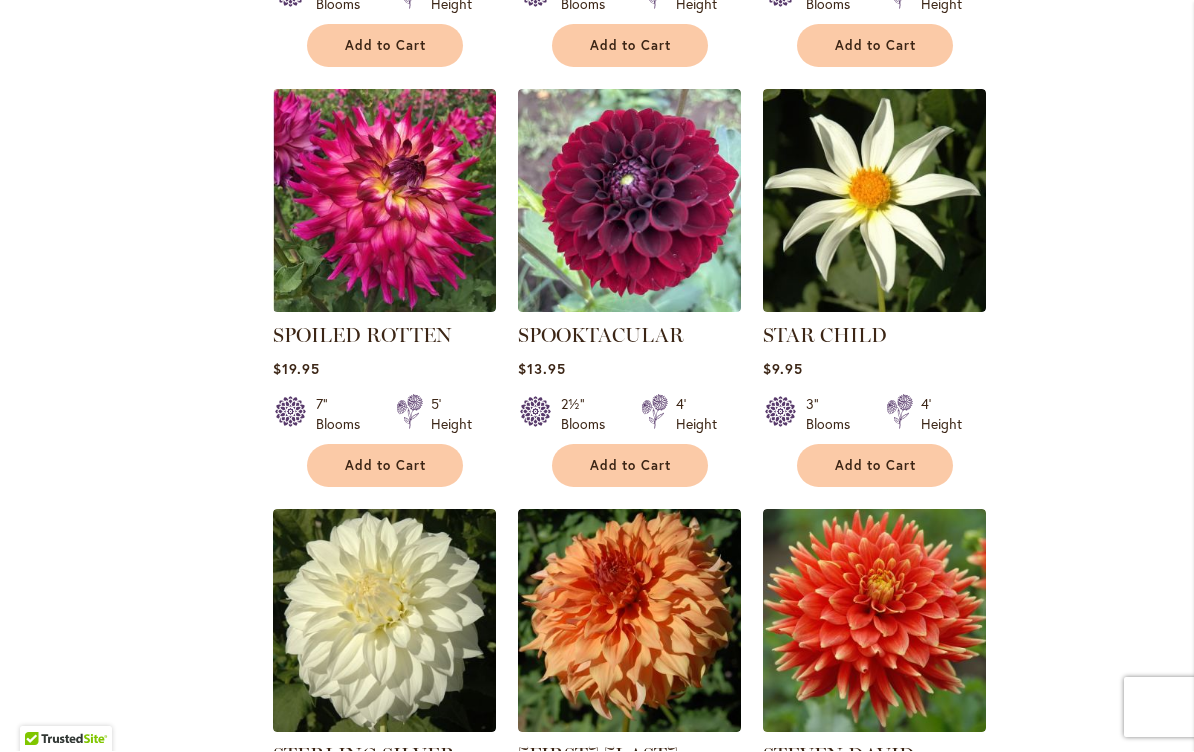 click at bounding box center (874, 201) 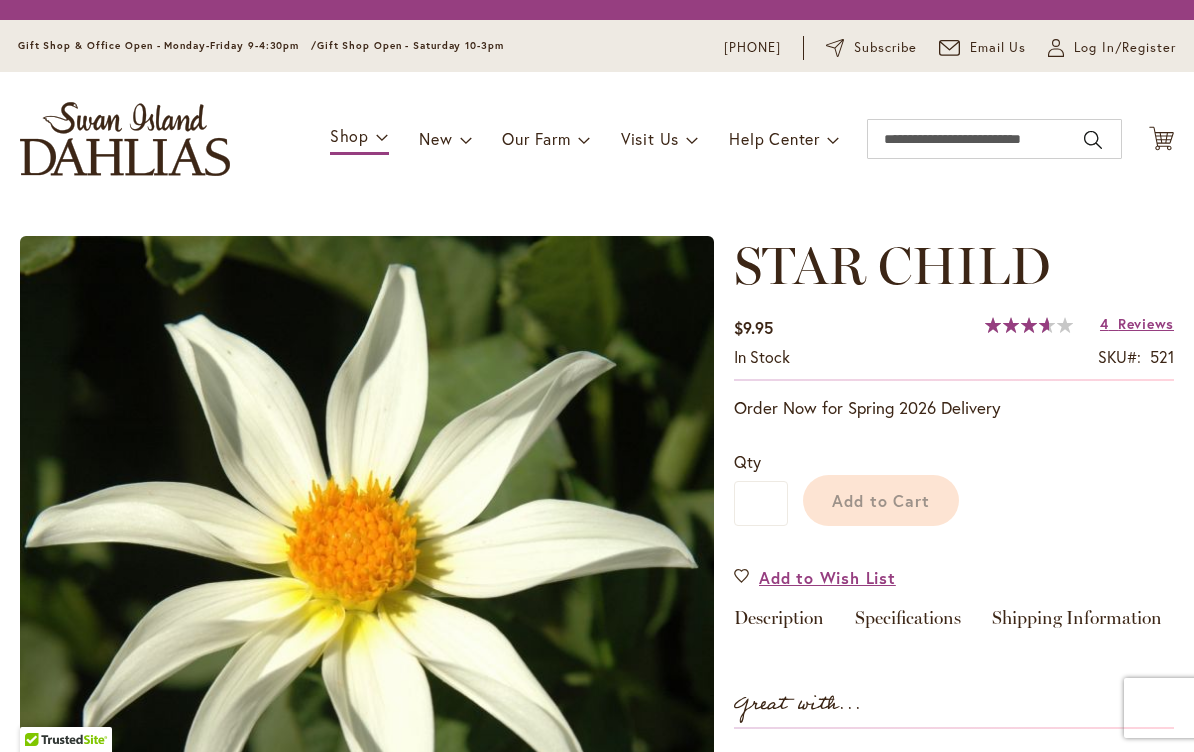 scroll, scrollTop: 0, scrollLeft: 0, axis: both 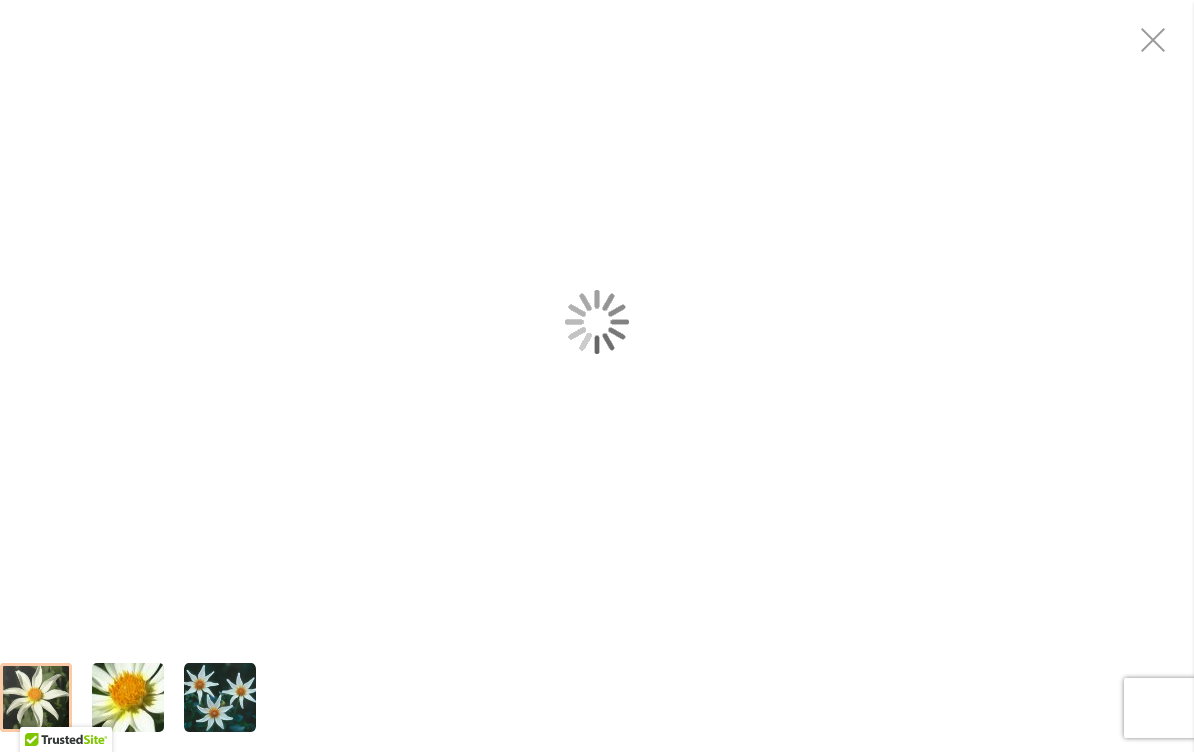 click at bounding box center (597, 321) 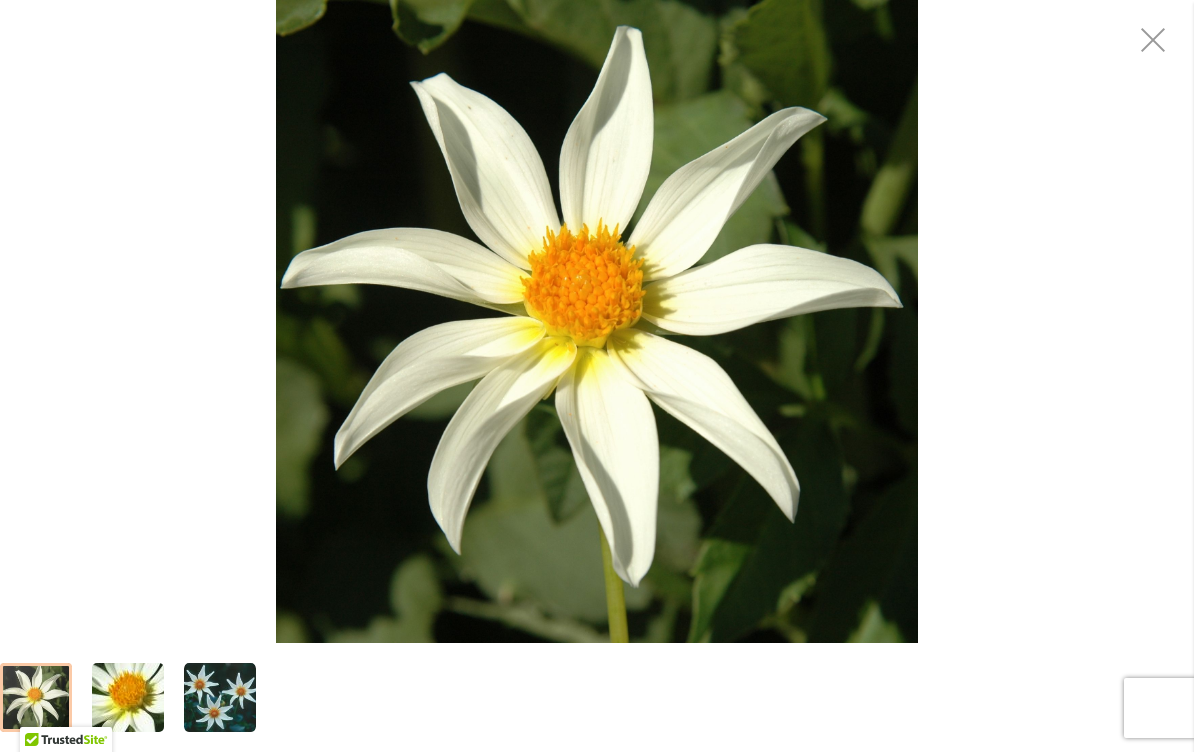 click at bounding box center (1154, 40) 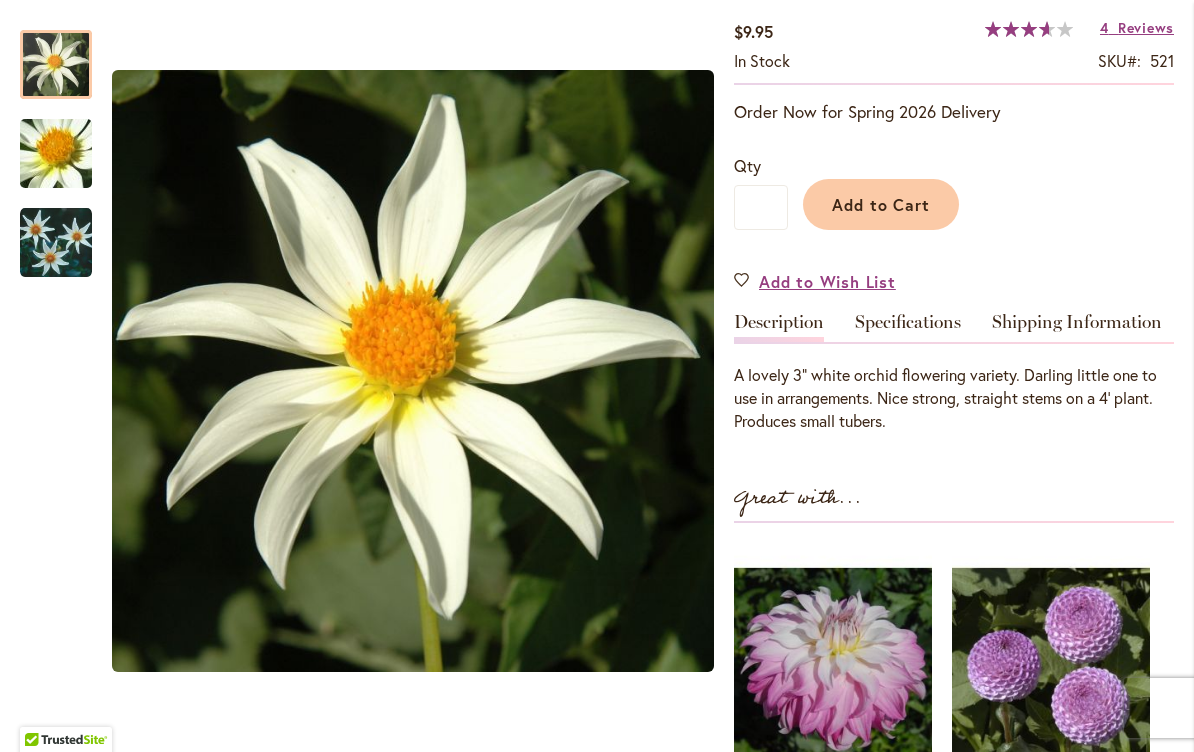 scroll, scrollTop: 359, scrollLeft: 0, axis: vertical 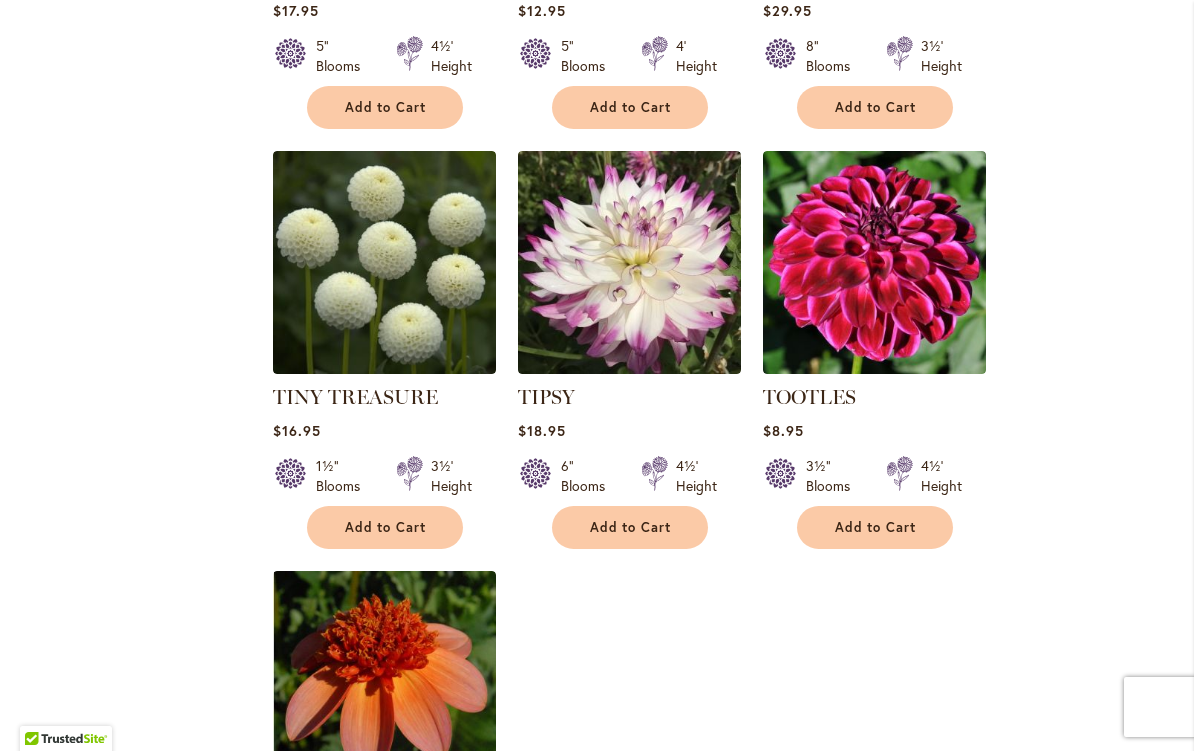 click at bounding box center [629, 263] 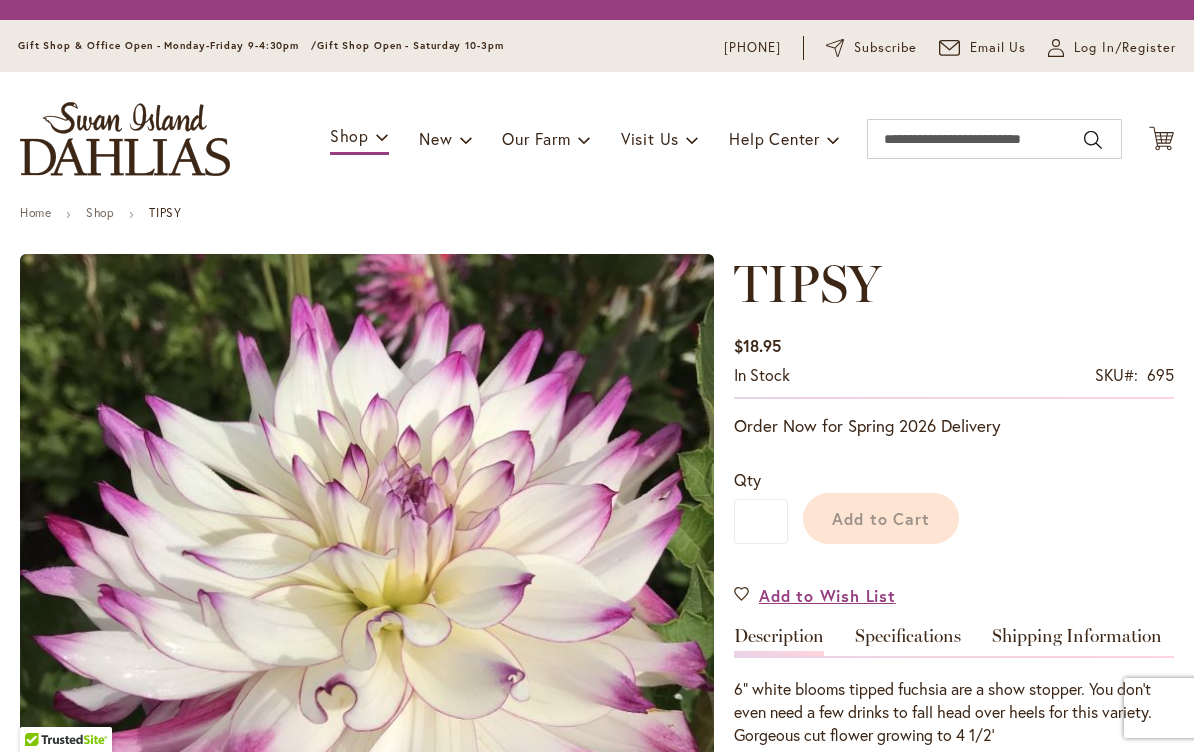 scroll, scrollTop: 0, scrollLeft: 0, axis: both 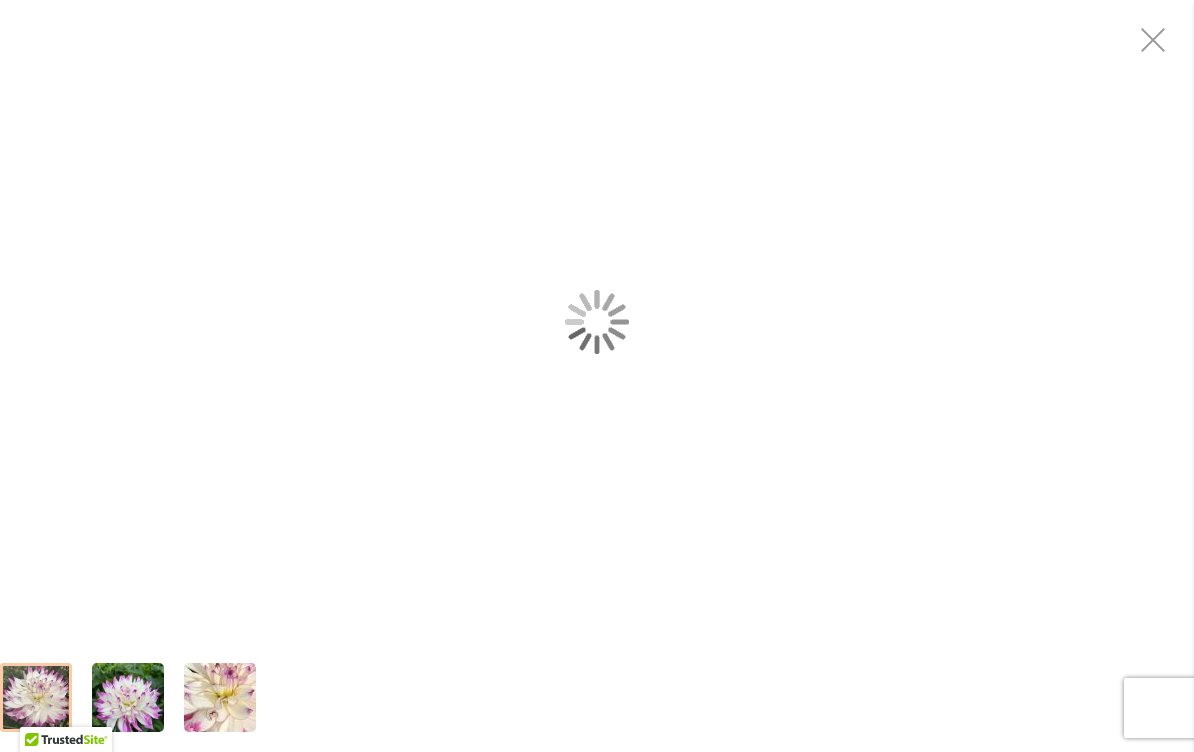 click at bounding box center [597, 321] 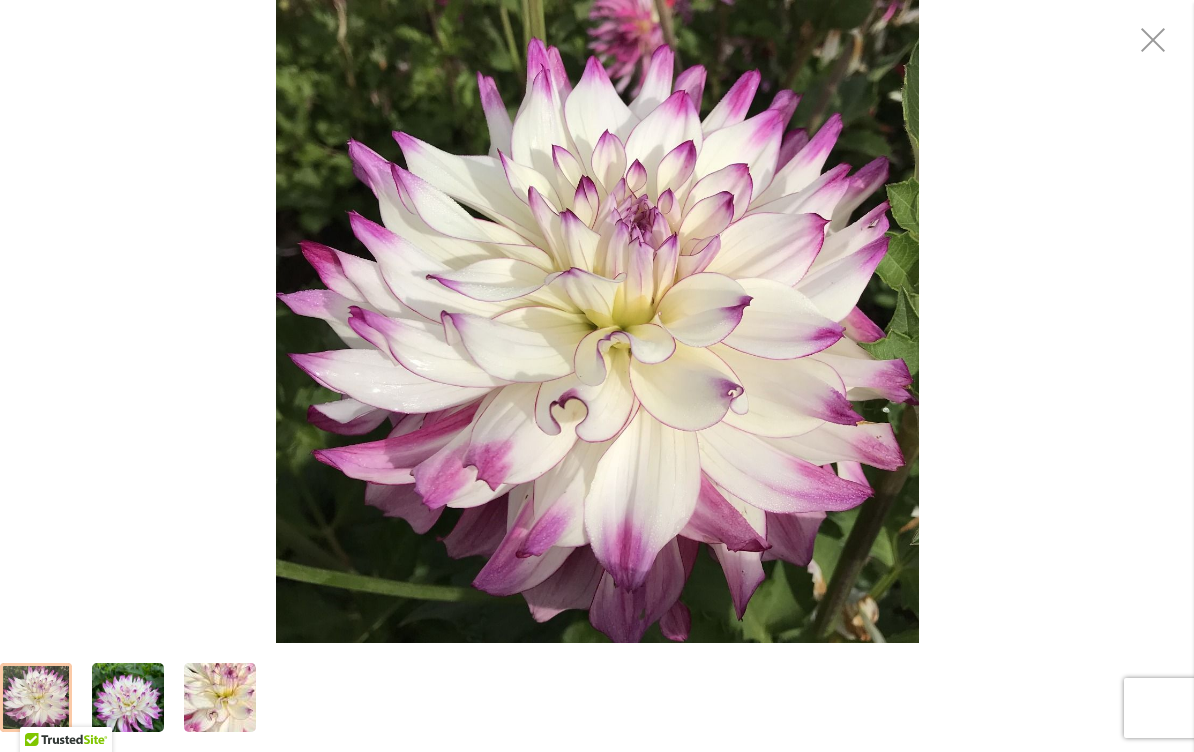 click at bounding box center (1154, 40) 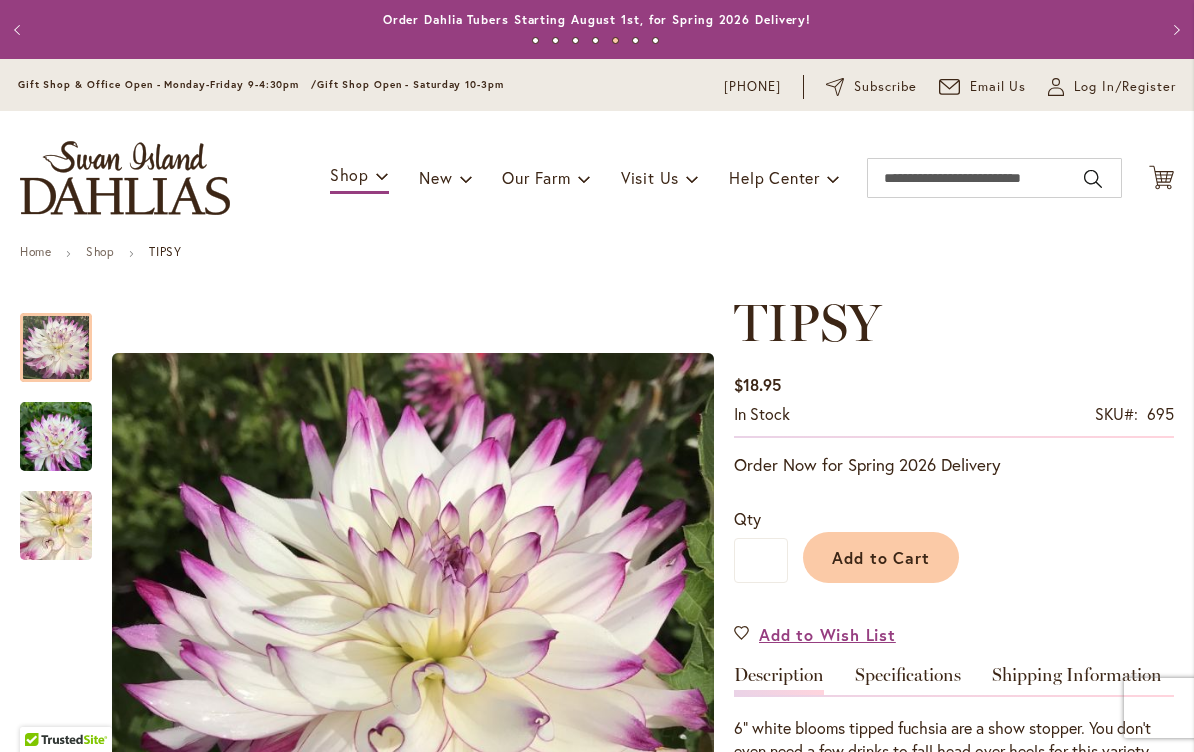 scroll, scrollTop: 0, scrollLeft: 0, axis: both 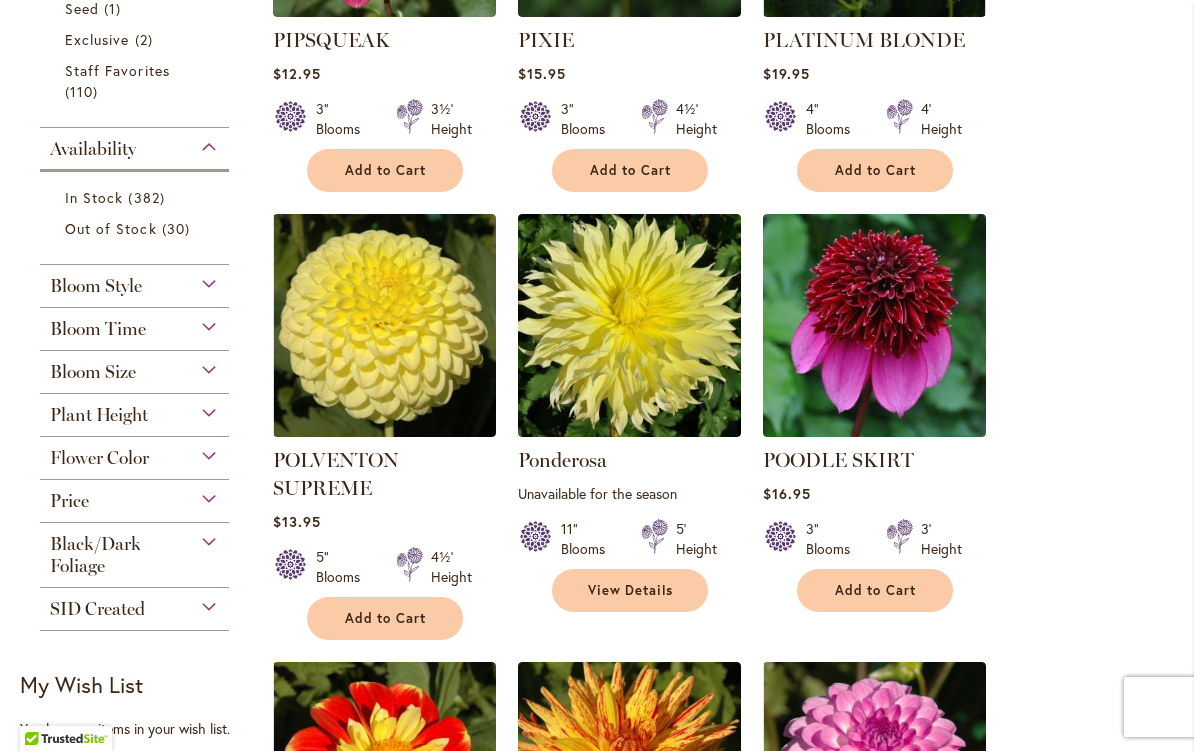 click on "Plant Height" at bounding box center (134, 411) 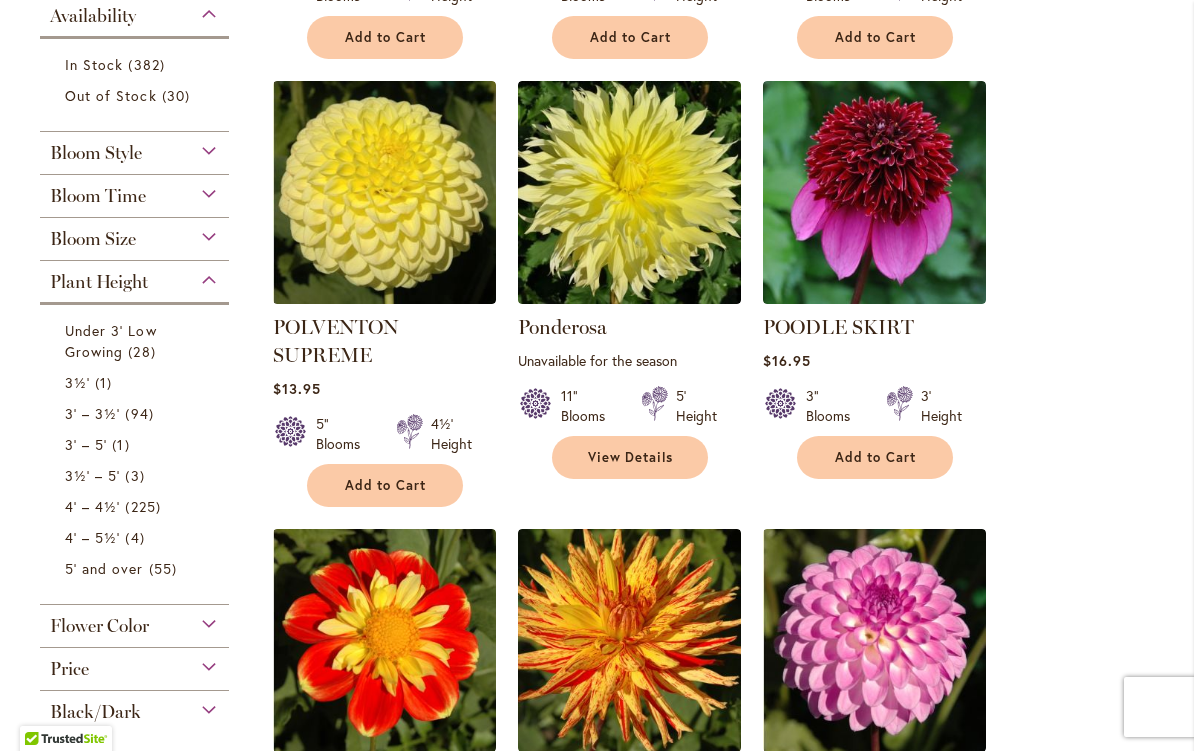 scroll, scrollTop: 954, scrollLeft: 0, axis: vertical 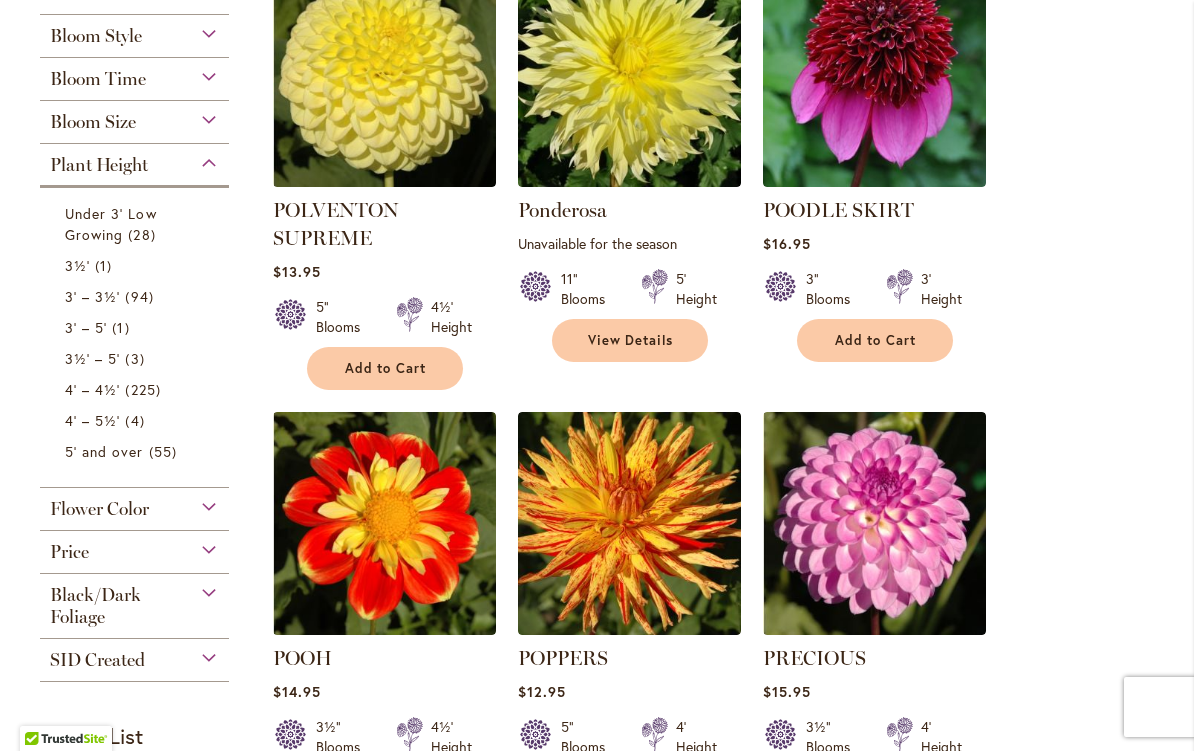 click on "5' and over" at bounding box center (104, 452) 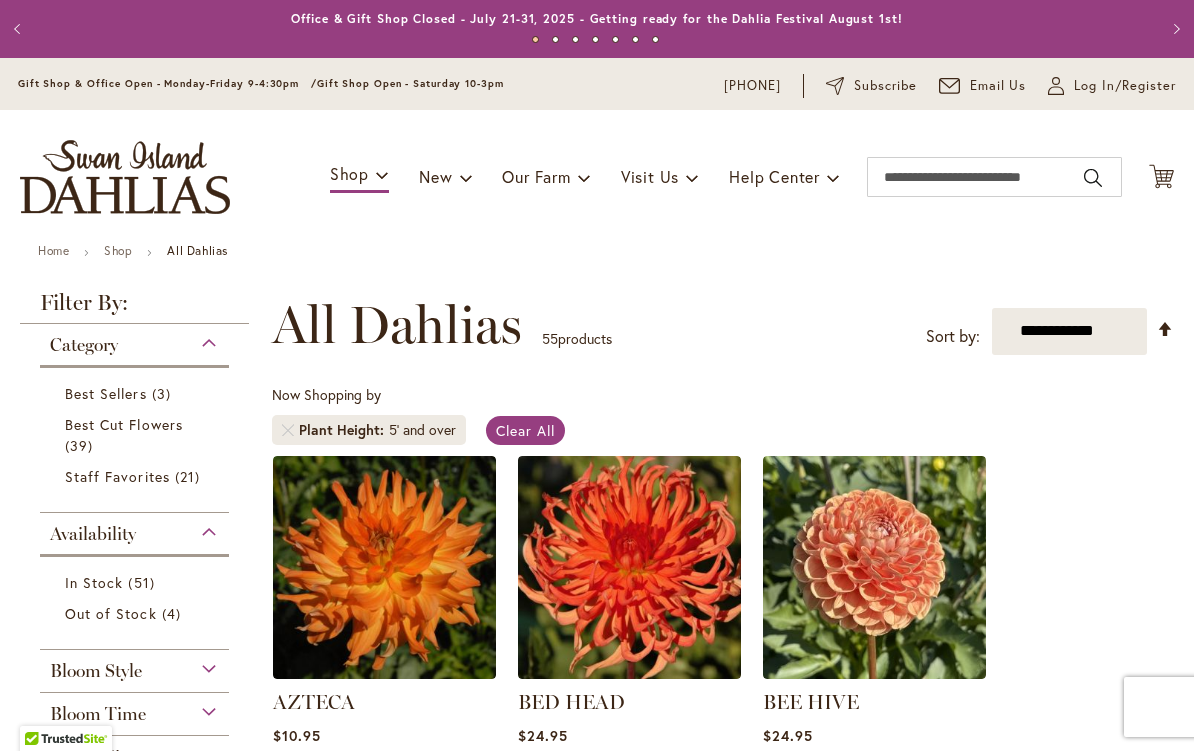scroll, scrollTop: 1, scrollLeft: 0, axis: vertical 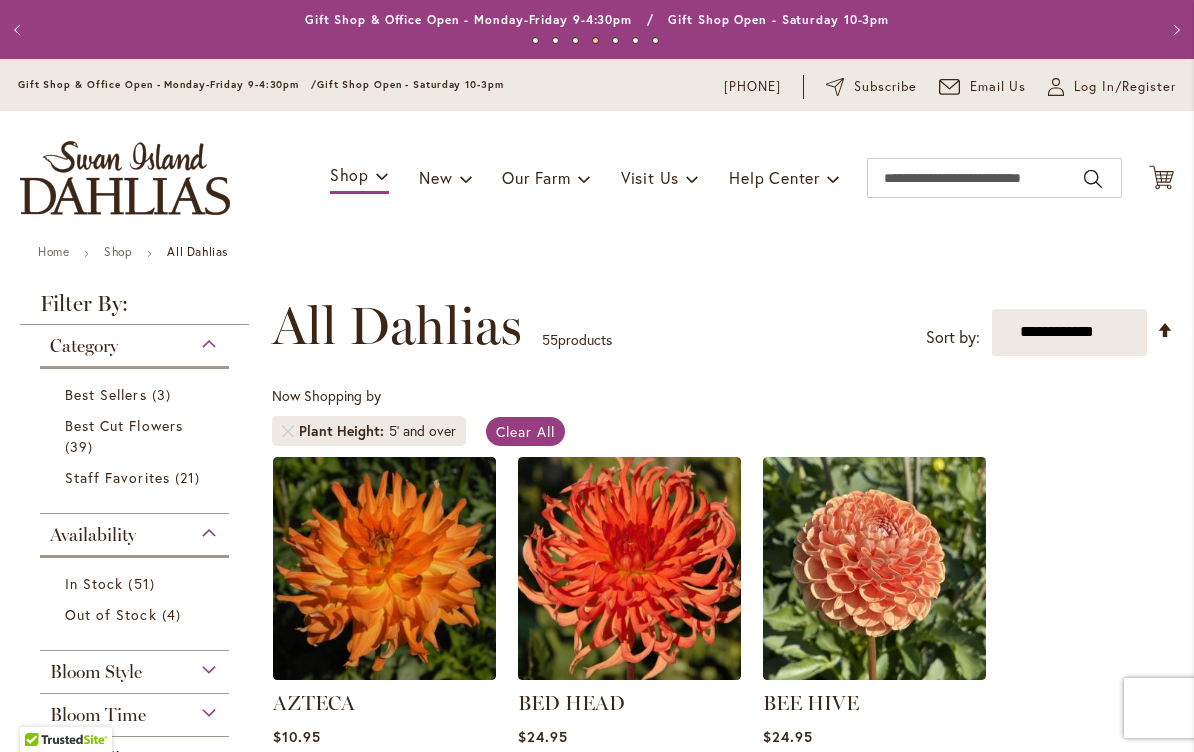 click at bounding box center [288, 431] 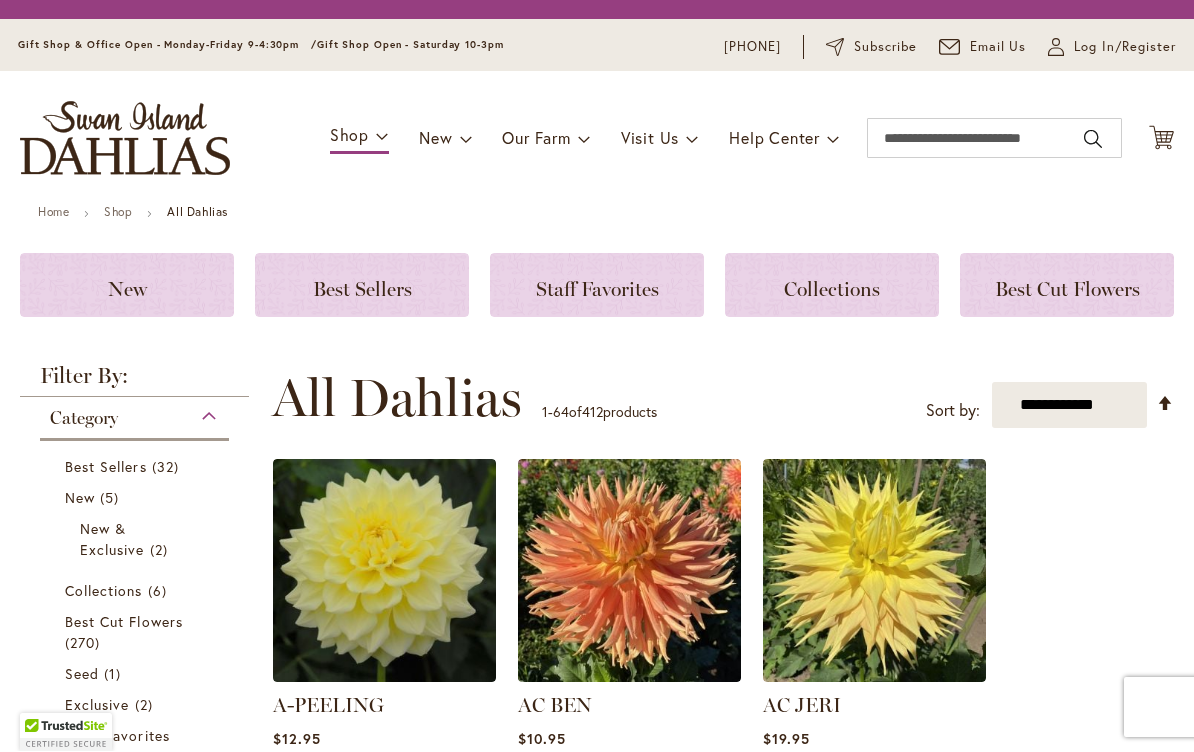 scroll, scrollTop: 1, scrollLeft: 0, axis: vertical 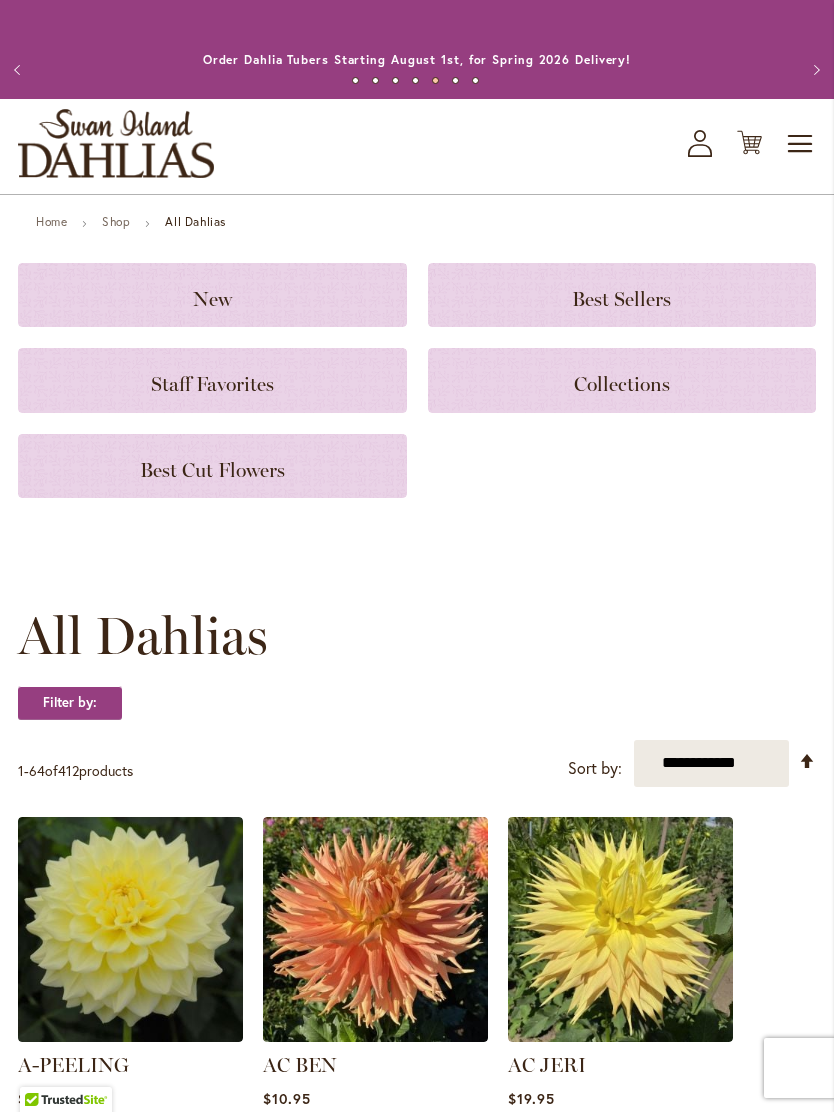 click on "Page
Next" at bounding box center (195, 10110) 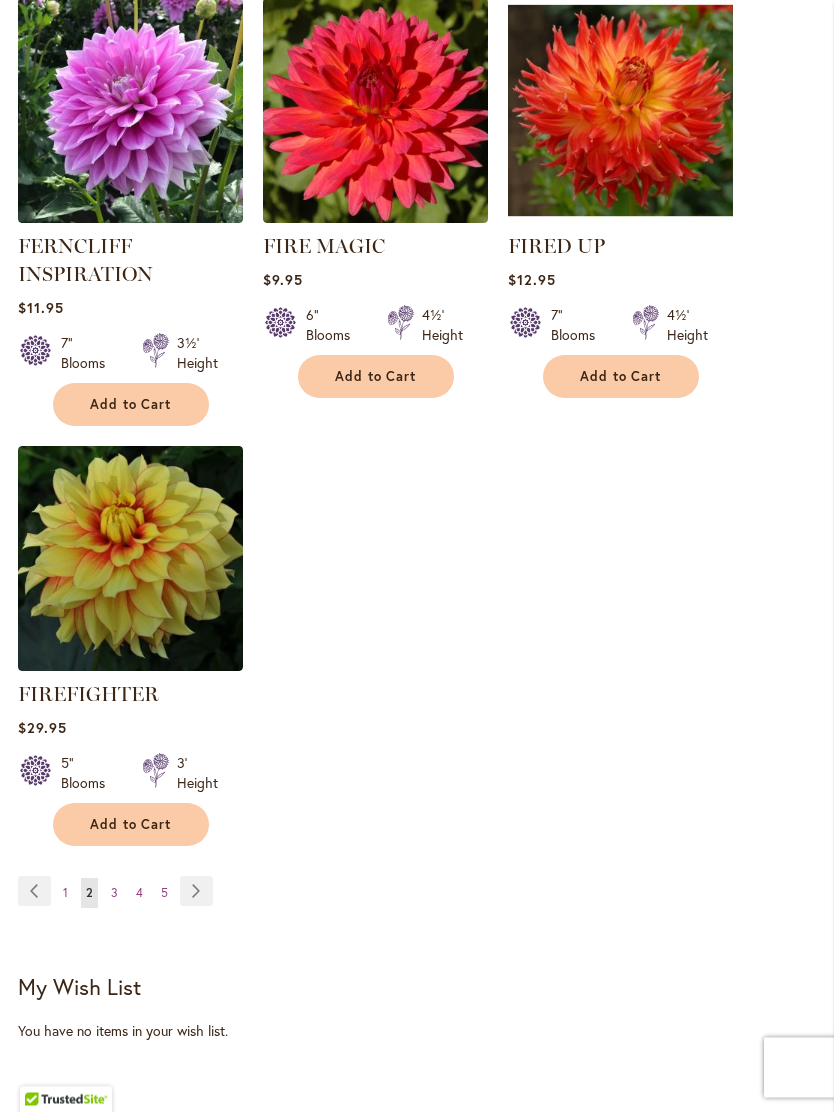 scroll, scrollTop: 9335, scrollLeft: 0, axis: vertical 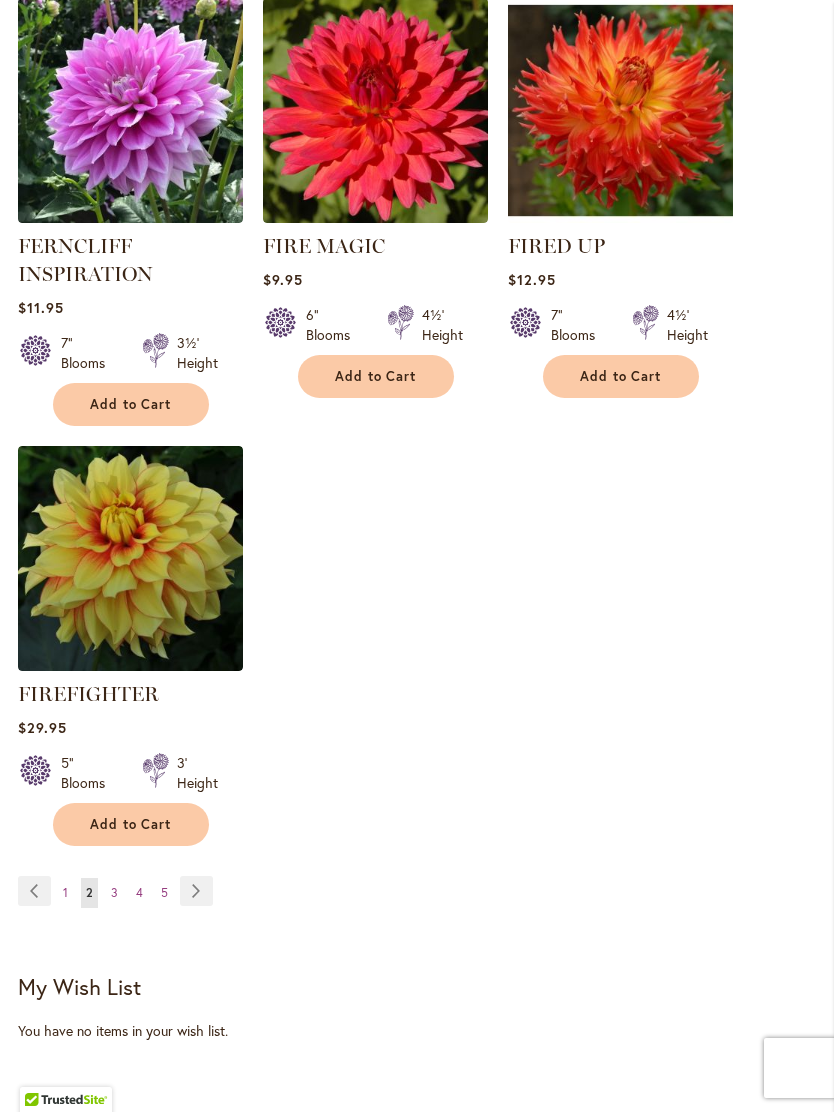 click on "Page
Next" at bounding box center [196, 891] 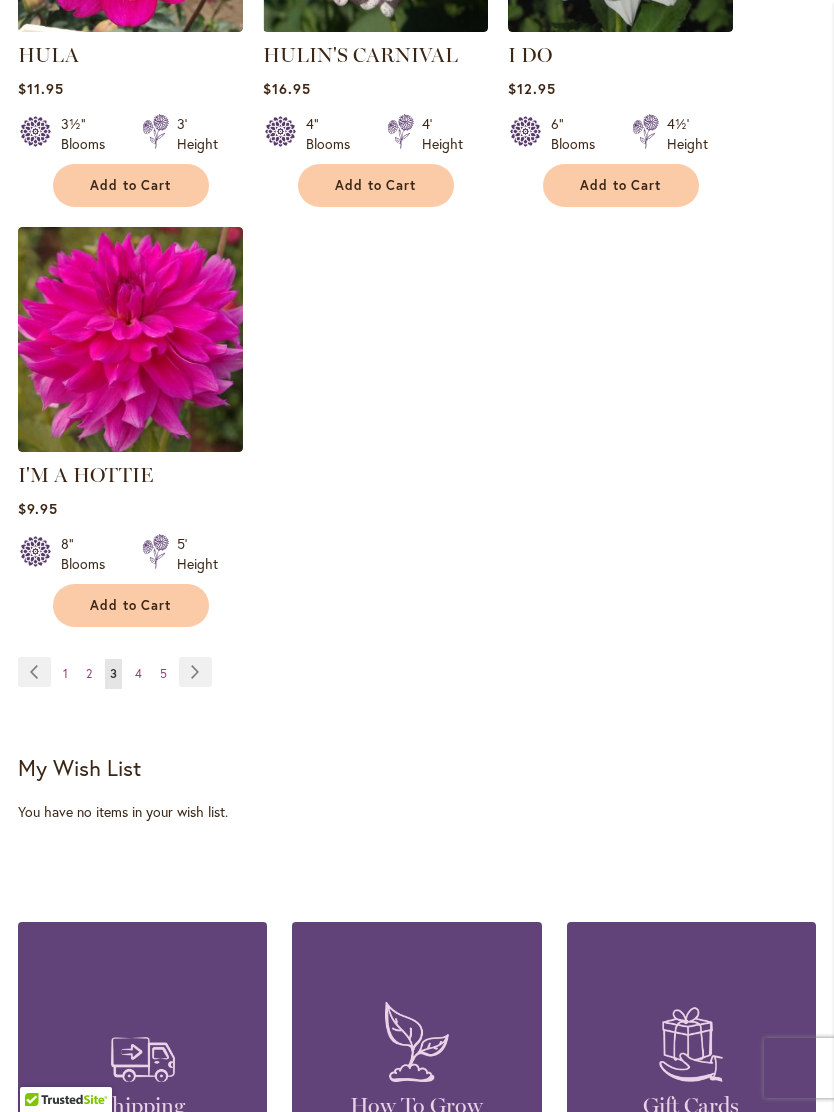 scroll, scrollTop: 9541, scrollLeft: 0, axis: vertical 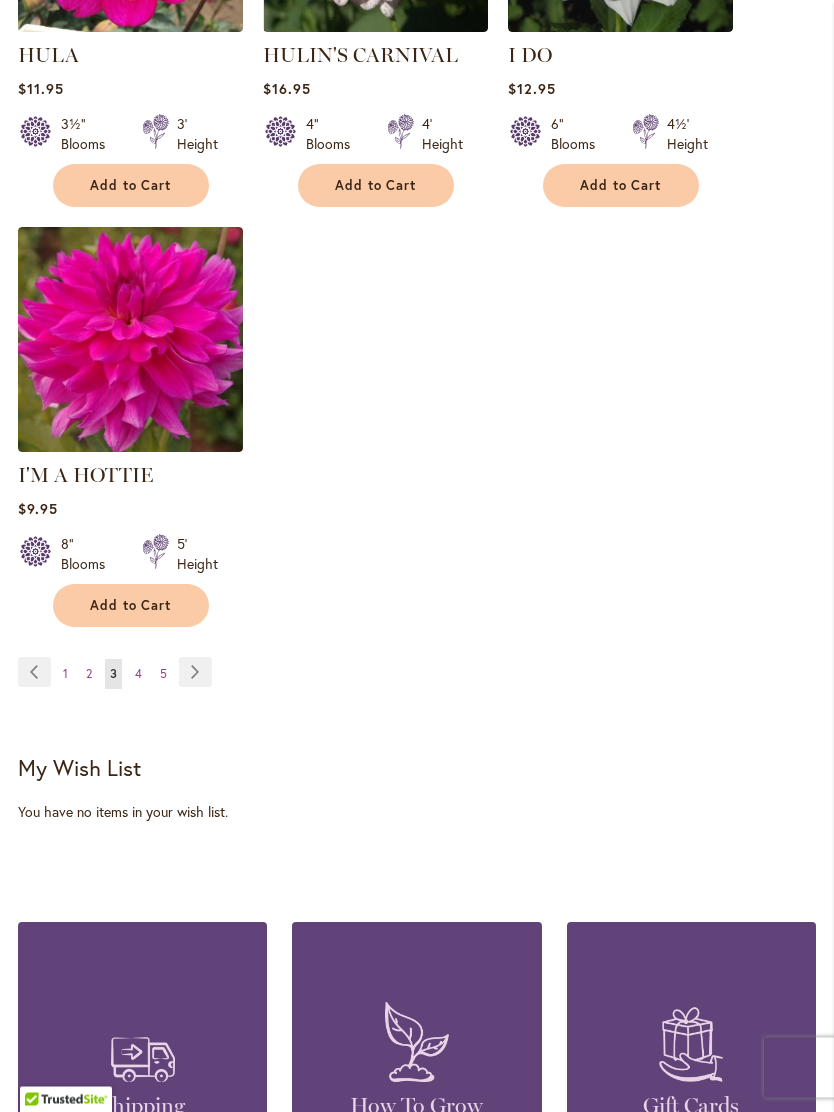 click on "2" at bounding box center (89, 674) 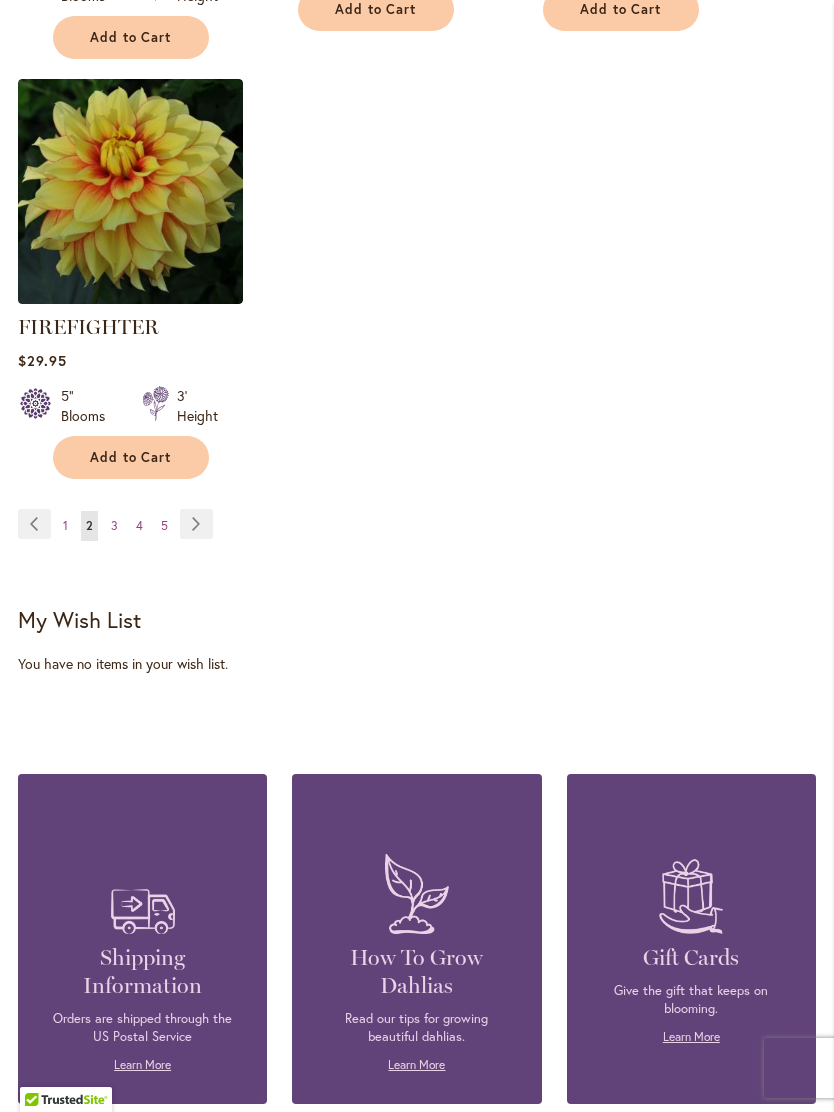 scroll, scrollTop: 9708, scrollLeft: 0, axis: vertical 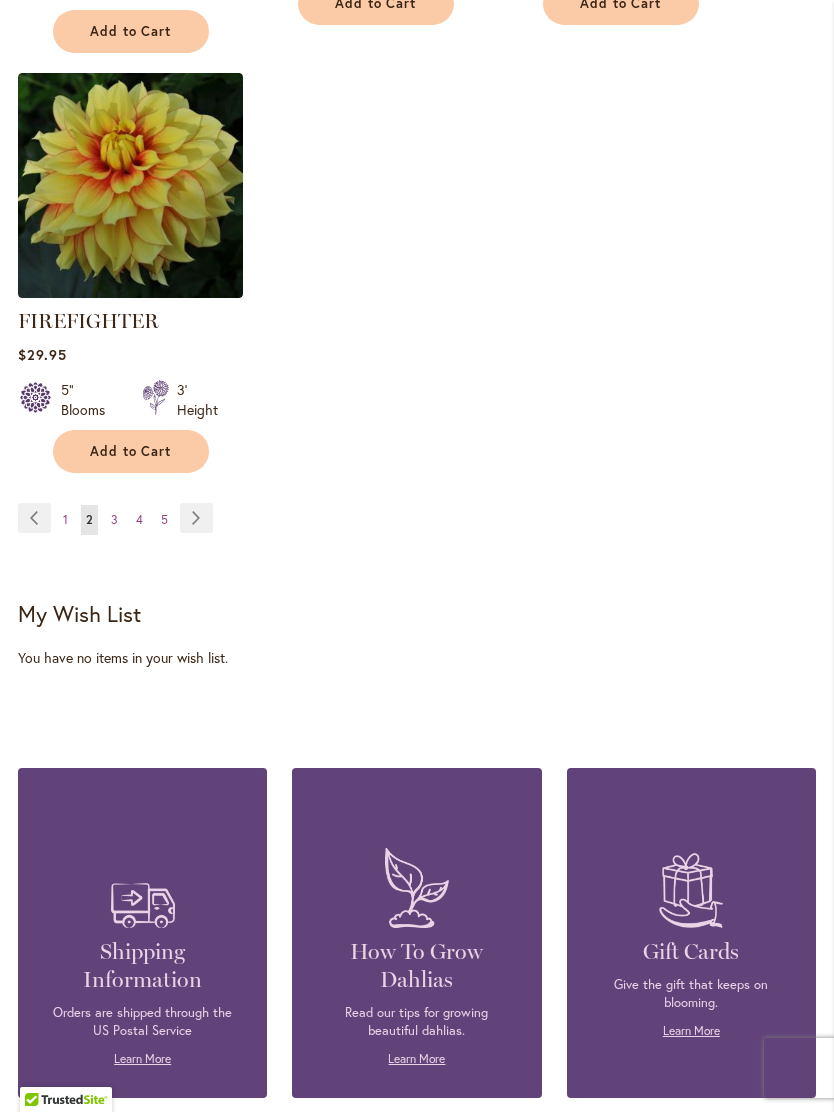 click on "4" at bounding box center (139, 519) 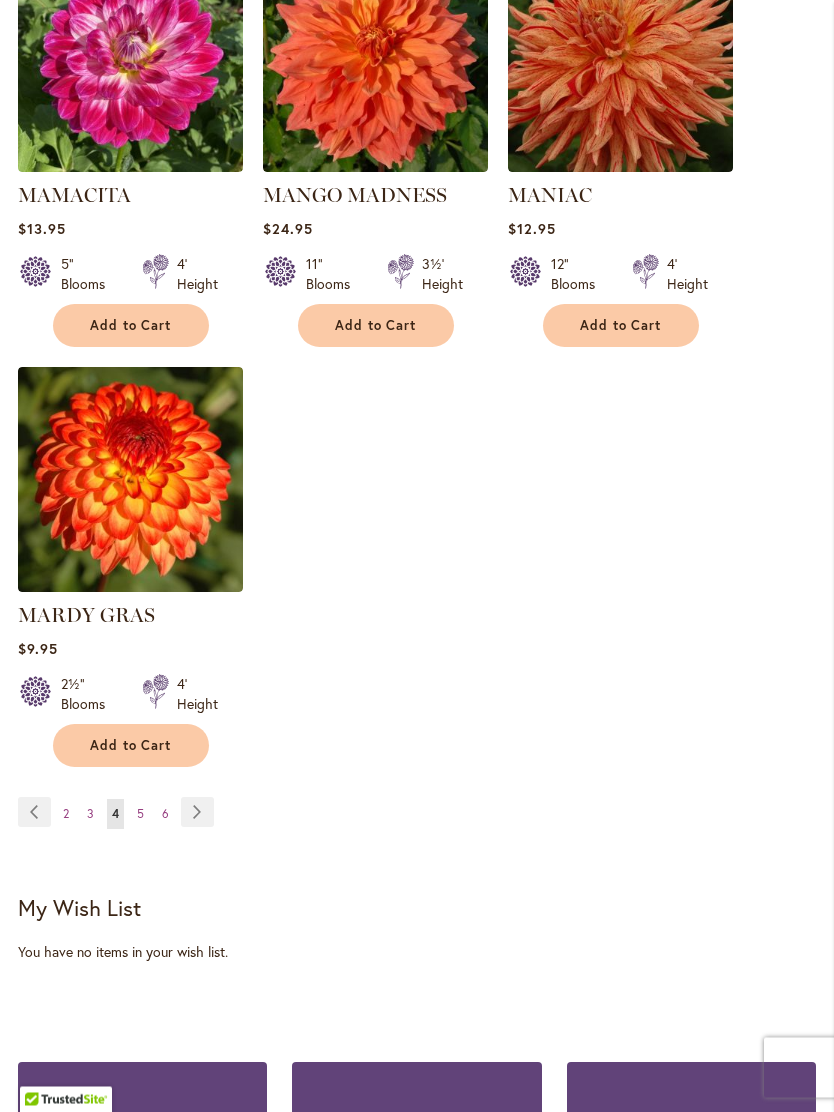 scroll, scrollTop: 9346, scrollLeft: 0, axis: vertical 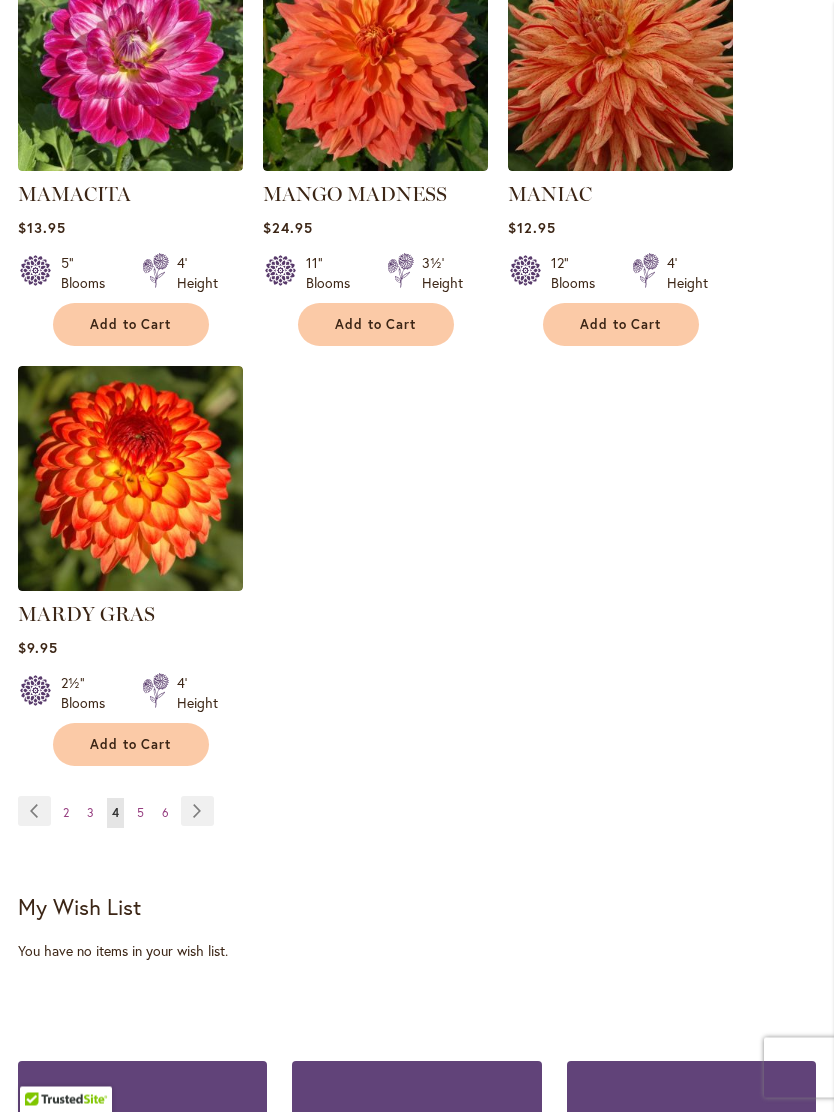 click on "Page
3" at bounding box center [90, 814] 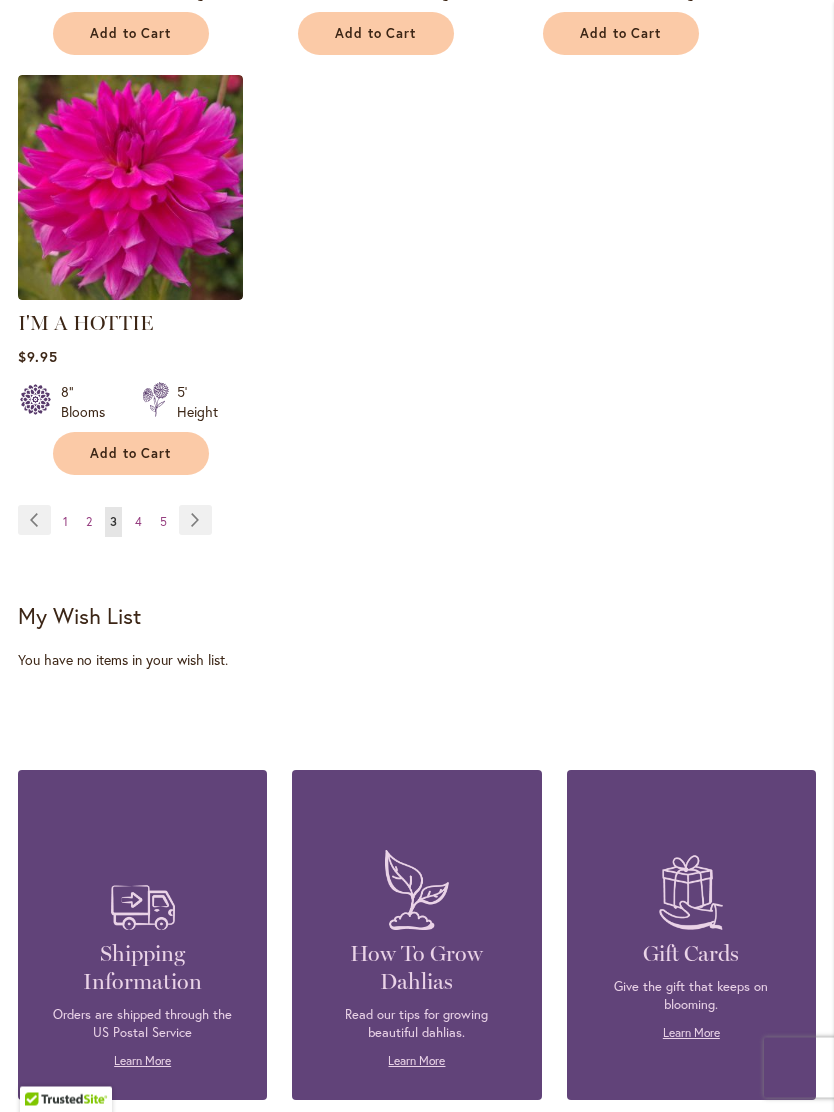 scroll, scrollTop: 9706, scrollLeft: 0, axis: vertical 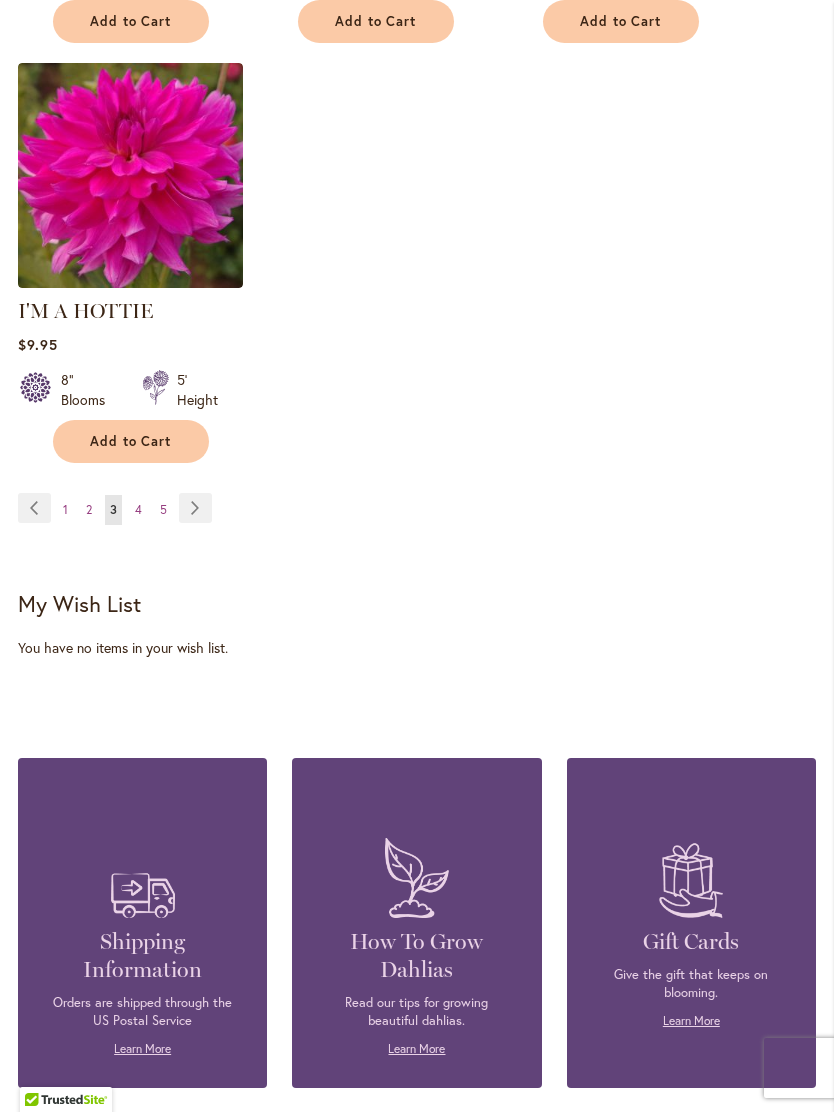 click on "4" at bounding box center (138, 509) 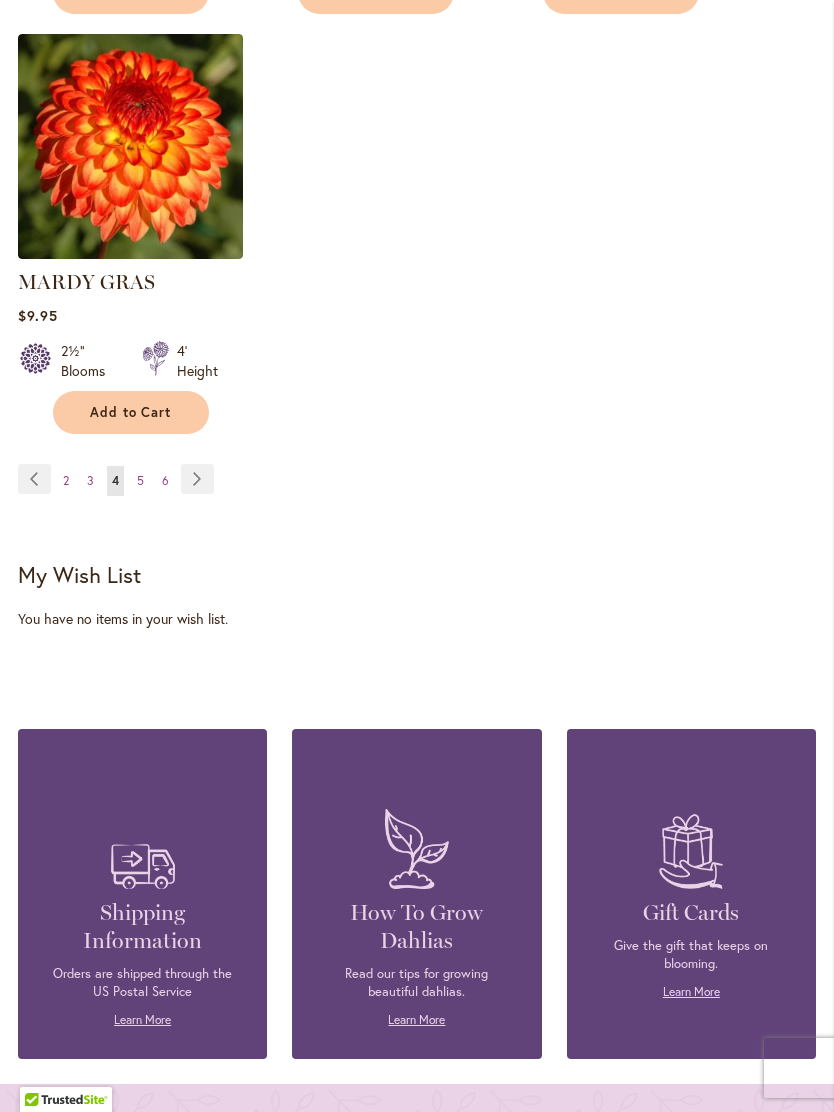 scroll, scrollTop: 9693, scrollLeft: 0, axis: vertical 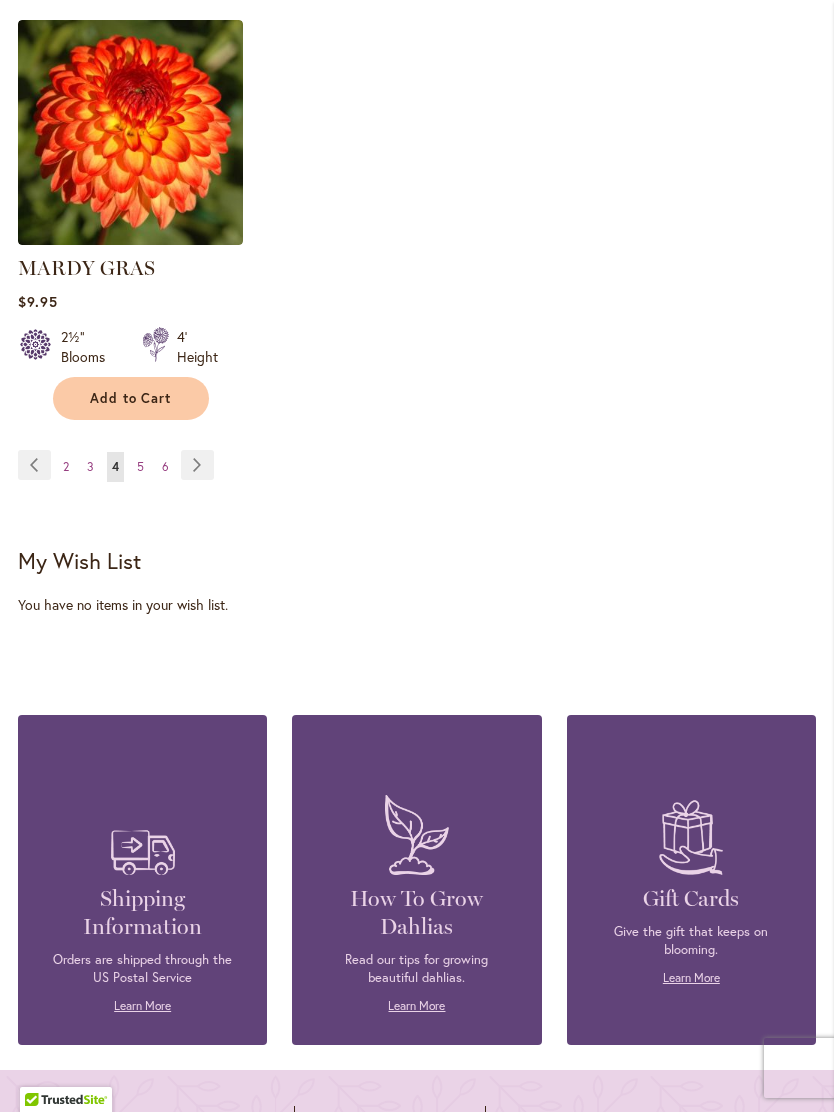 click on "Page
5" at bounding box center [140, 467] 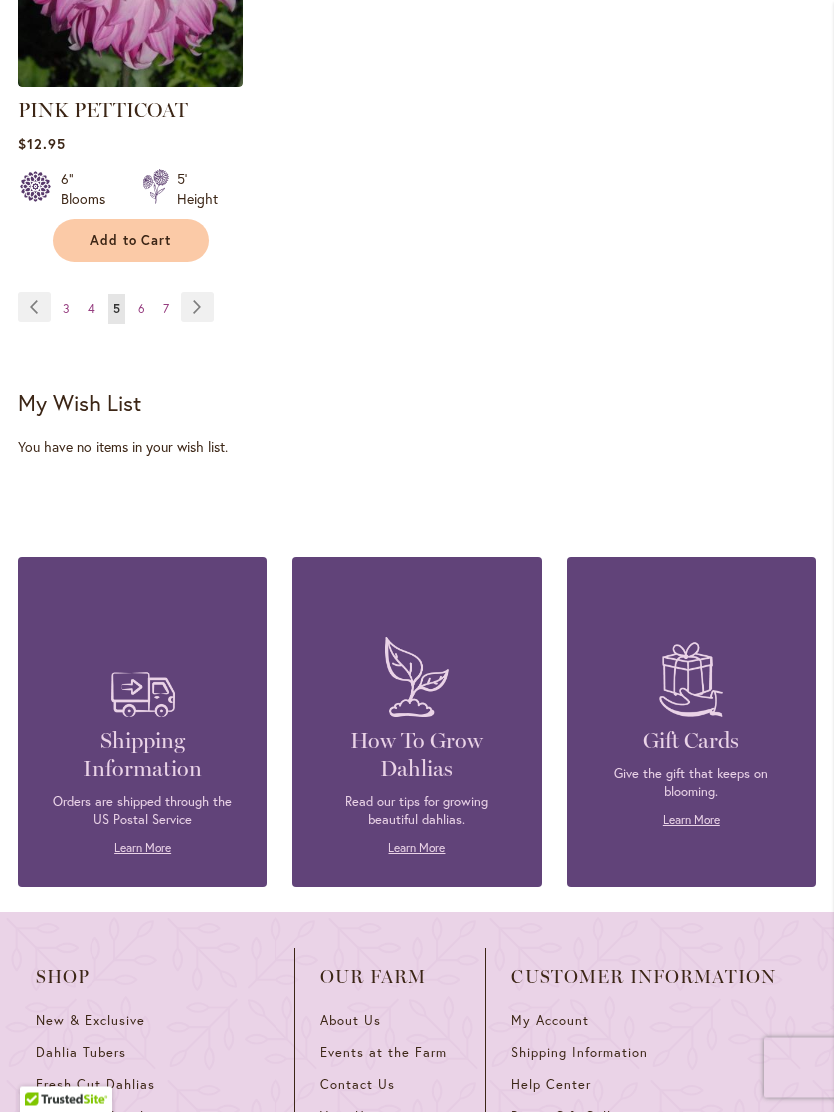 scroll, scrollTop: 9859, scrollLeft: 0, axis: vertical 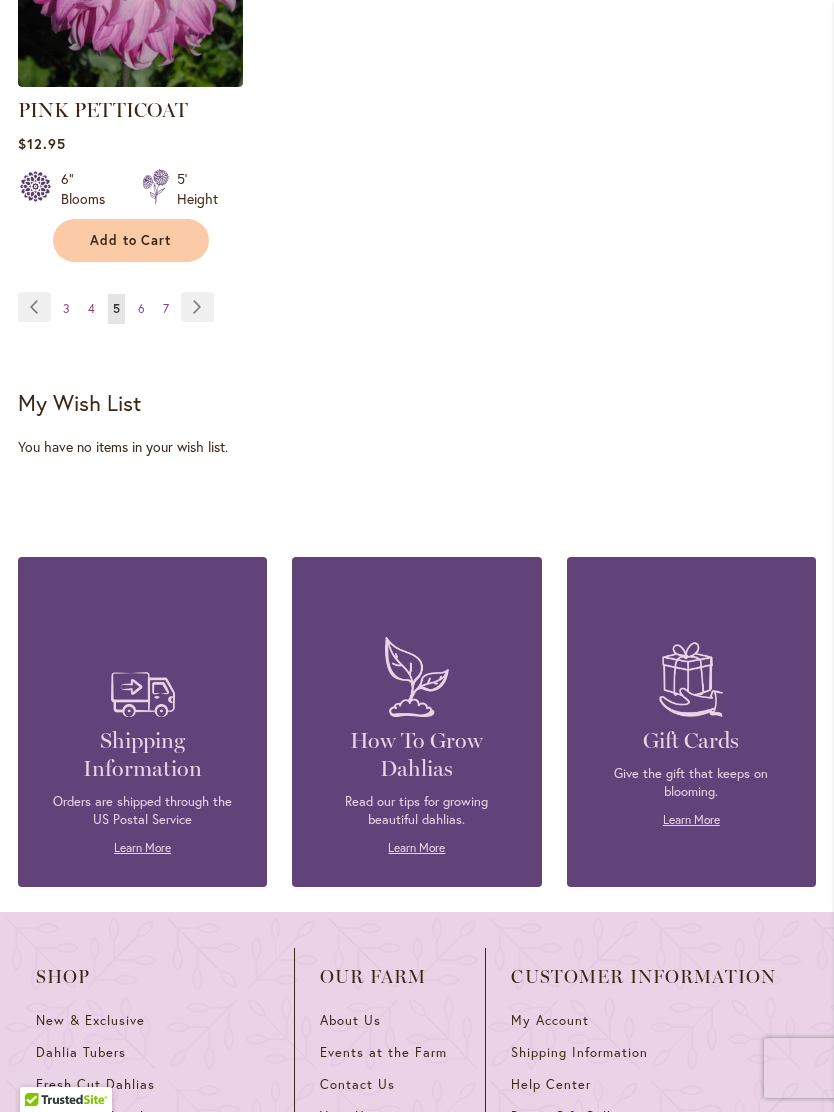 click on "Page
6" at bounding box center [141, 309] 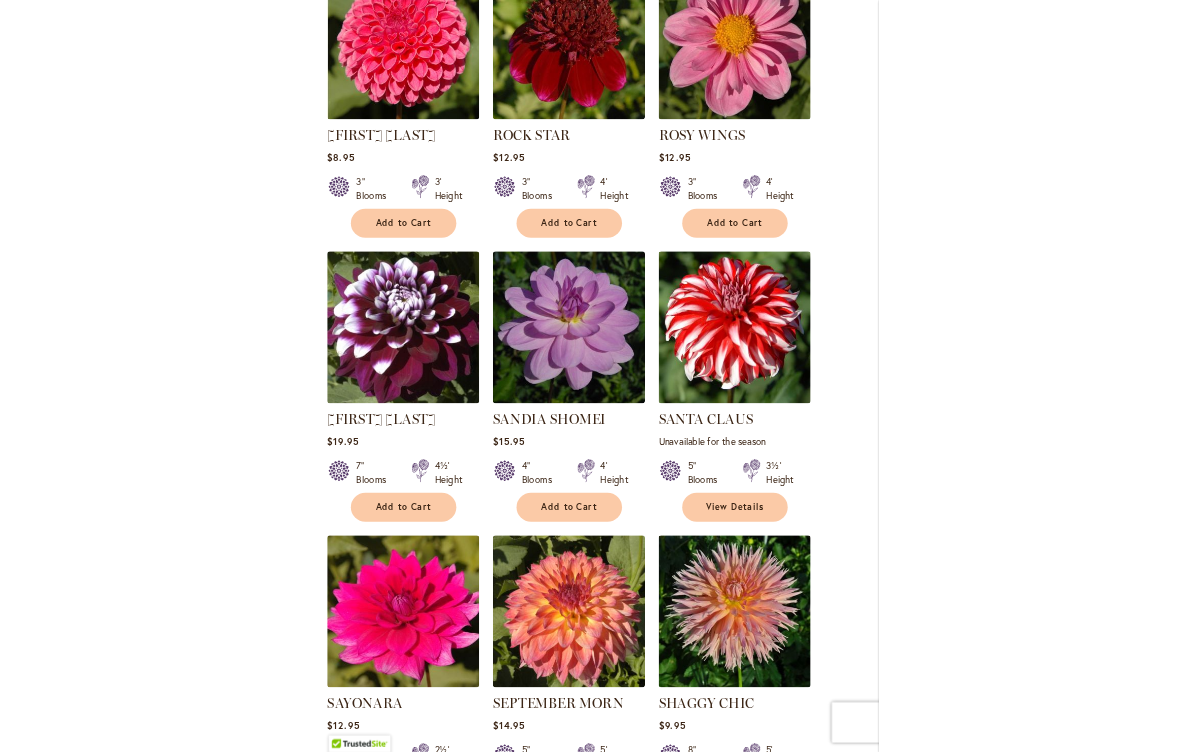 scroll, scrollTop: 0, scrollLeft: 0, axis: both 